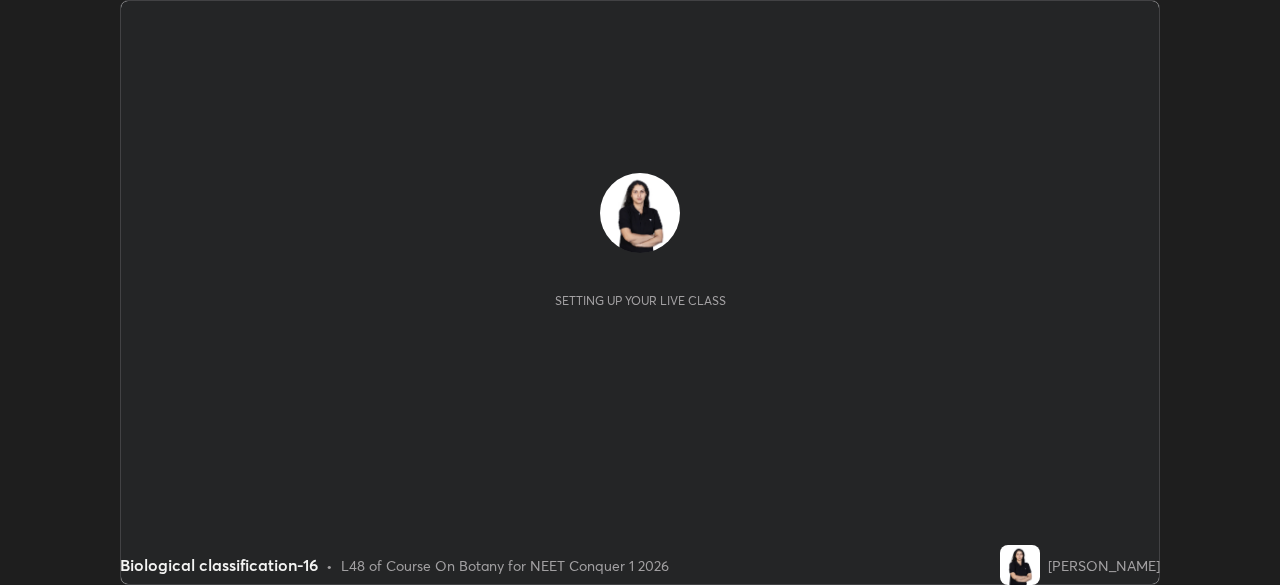 scroll, scrollTop: 0, scrollLeft: 0, axis: both 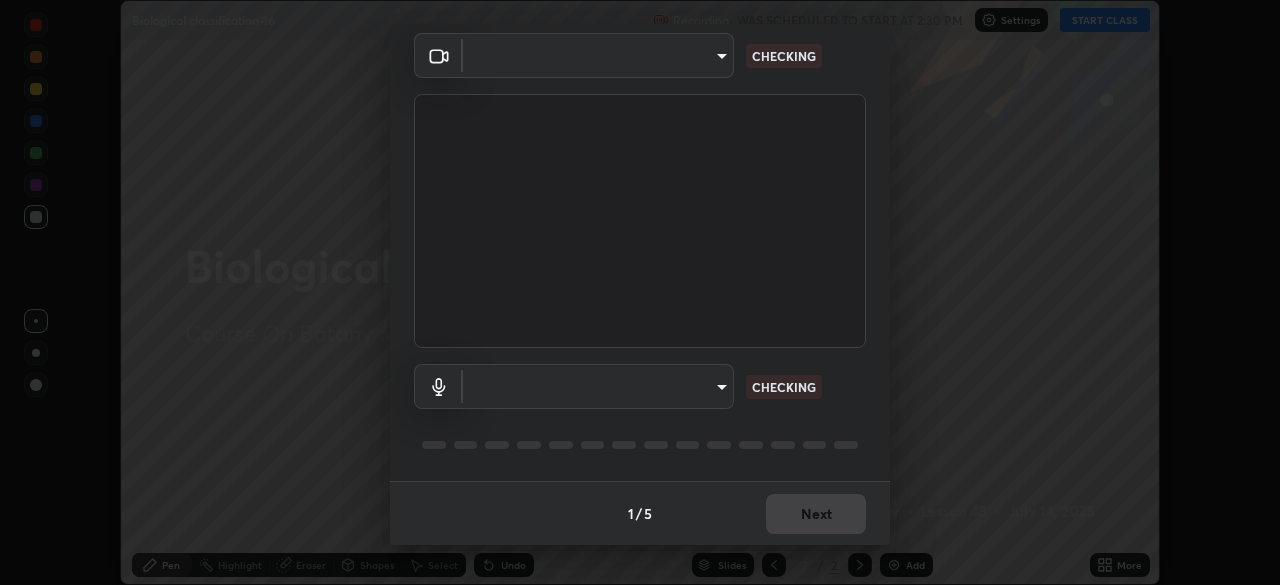 type on "7bd102edd56287573846b34e99e3721b3fba3352739ebe38680e0305d7be8a54" 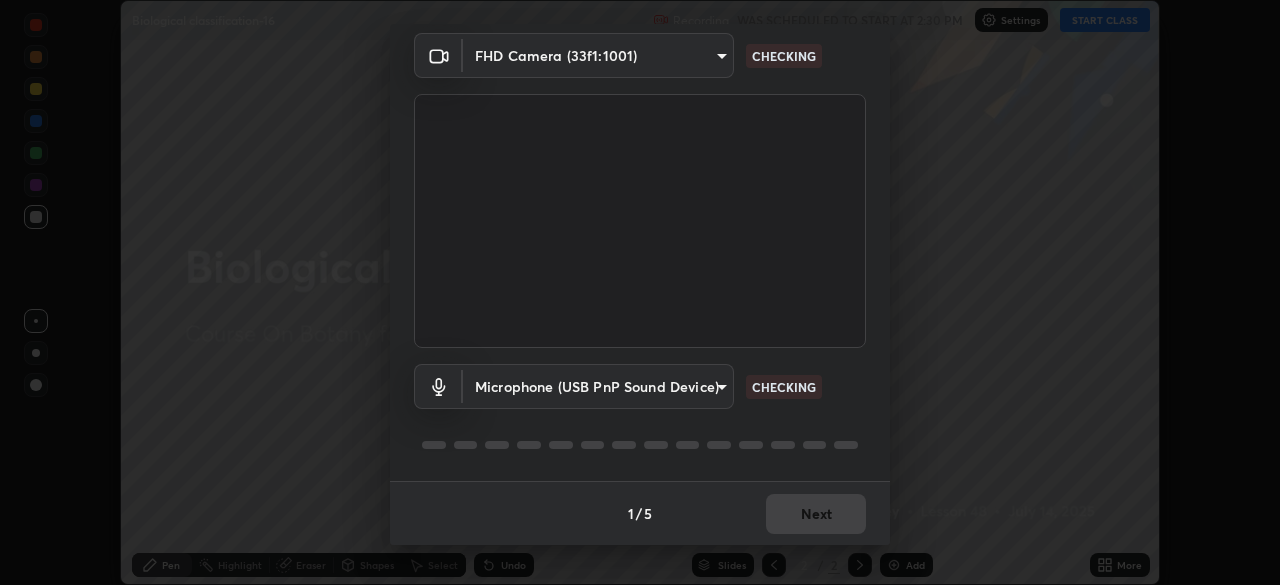 click on "Erase all Biological classification-16 Recording WAS SCHEDULED TO START AT  2:30 PM Settings START CLASS Setting up your live class Biological classification-16 • L48 of Course On Botany for NEET Conquer 1 2026 Pooja Dubey Pen Highlight Eraser Shapes Select Undo Slides 2 / 2 Add More No doubts shared Encourage your learners to ask a doubt for better clarity Report an issue Reason for reporting Buffering Chat not working Audio - Video sync issue Educator video quality low ​ Attach an image Report Media settings FHD Camera (33f1:1001) 7bd102edd56287573846b34e99e3721b3fba3352739ebe38680e0305d7be8a54 CHECKING Microphone (USB PnP Sound Device) a150da985995e54ec4dc9e45f80181cb7f1f1cd89aa2f80acaf17c2e5075df74 CHECKING 1 / 5 Next" at bounding box center (640, 292) 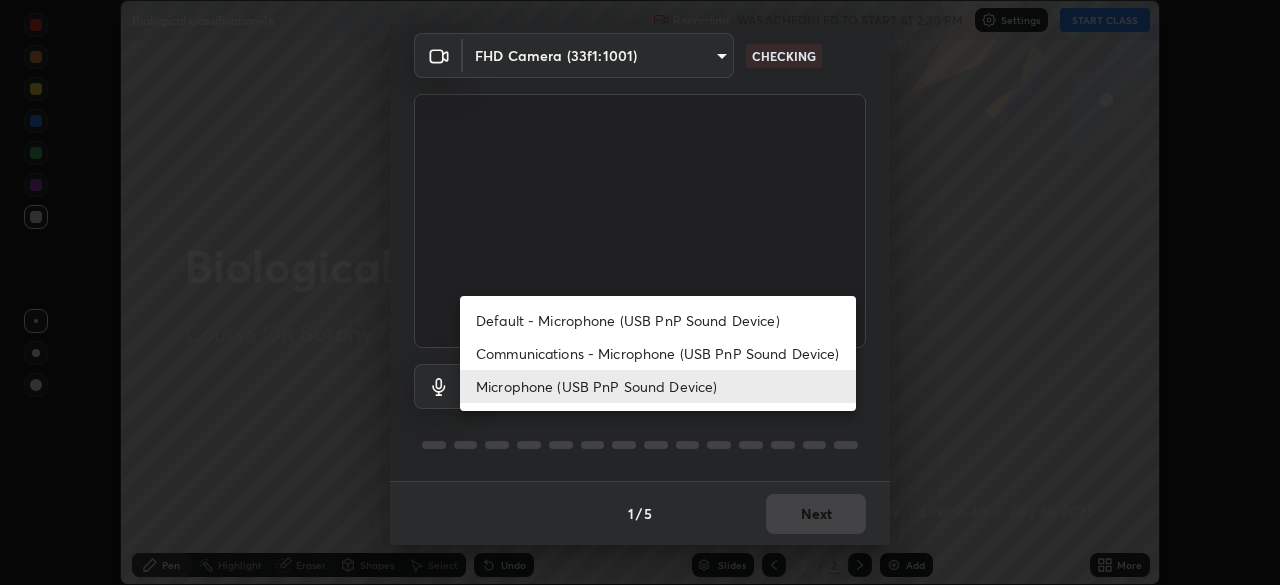 click on "Default - Microphone (USB PnP Sound Device)" at bounding box center (658, 320) 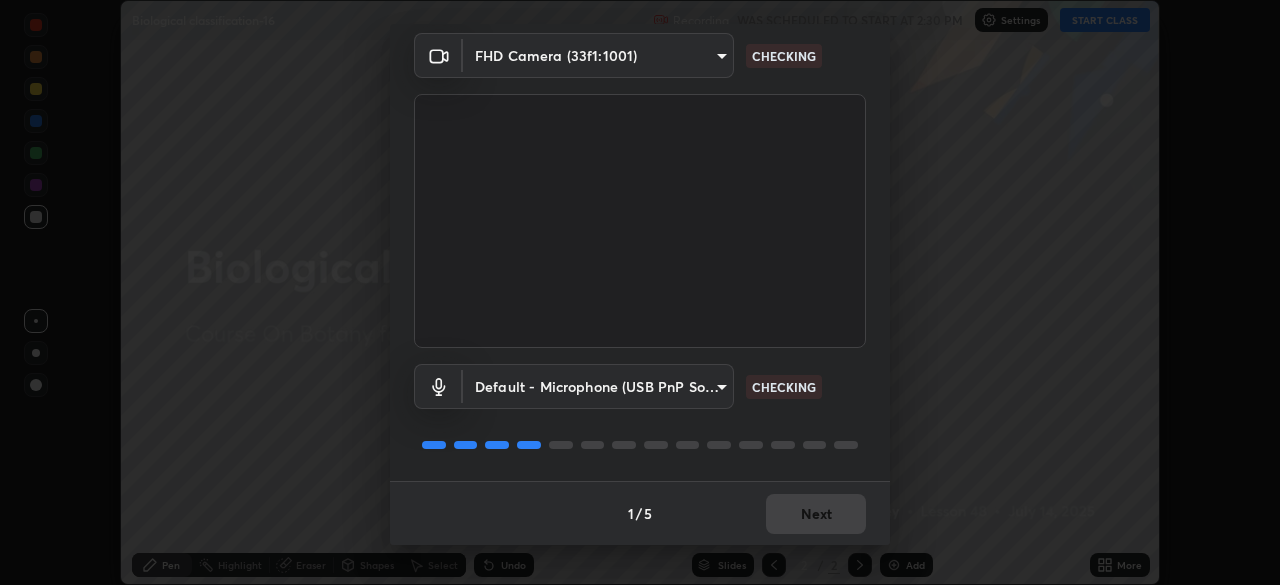 click on "Erase all Biological classification-16 Recording WAS SCHEDULED TO START AT  2:30 PM Settings START CLASS Setting up your live class Biological classification-16 • L48 of Course On Botany for NEET Conquer 1 2026 Pooja Dubey Pen Highlight Eraser Shapes Select Undo Slides 2 / 2 Add More No doubts shared Encourage your learners to ask a doubt for better clarity Report an issue Reason for reporting Buffering Chat not working Audio - Video sync issue Educator video quality low ​ Attach an image Report Media settings FHD Camera (33f1:1001) 7bd102edd56287573846b34e99e3721b3fba3352739ebe38680e0305d7be8a54 CHECKING Default - Microphone (USB PnP Sound Device) default CHECKING 1 / 5 Next" at bounding box center (640, 292) 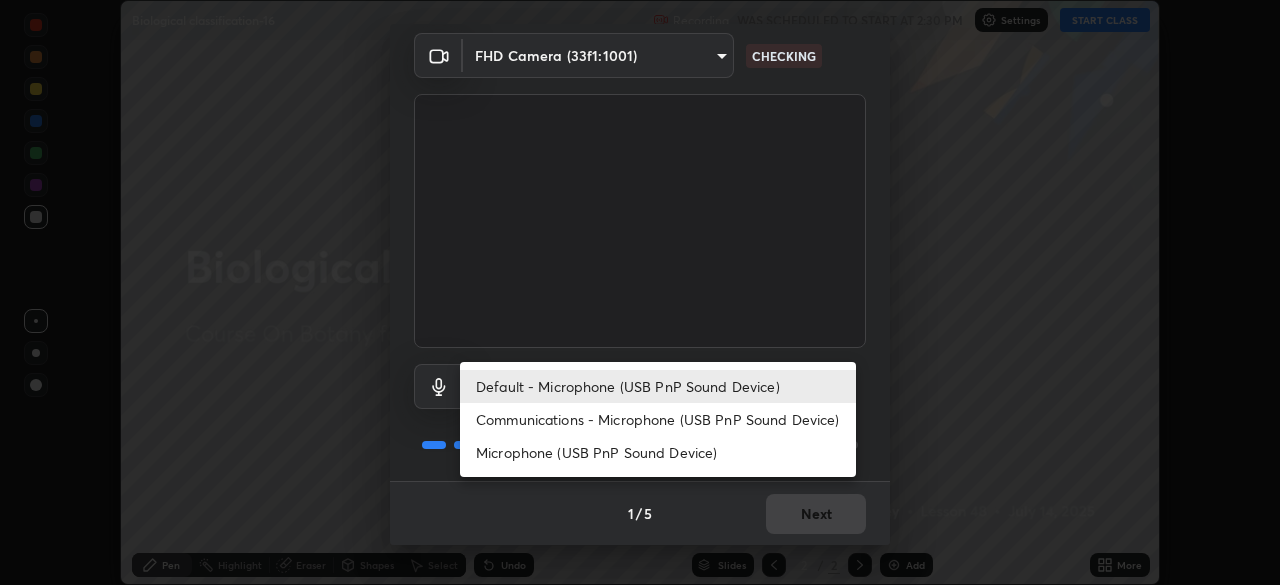 click on "Microphone (USB PnP Sound Device)" at bounding box center [658, 452] 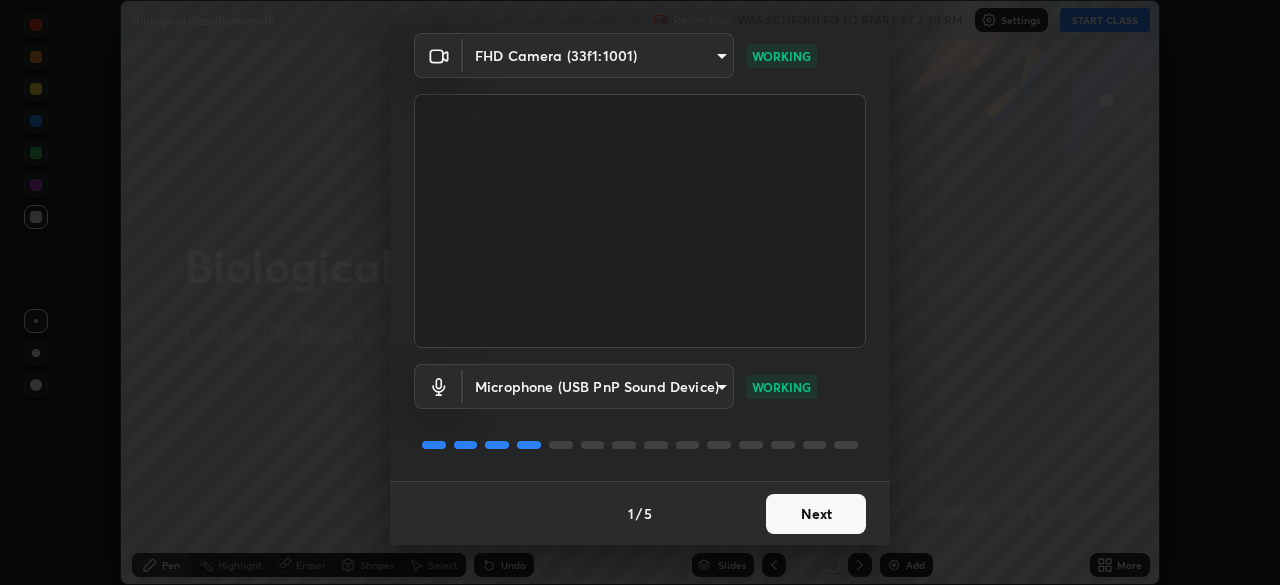 click on "Next" at bounding box center (816, 514) 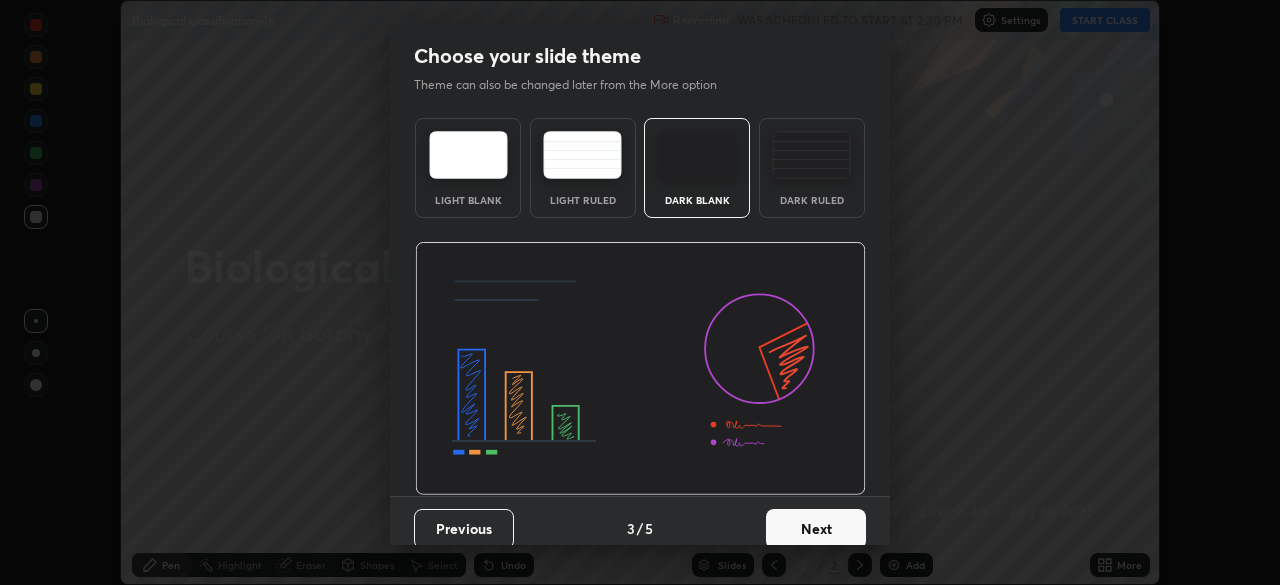 click on "Next" at bounding box center [816, 529] 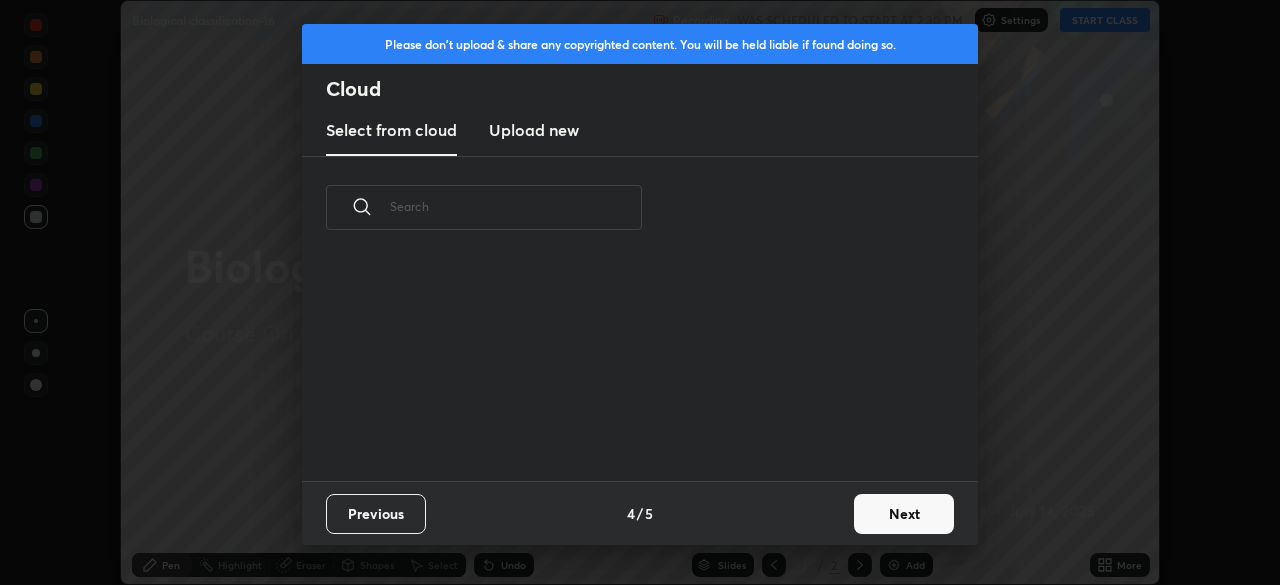 click on "Previous 4 / 5 Next" at bounding box center (640, 513) 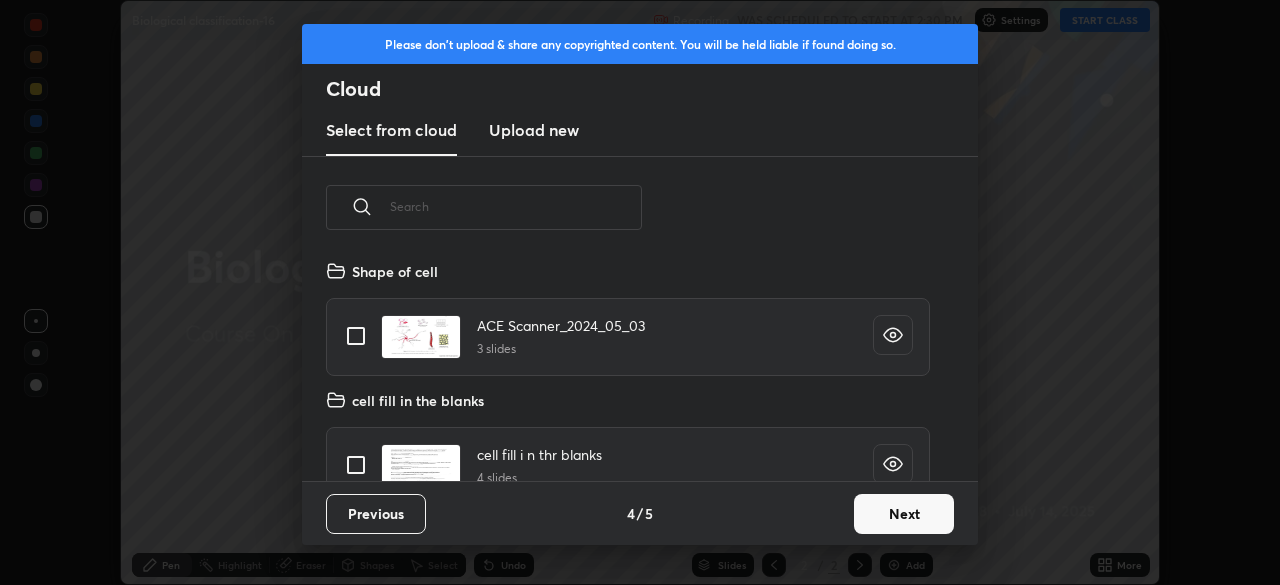 click on "Next" at bounding box center [904, 514] 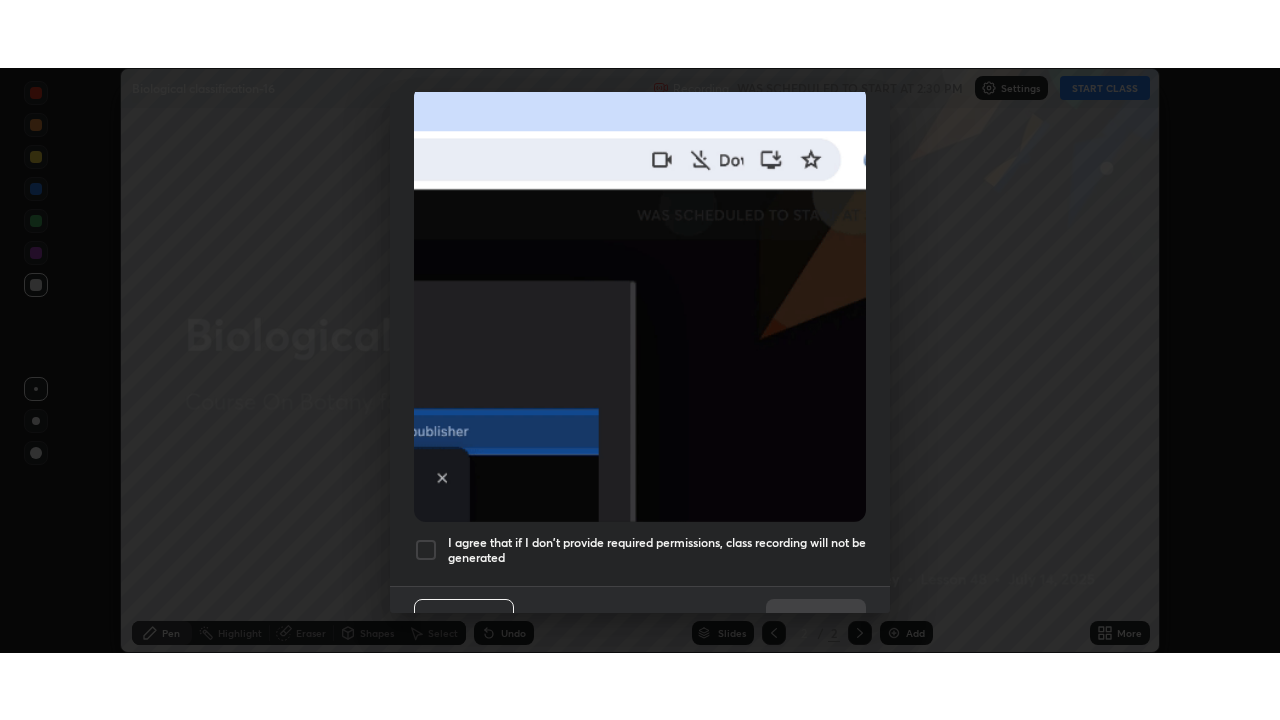 scroll, scrollTop: 479, scrollLeft: 0, axis: vertical 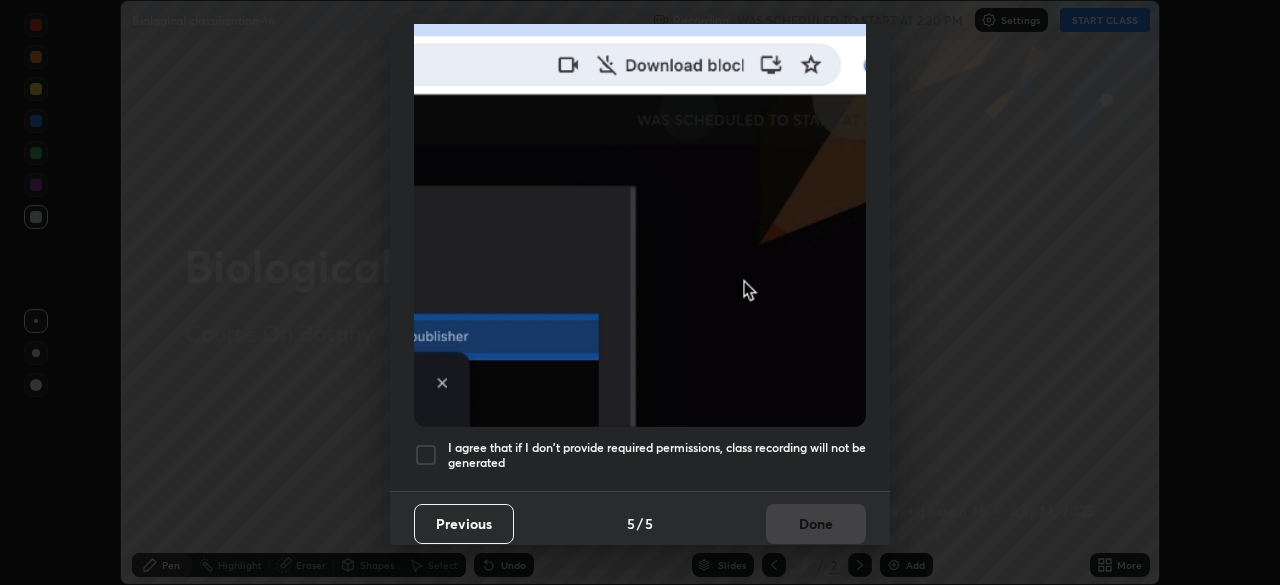 click at bounding box center [426, 455] 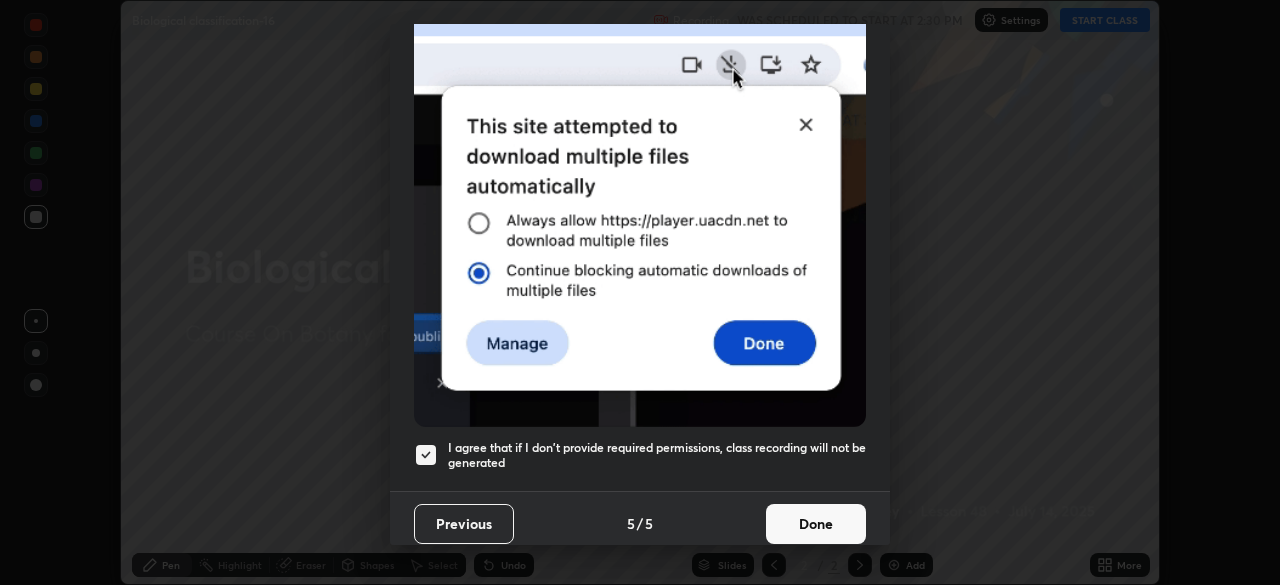 click on "Done" at bounding box center [816, 524] 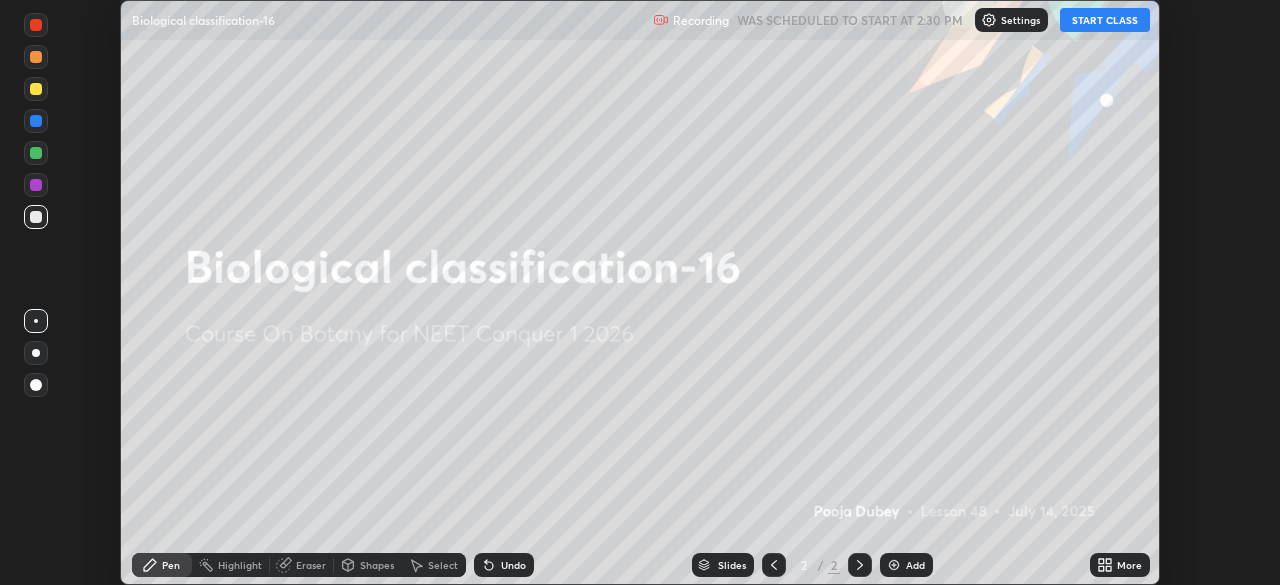 click on "START CLASS" at bounding box center [1105, 20] 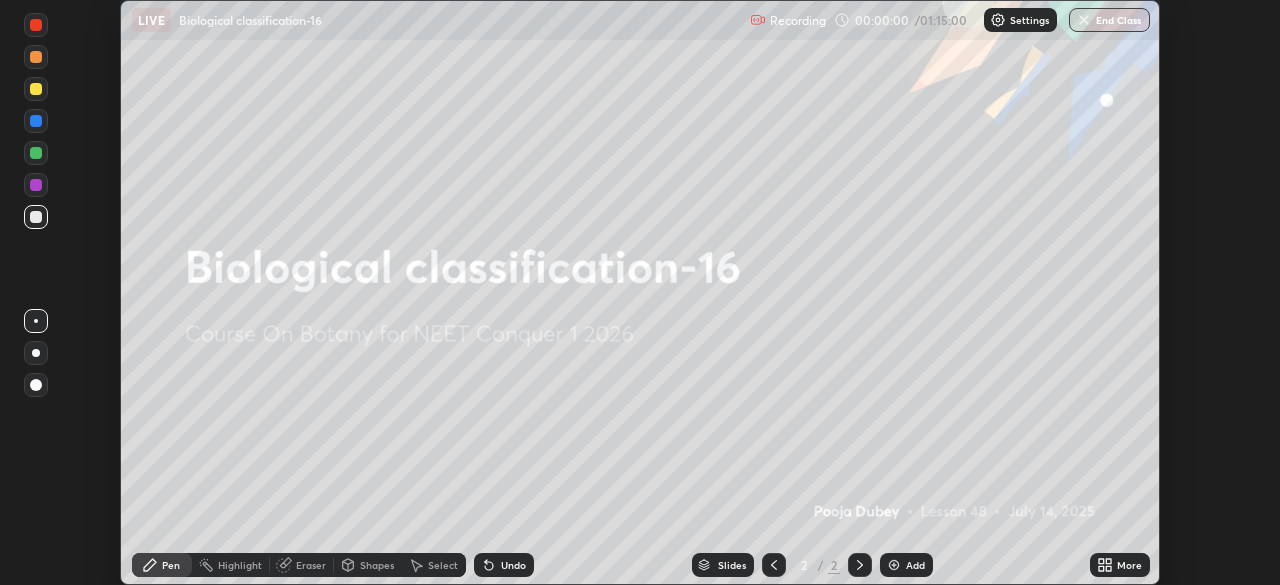 click 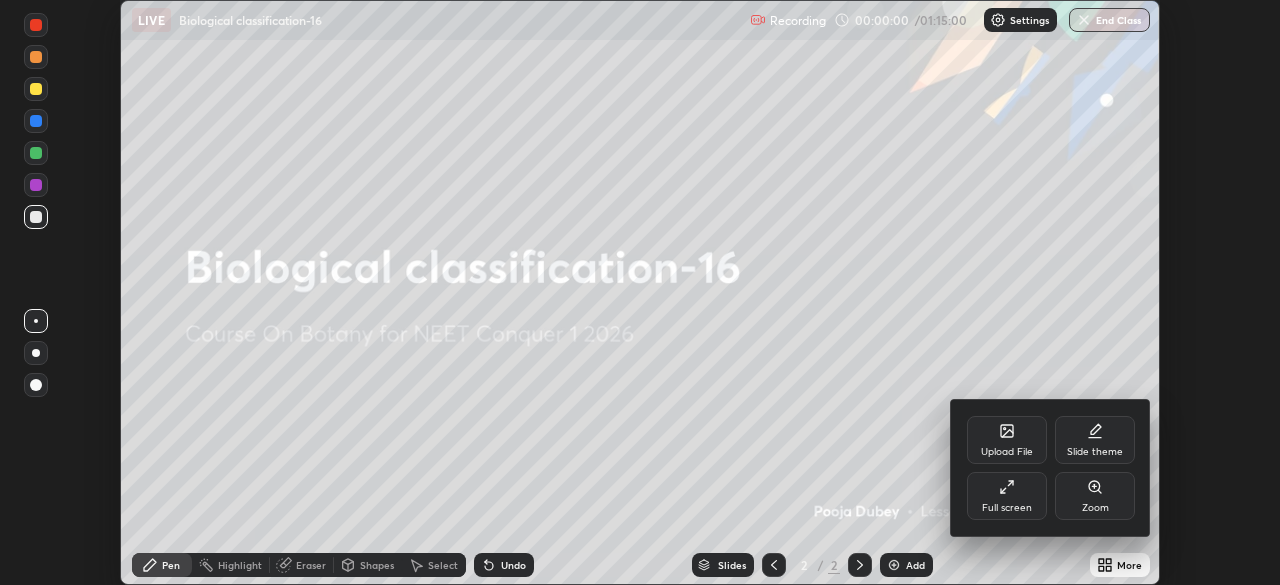 click on "Full screen" at bounding box center (1007, 496) 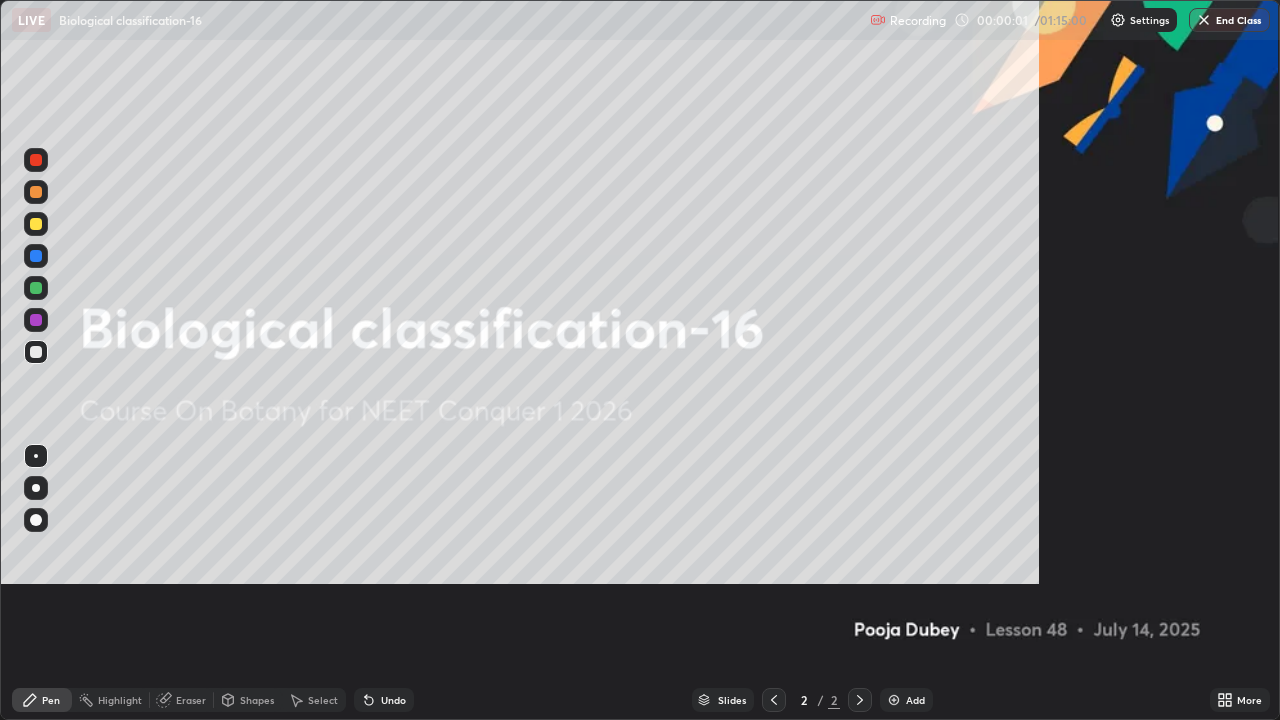 scroll, scrollTop: 99280, scrollLeft: 98720, axis: both 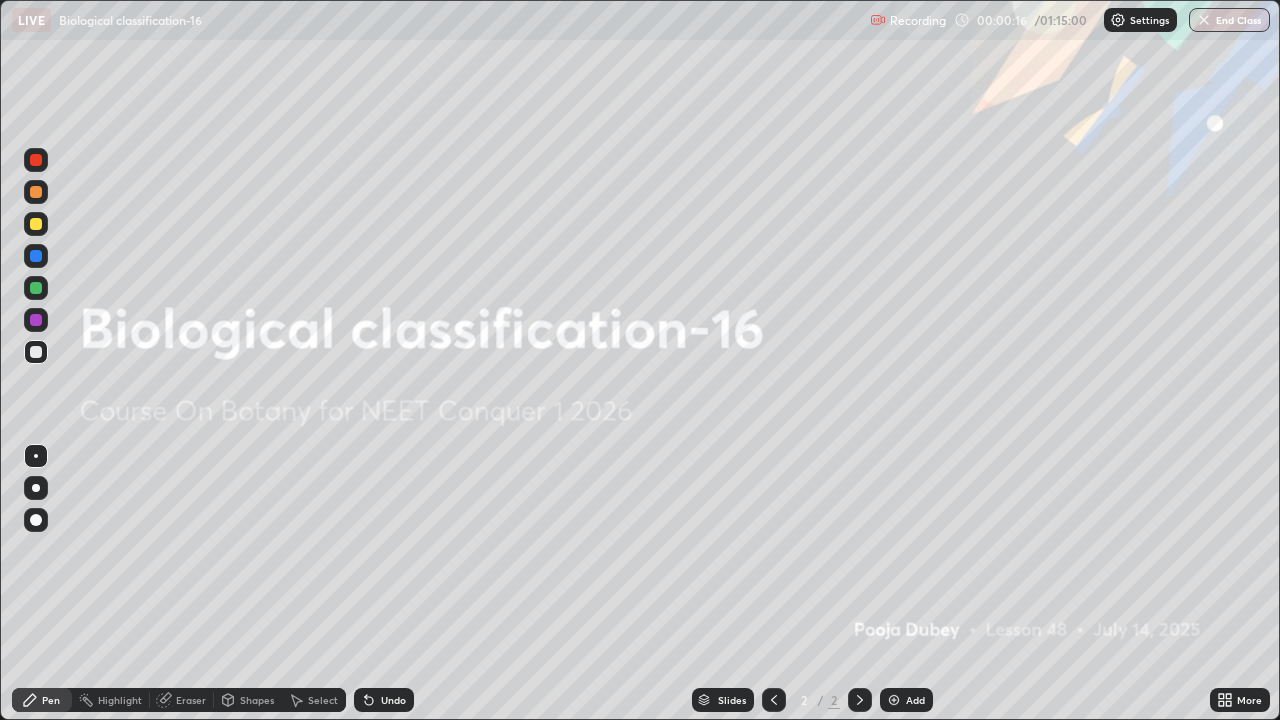 click on "More" at bounding box center (1240, 700) 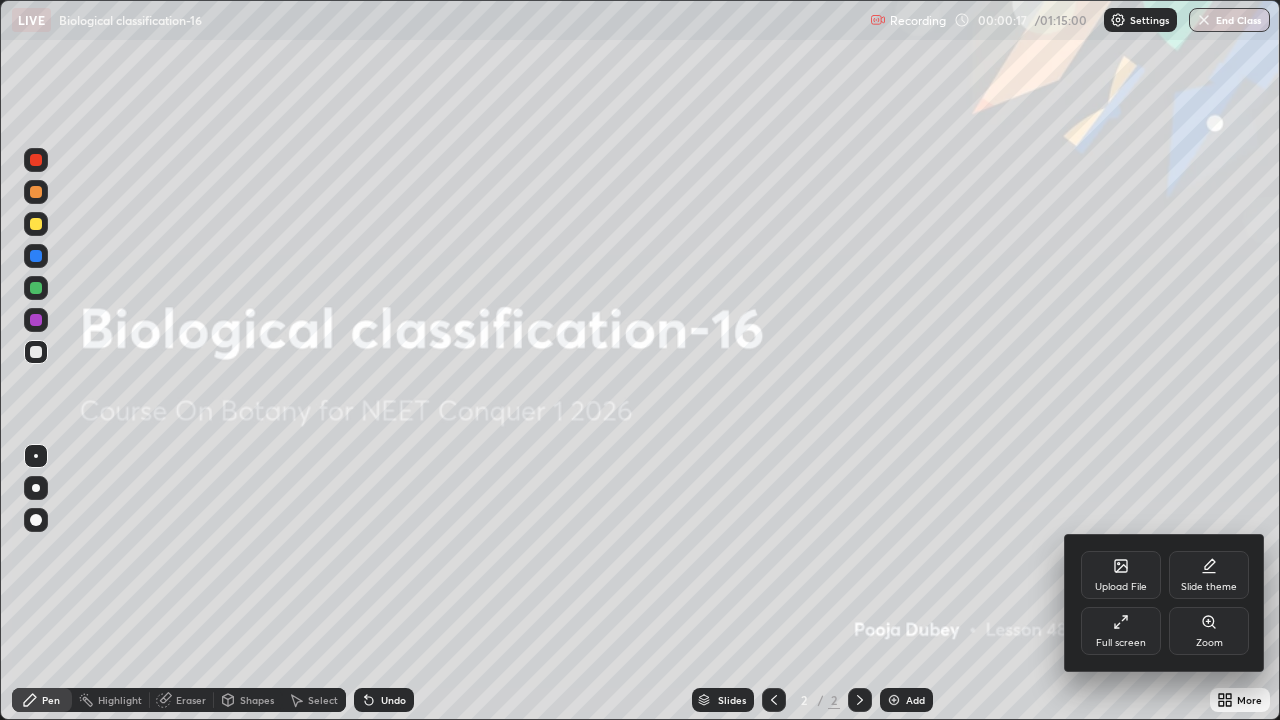 click 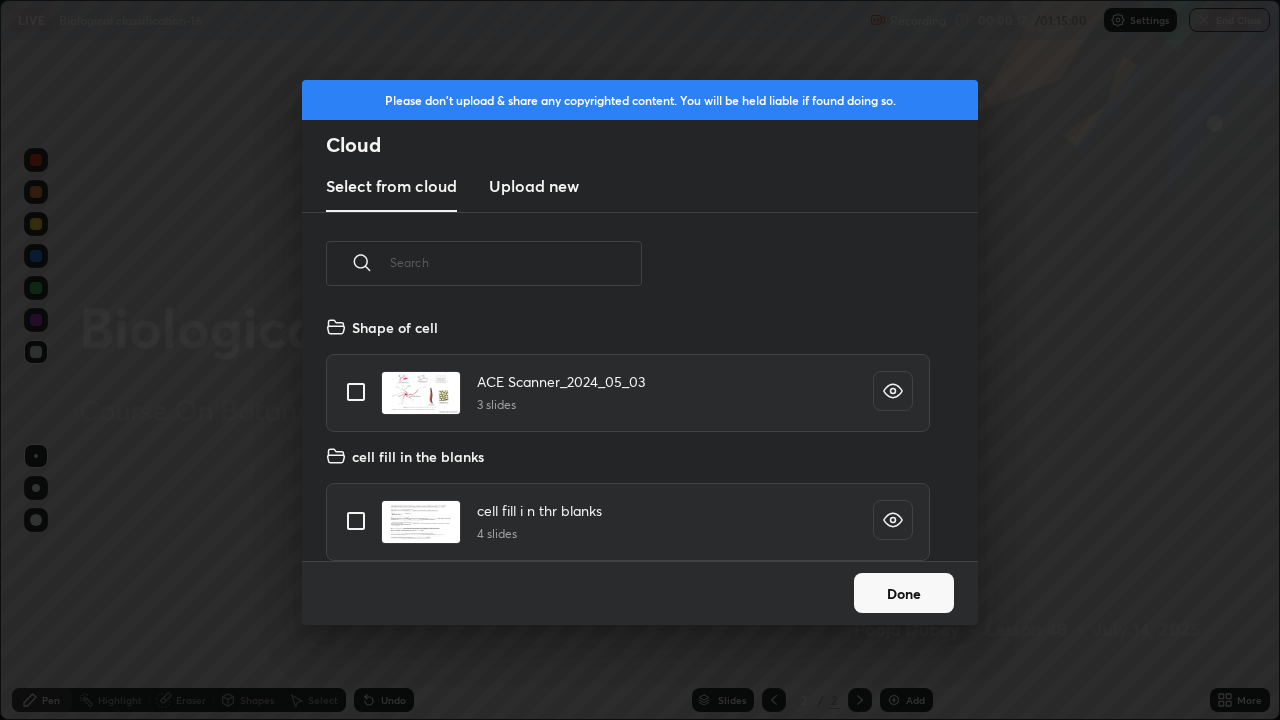 scroll, scrollTop: 7, scrollLeft: 11, axis: both 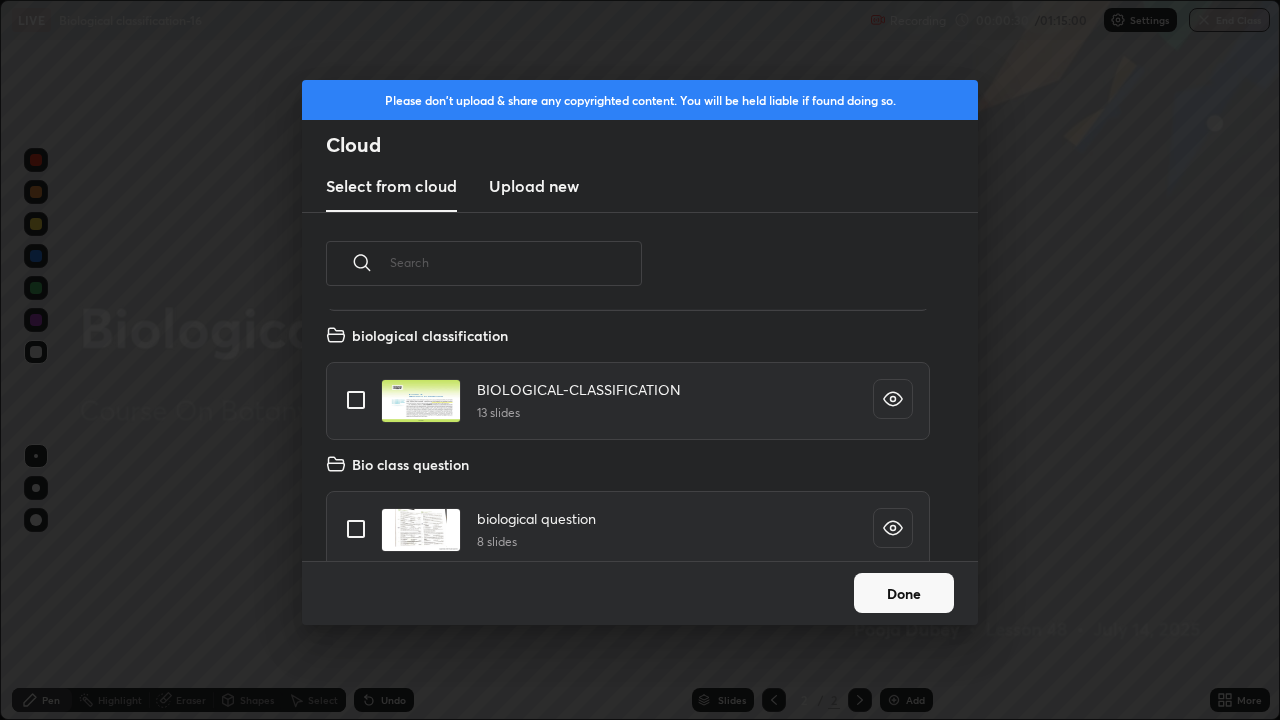 click at bounding box center [356, 400] 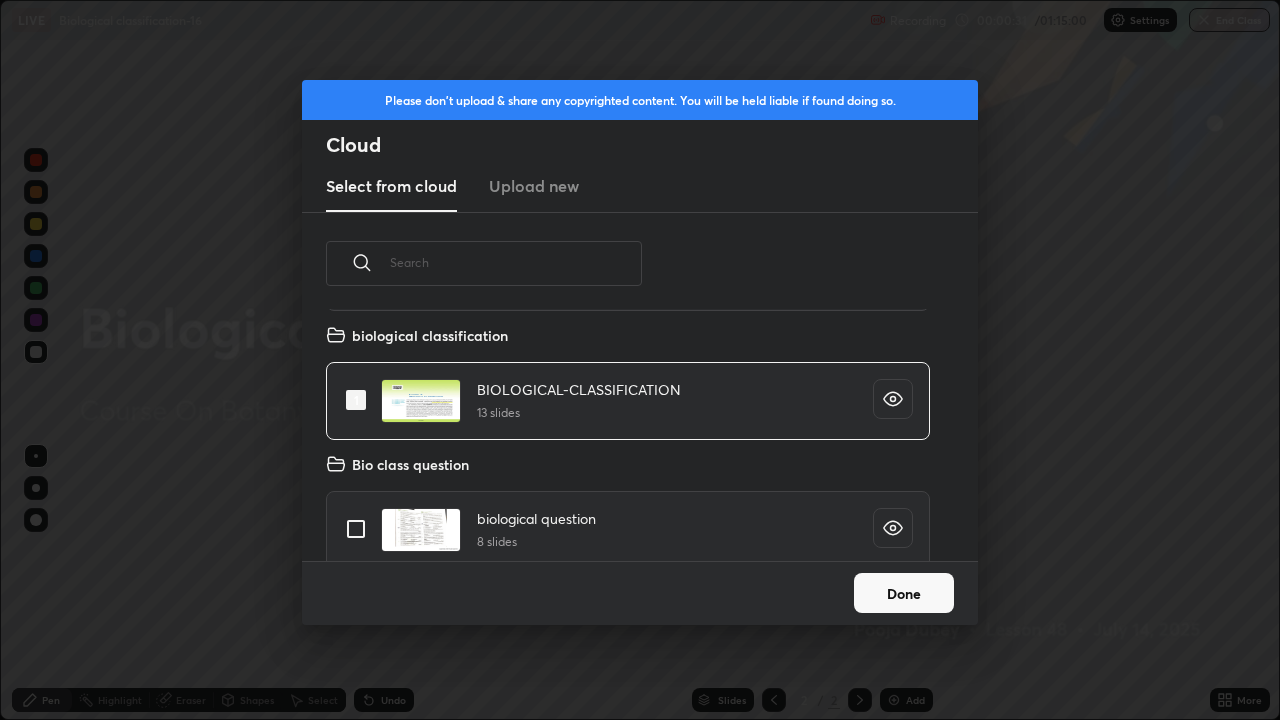 click on "Done" at bounding box center [904, 593] 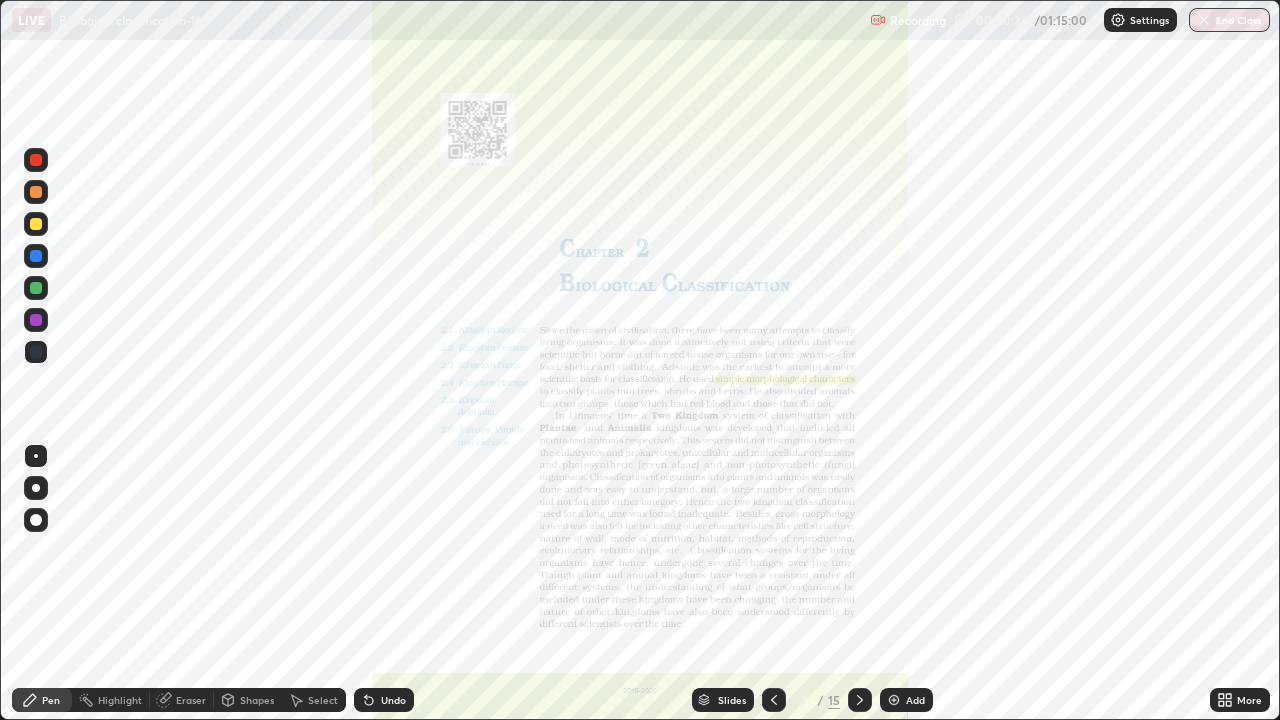 click 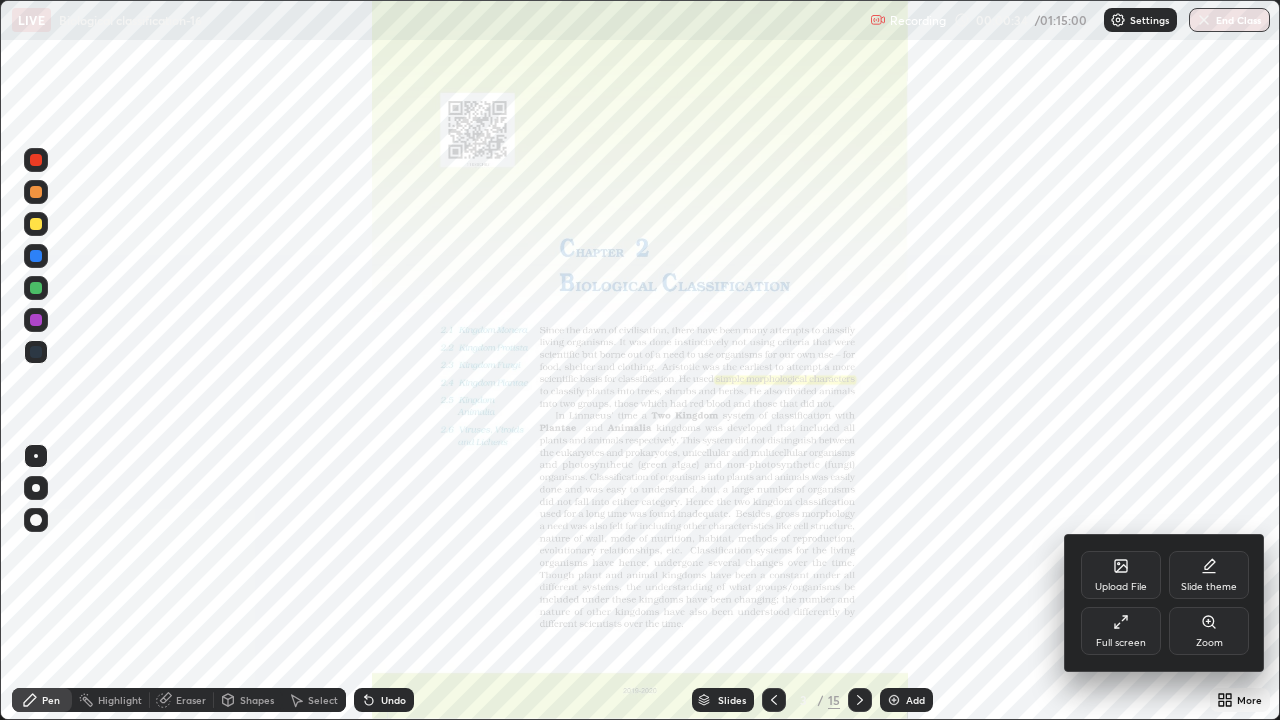 click on "Upload File" at bounding box center (1121, 575) 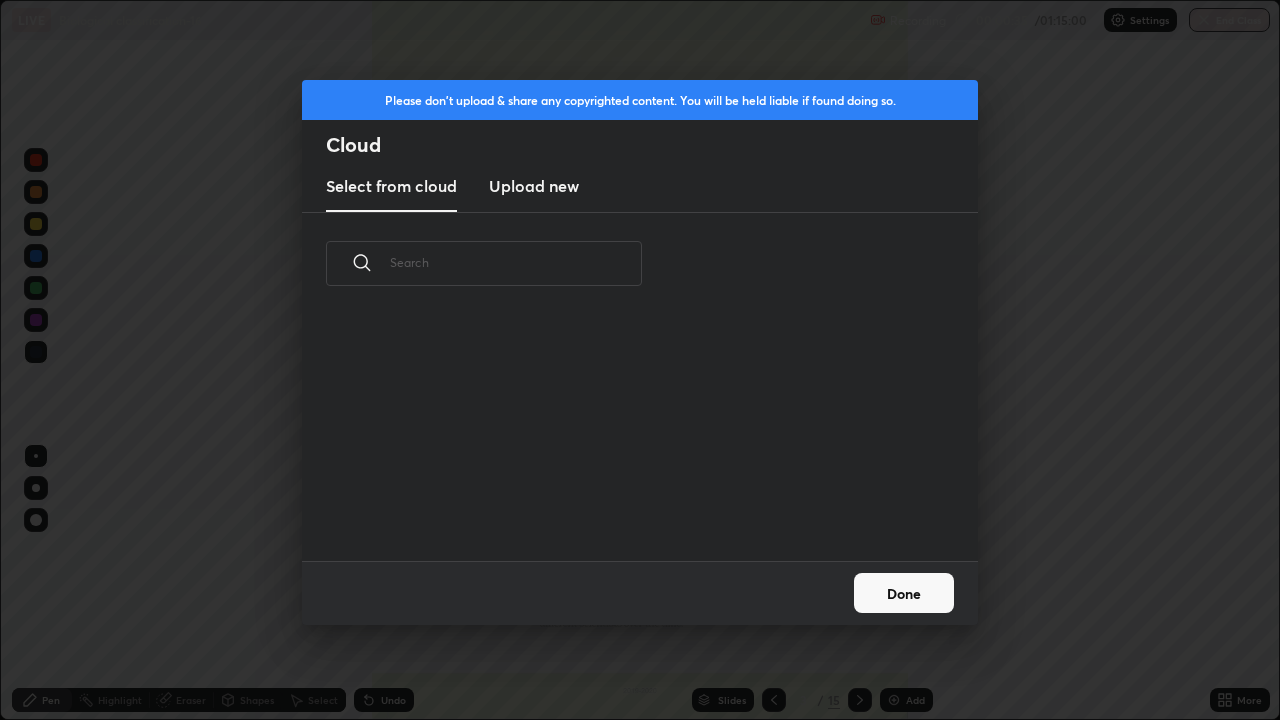 scroll, scrollTop: 7, scrollLeft: 11, axis: both 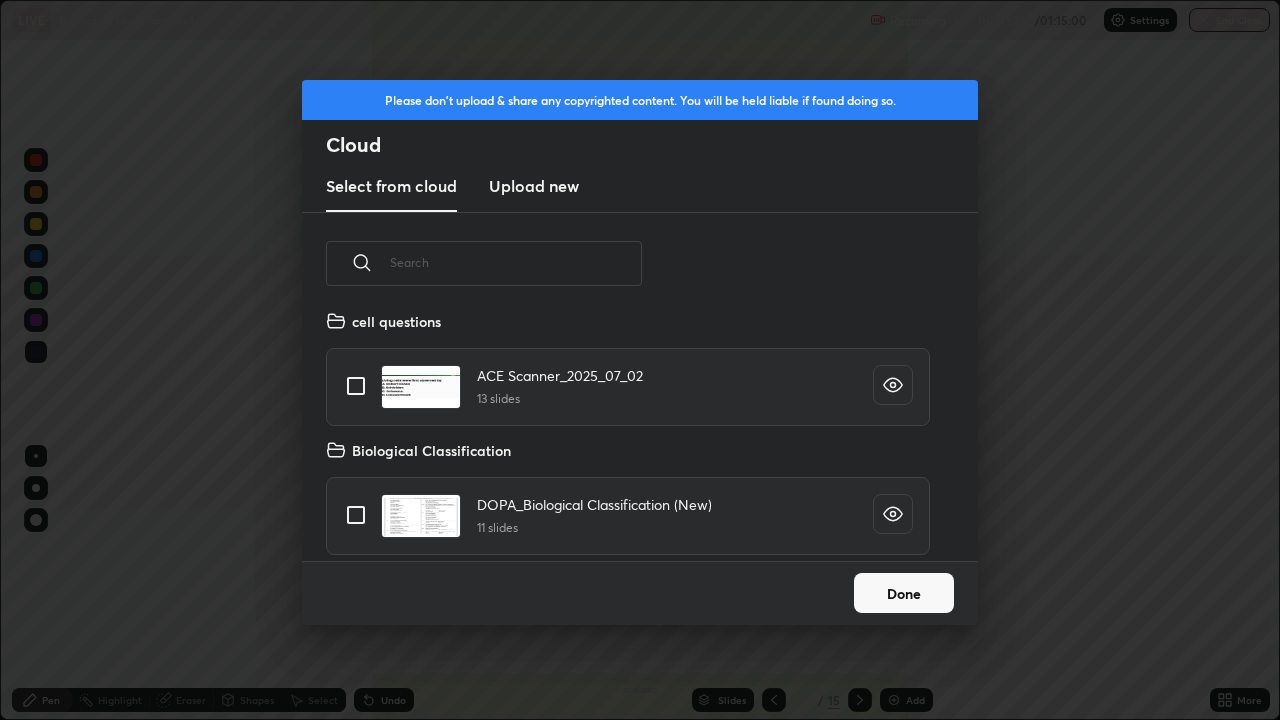 click at bounding box center (356, 515) 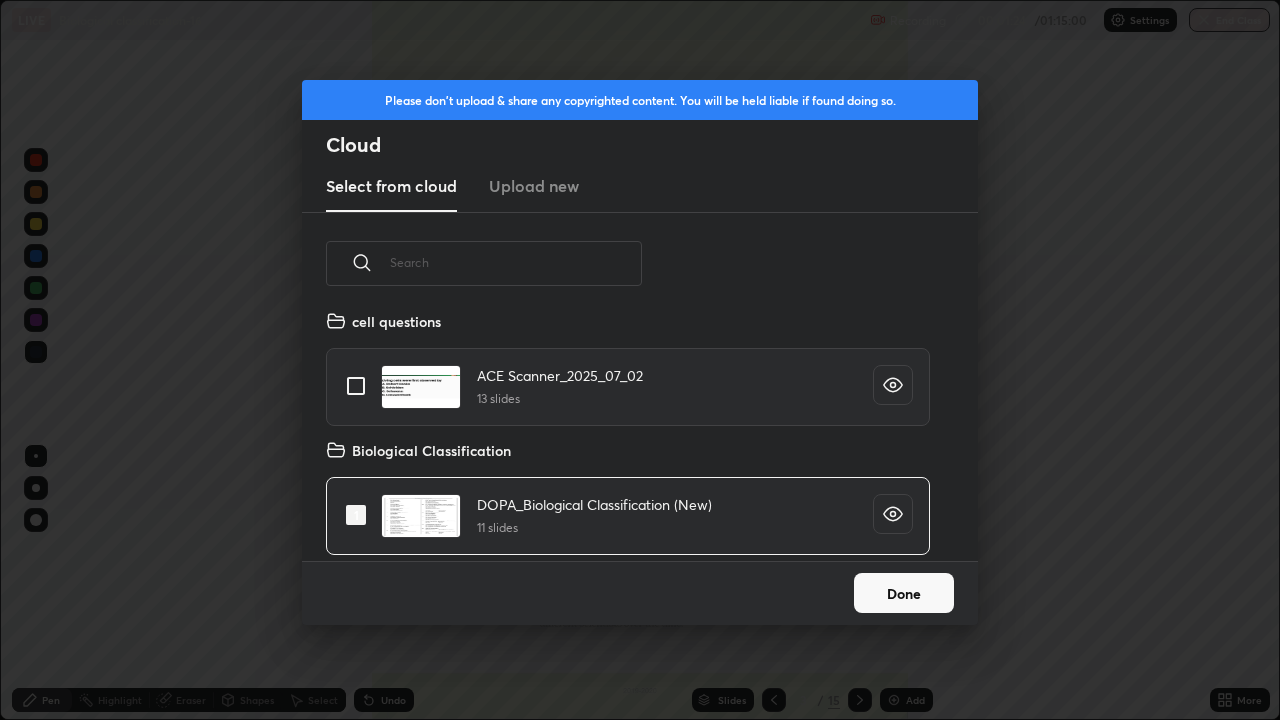 click on "Done" at bounding box center [904, 593] 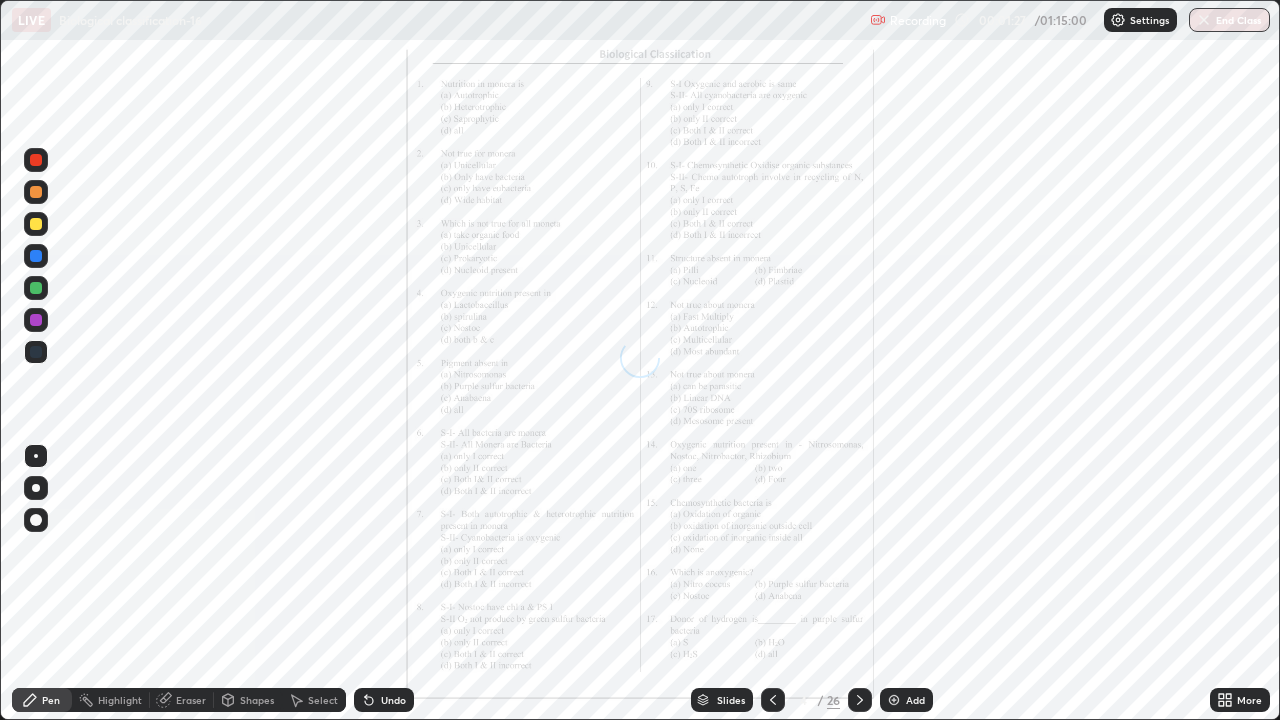 click on "Slides" at bounding box center (731, 700) 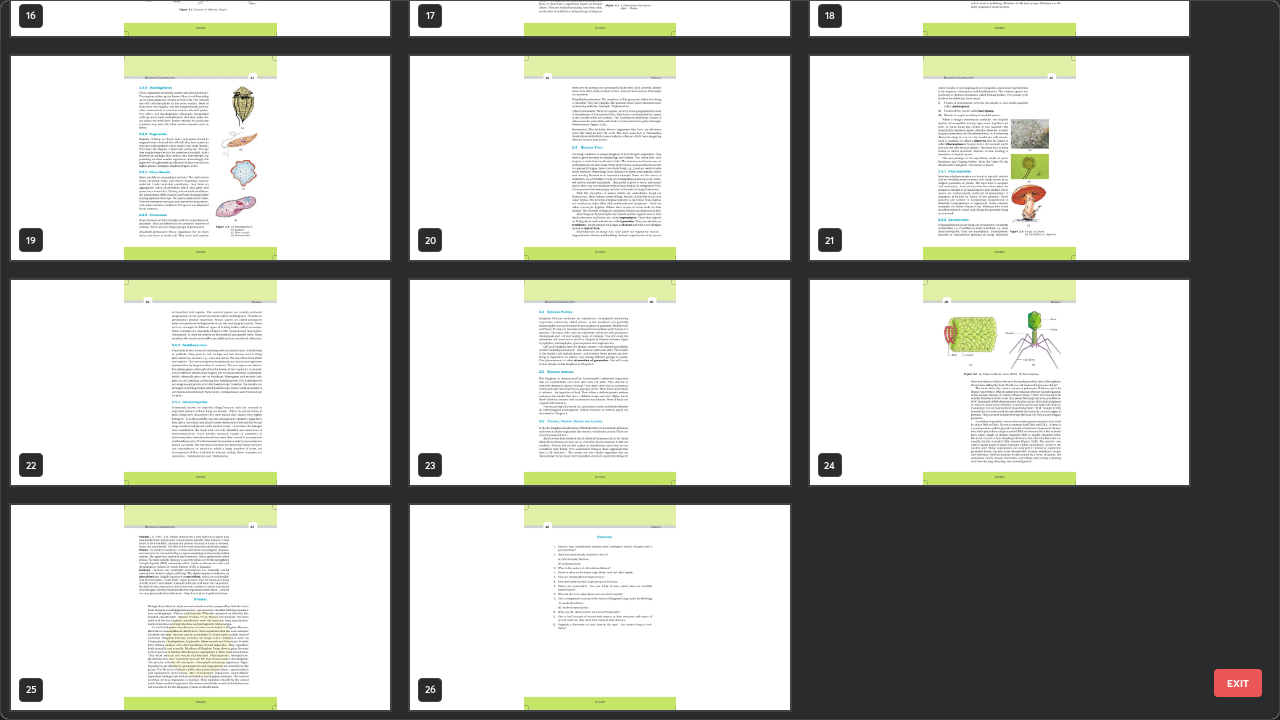 click at bounding box center (200, 607) 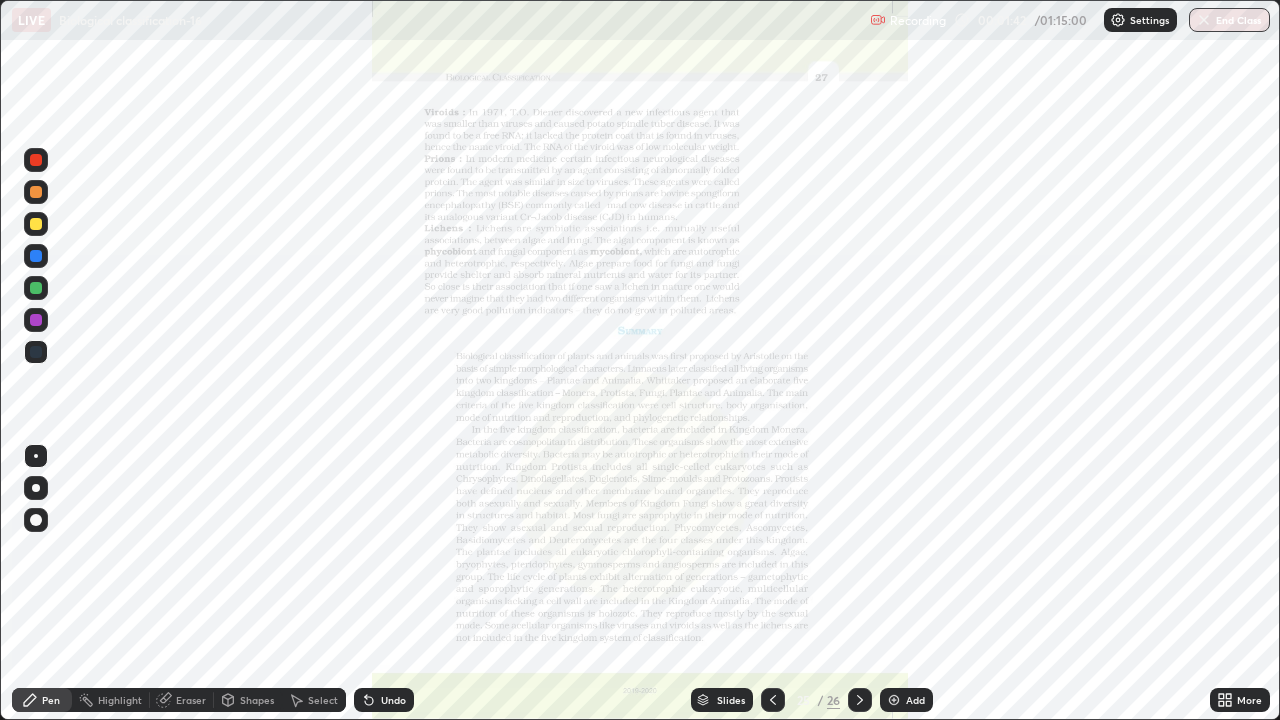 click at bounding box center (200, 607) 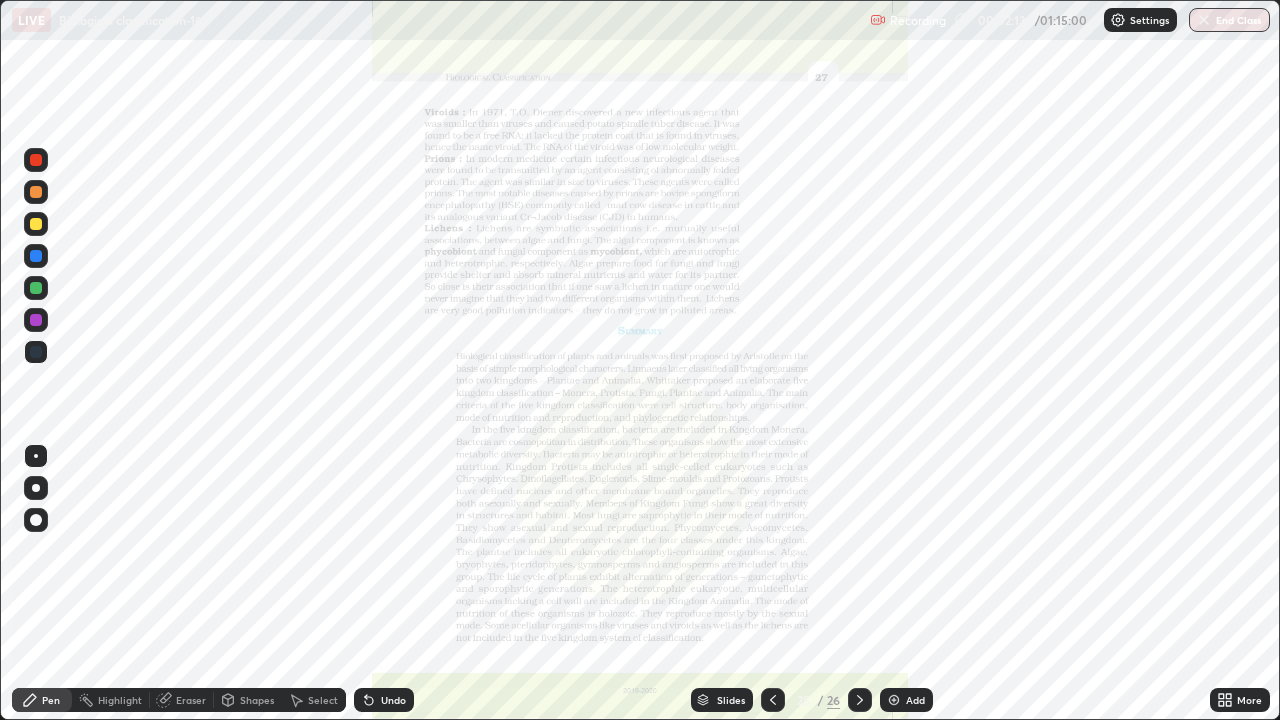 click at bounding box center [894, 700] 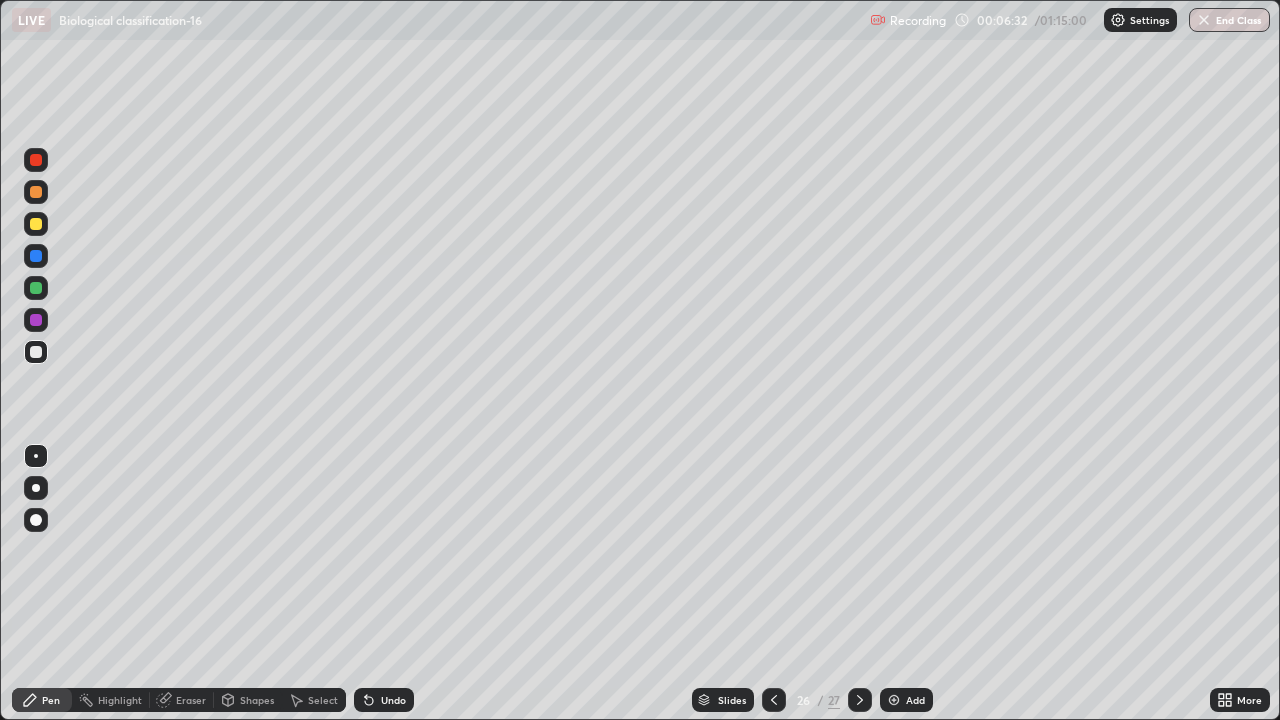click on "Slides" at bounding box center [732, 700] 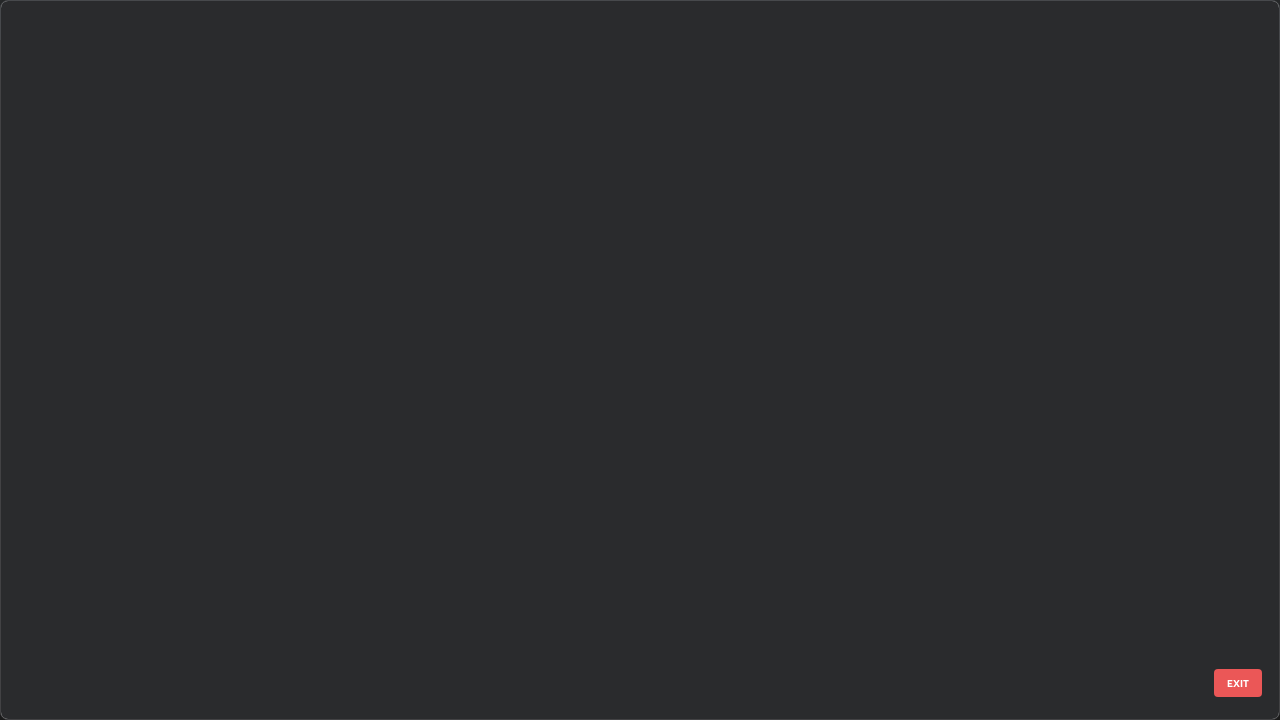 scroll, scrollTop: 1303, scrollLeft: 0, axis: vertical 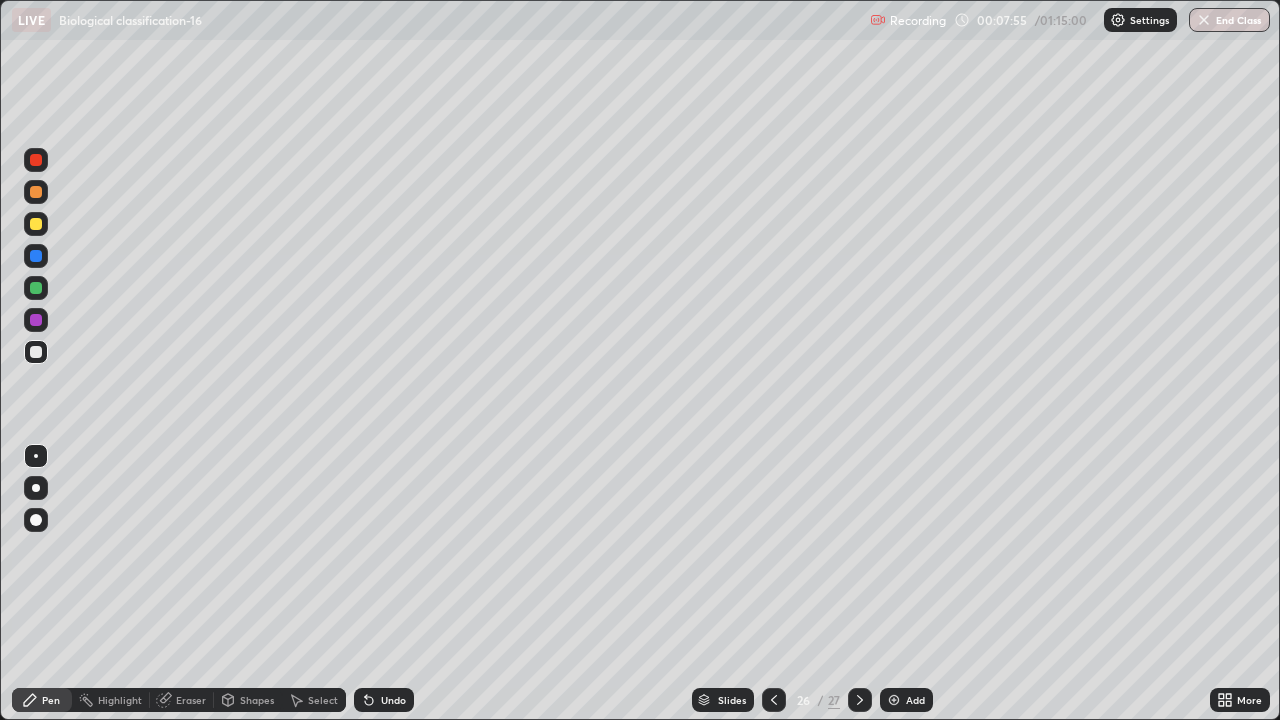 click on "Add" at bounding box center [915, 700] 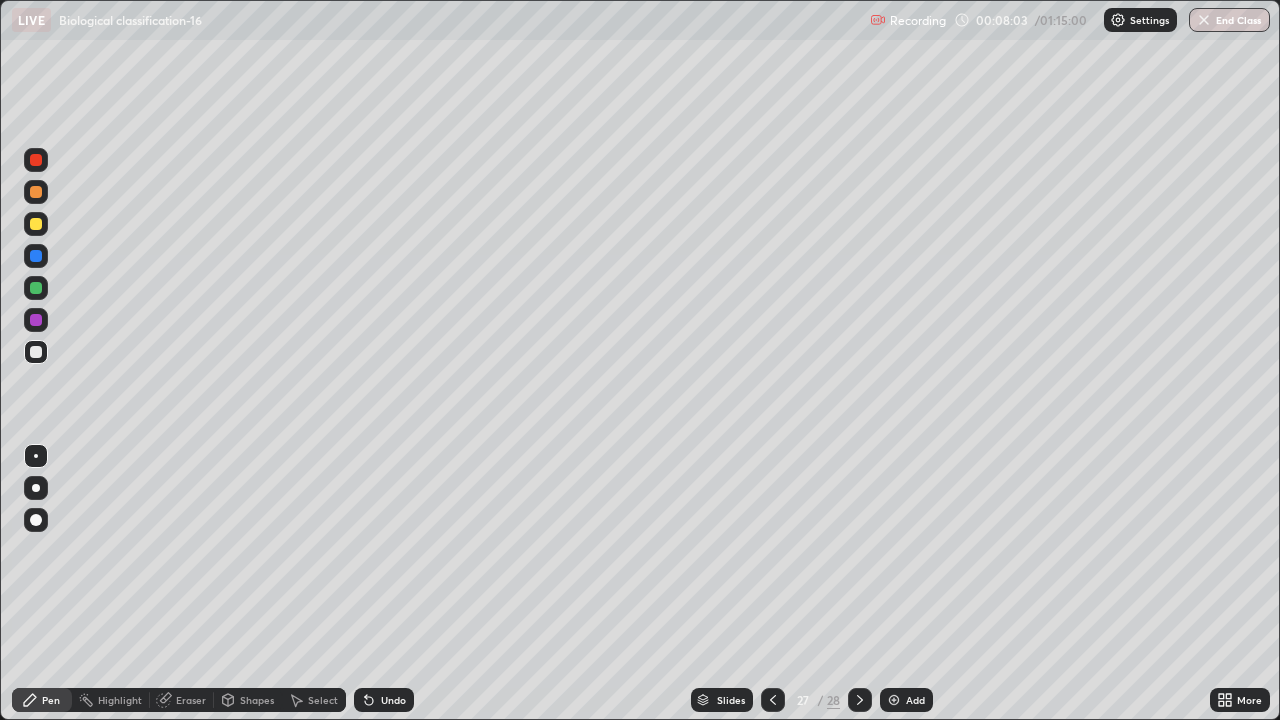 click 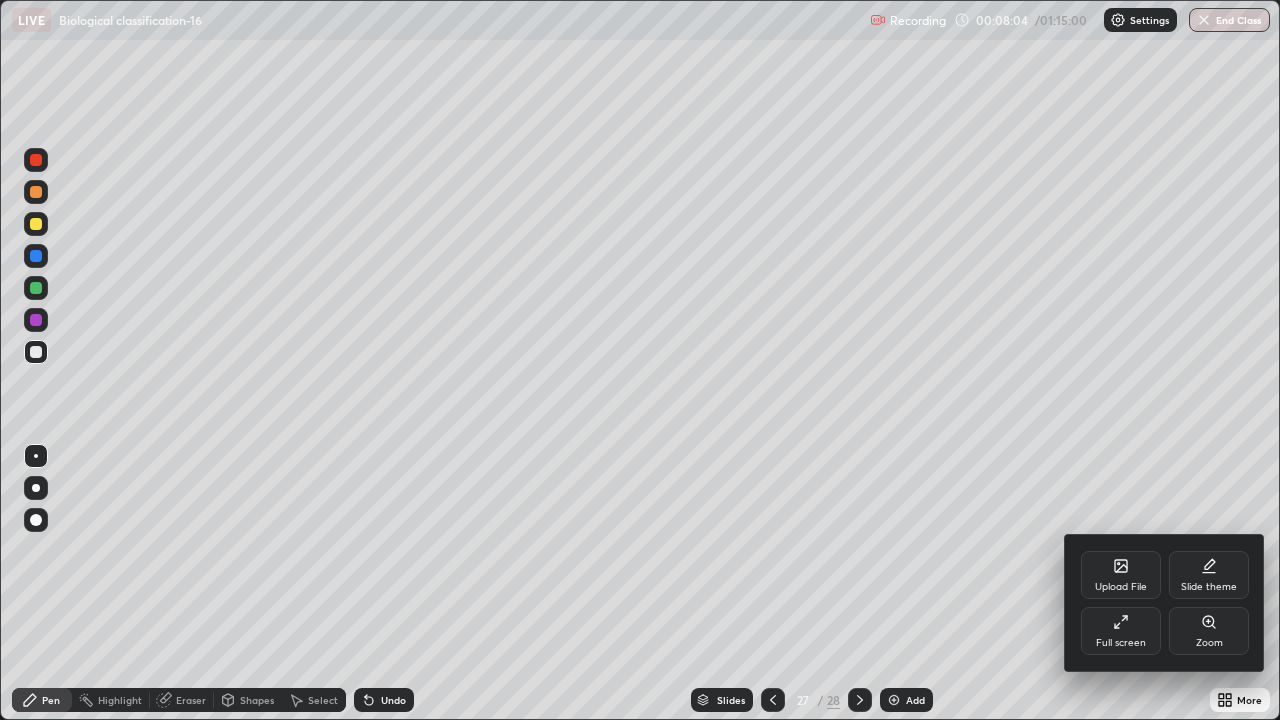 click on "Upload File" at bounding box center (1121, 575) 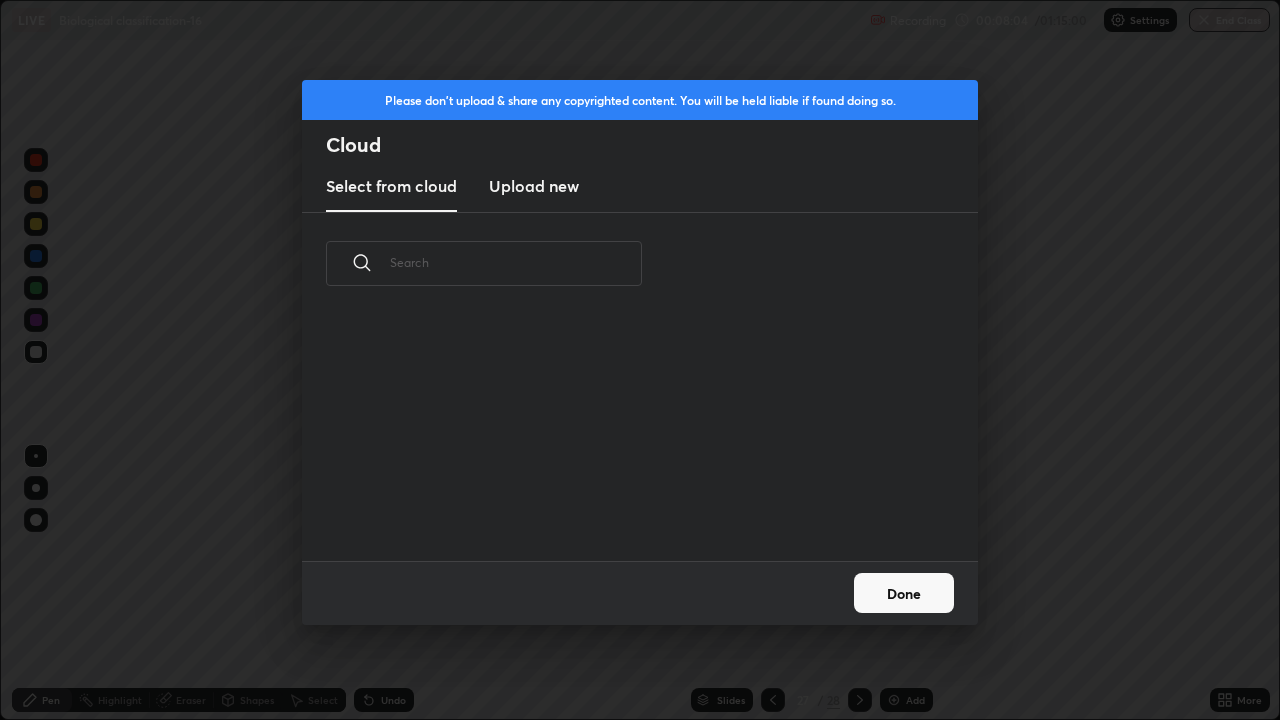 scroll, scrollTop: 7, scrollLeft: 11, axis: both 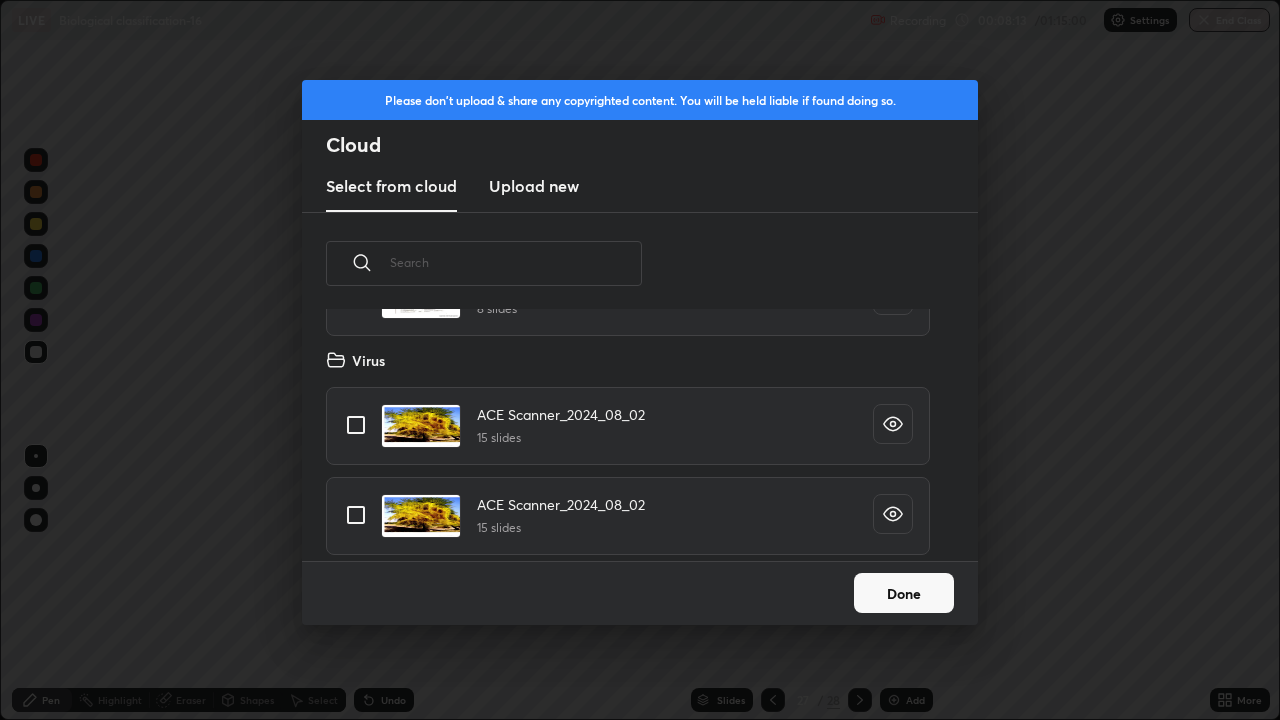 click at bounding box center [356, 515] 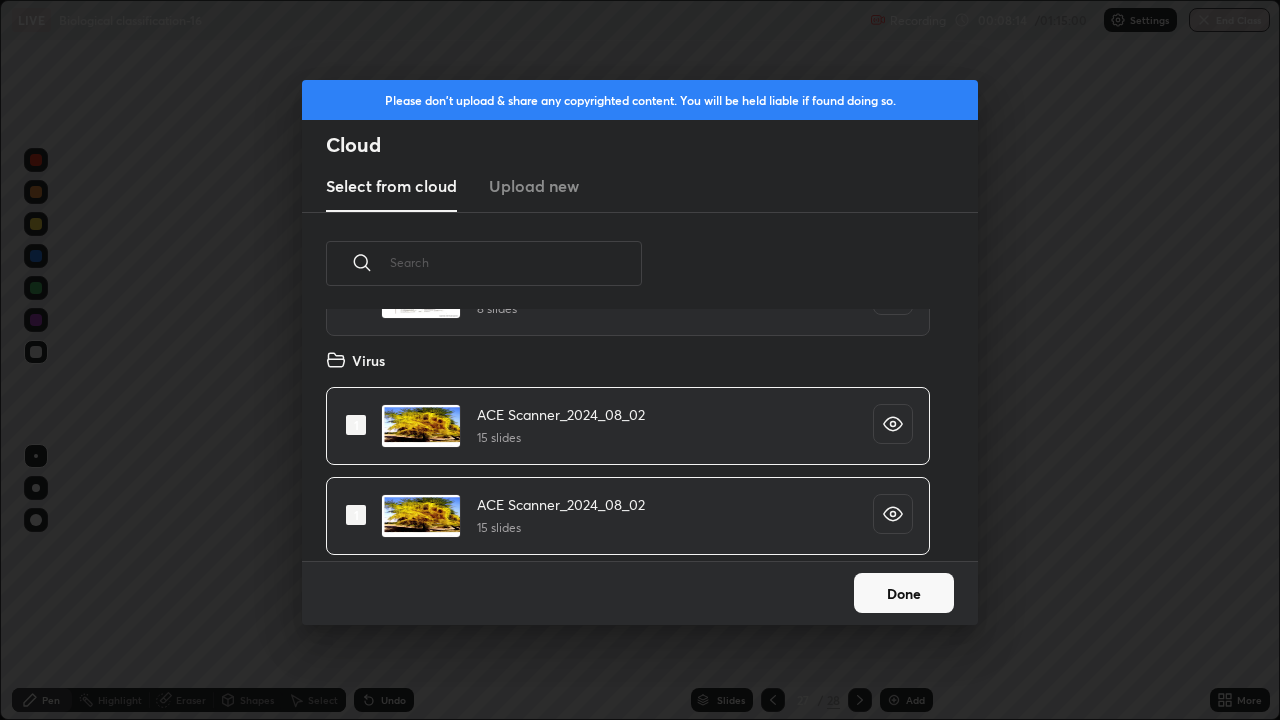 click on "Done" at bounding box center [904, 593] 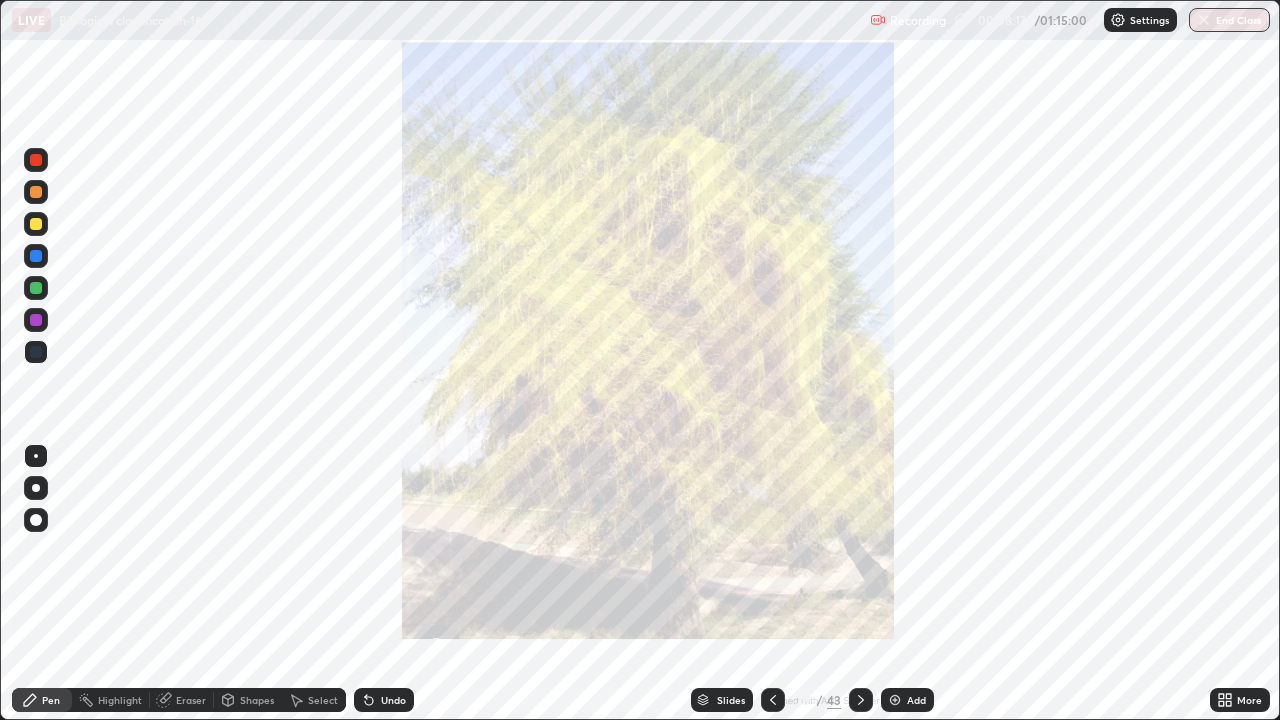 click on "Slides" at bounding box center (722, 700) 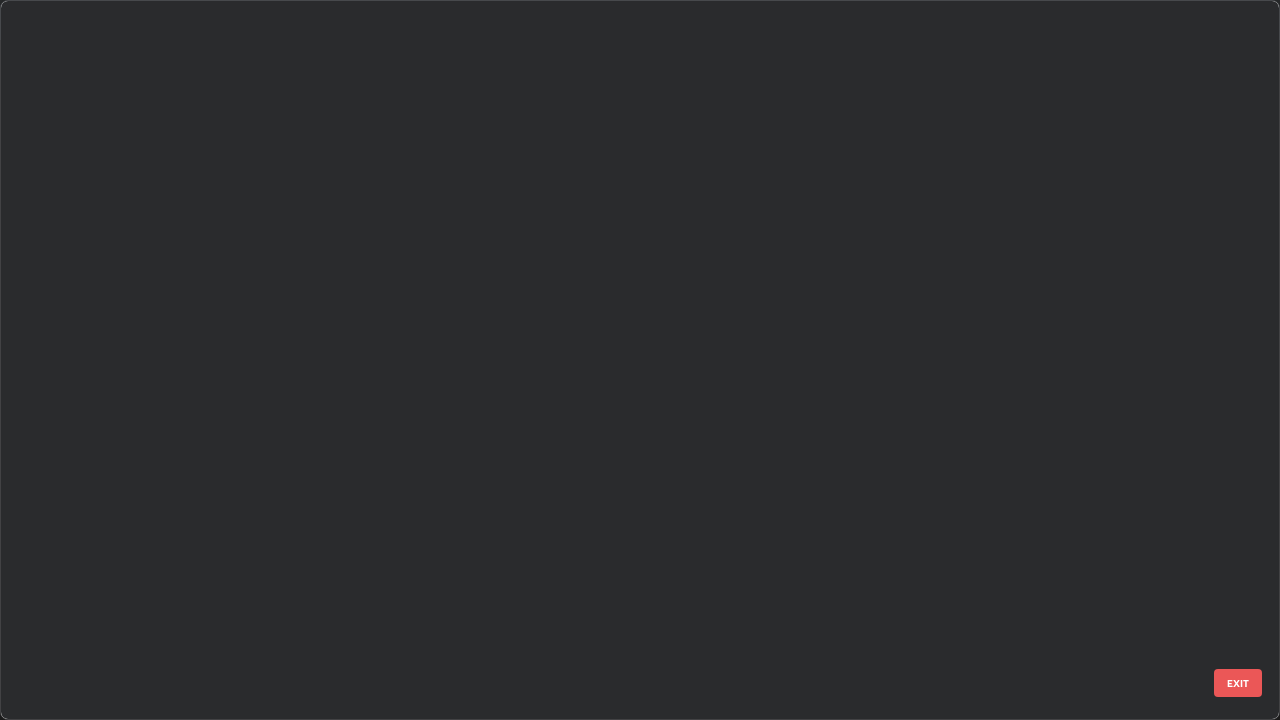 scroll, scrollTop: 1528, scrollLeft: 0, axis: vertical 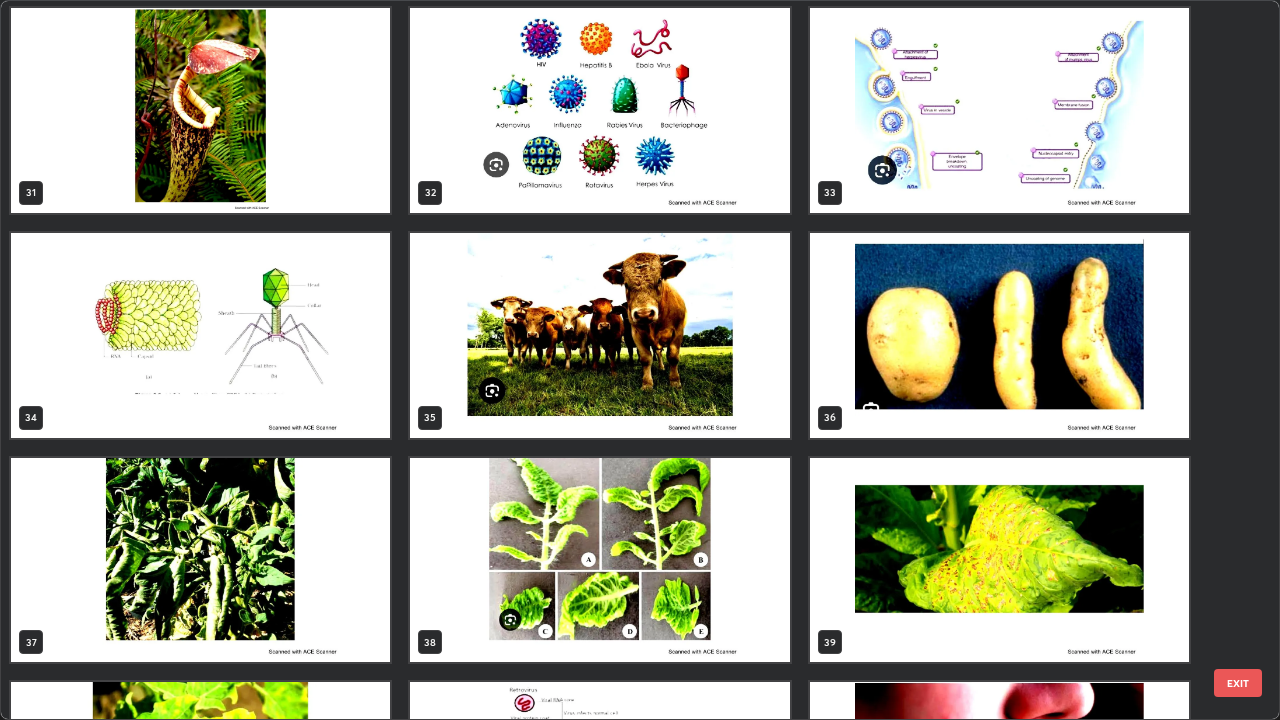 click at bounding box center [999, 335] 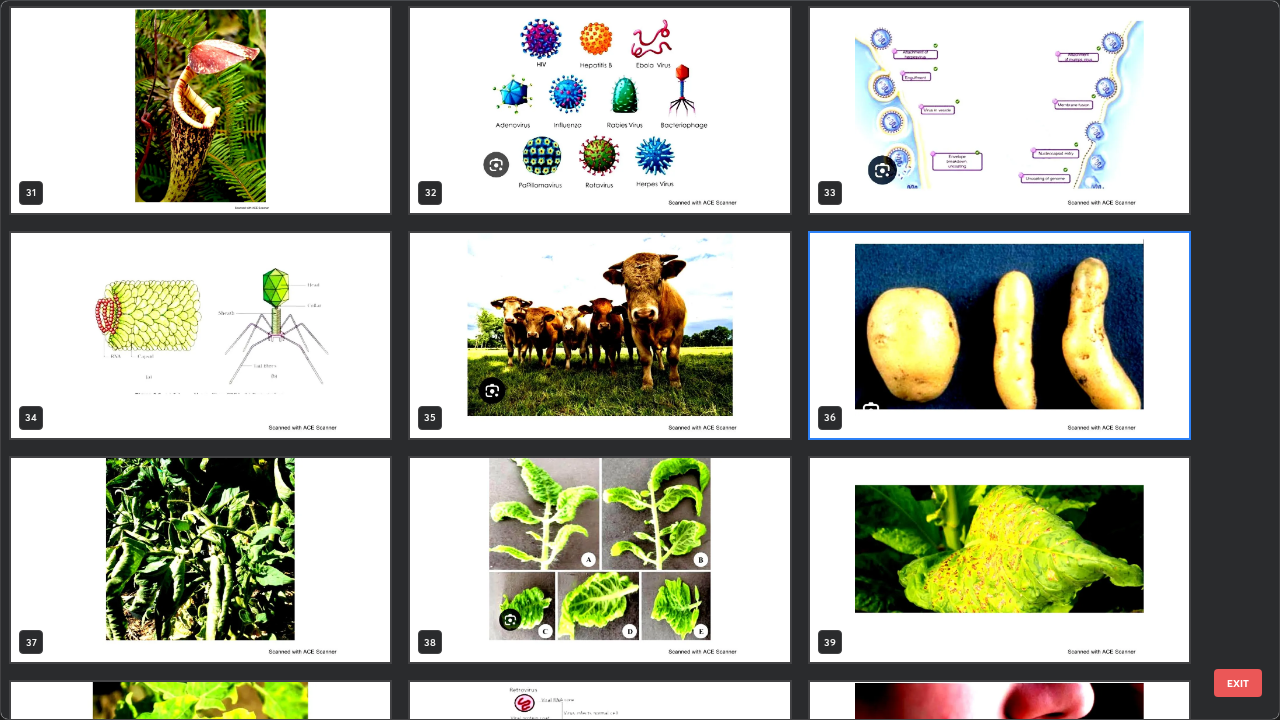 click at bounding box center (999, 335) 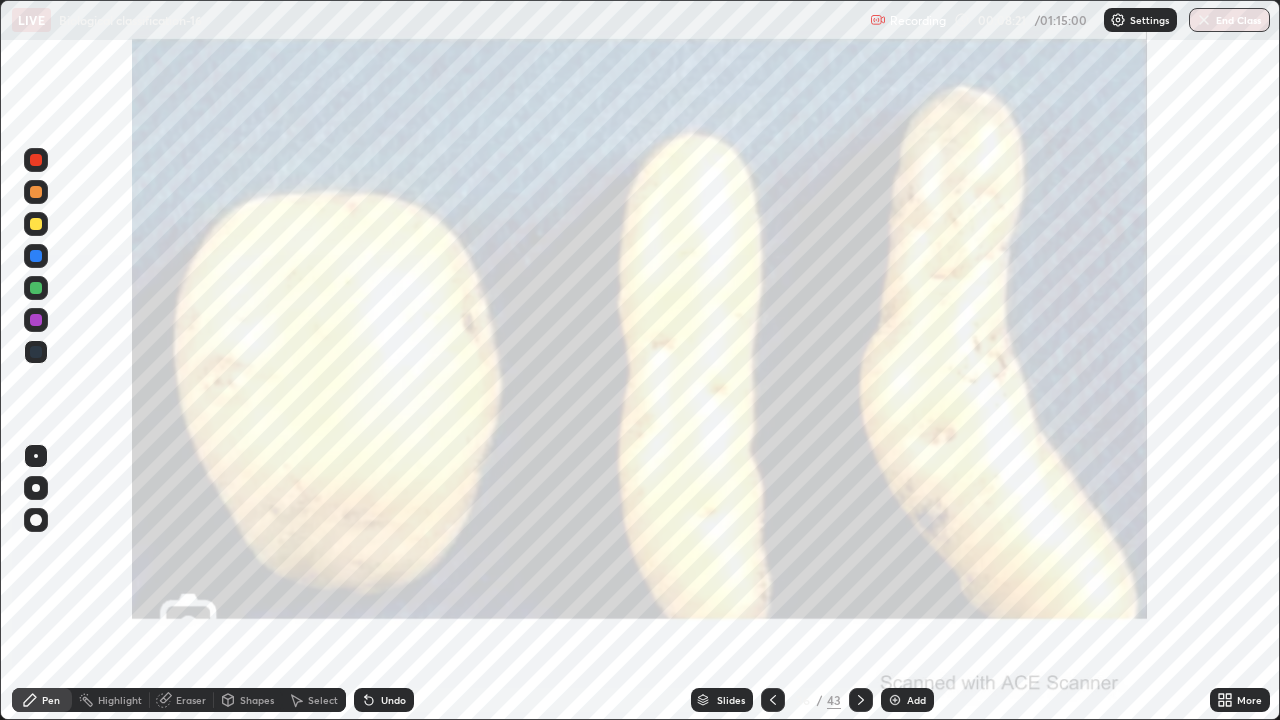 click at bounding box center [999, 335] 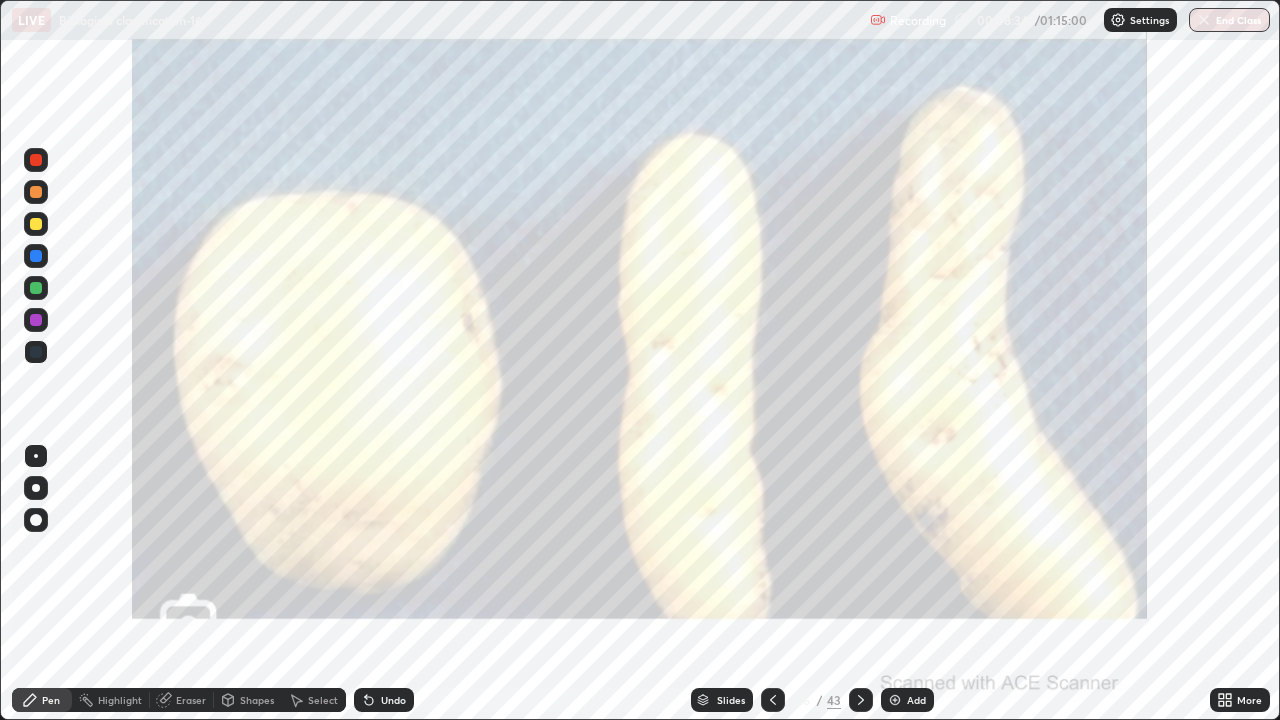 click on "Slides" at bounding box center (722, 700) 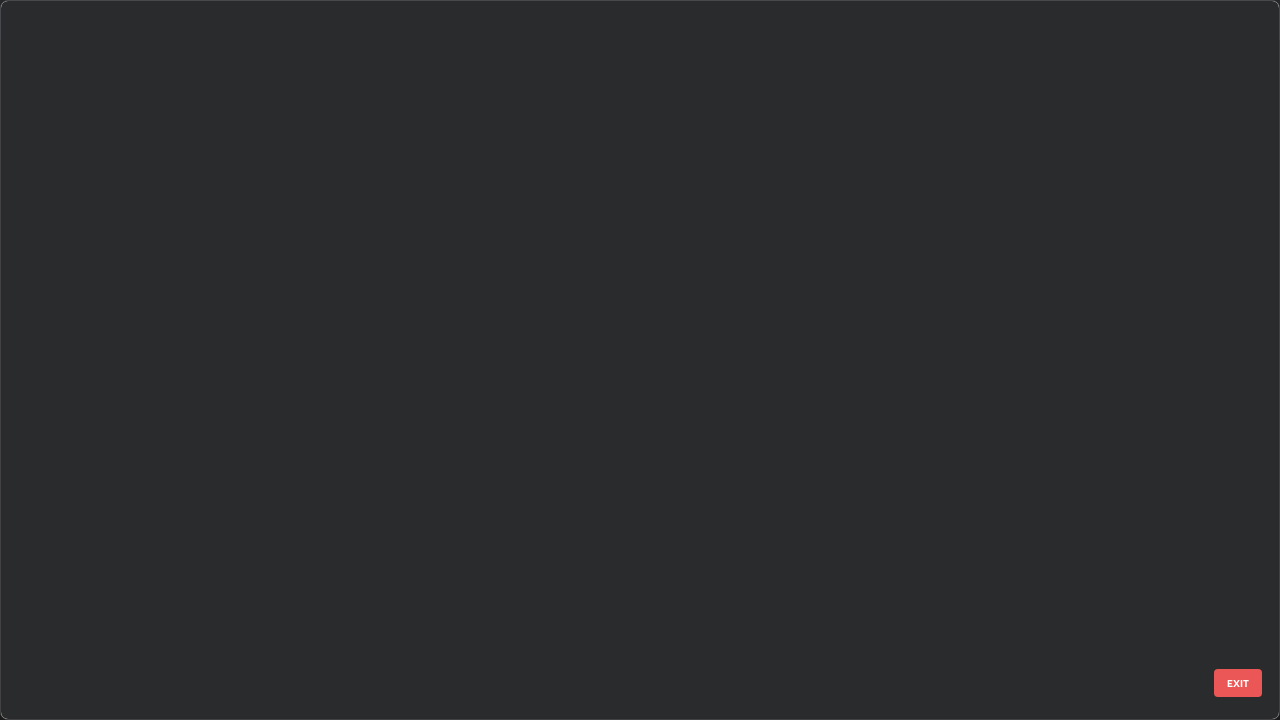 scroll, scrollTop: 1977, scrollLeft: 0, axis: vertical 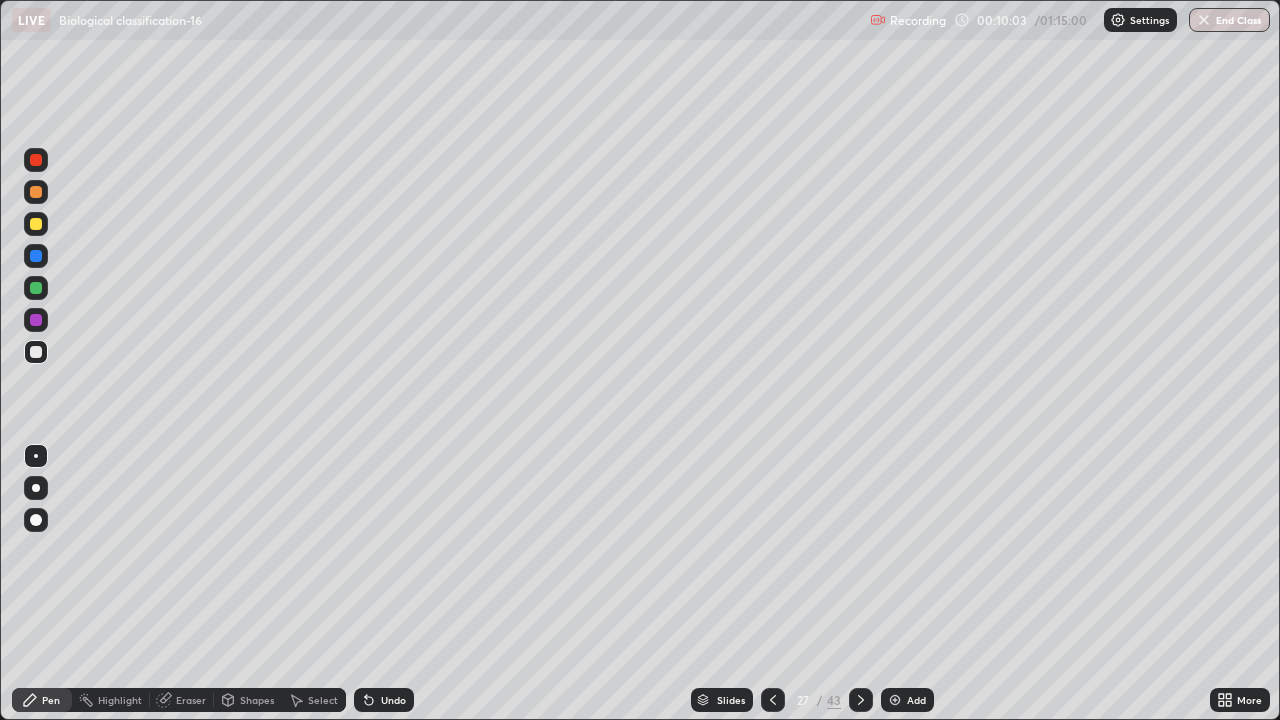 click on "Undo" at bounding box center (393, 700) 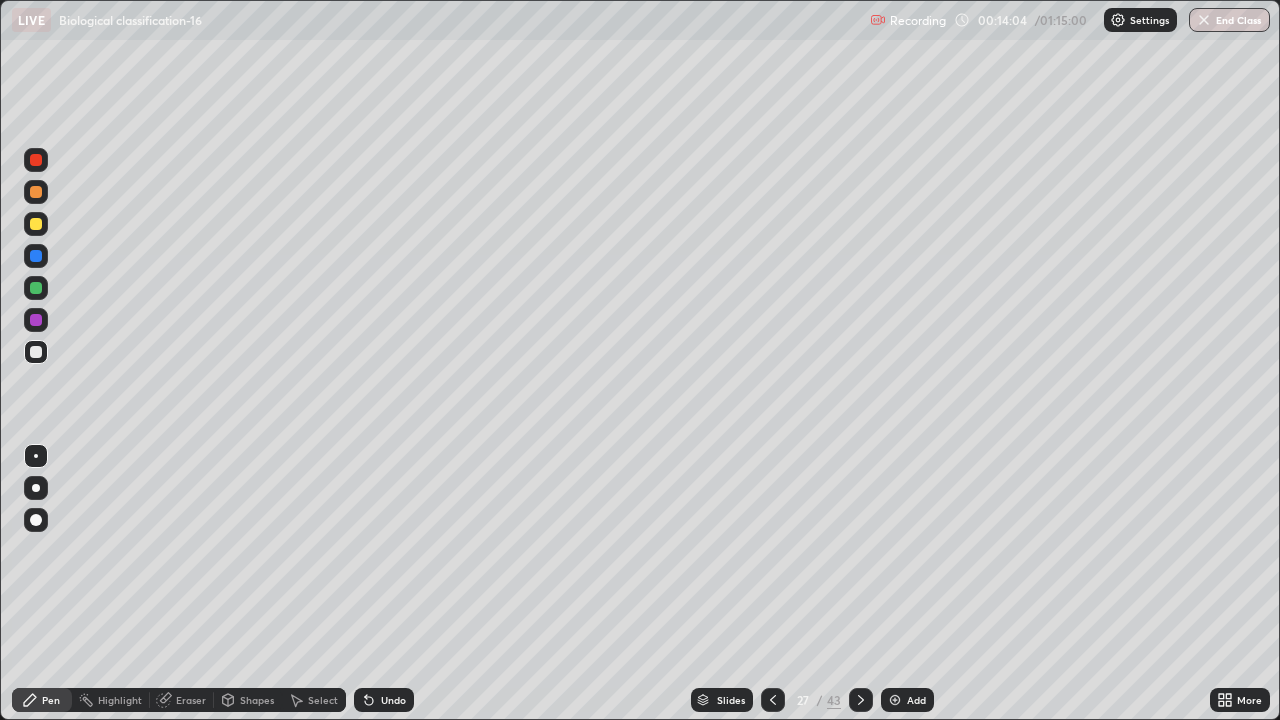 click on "Undo" at bounding box center [393, 700] 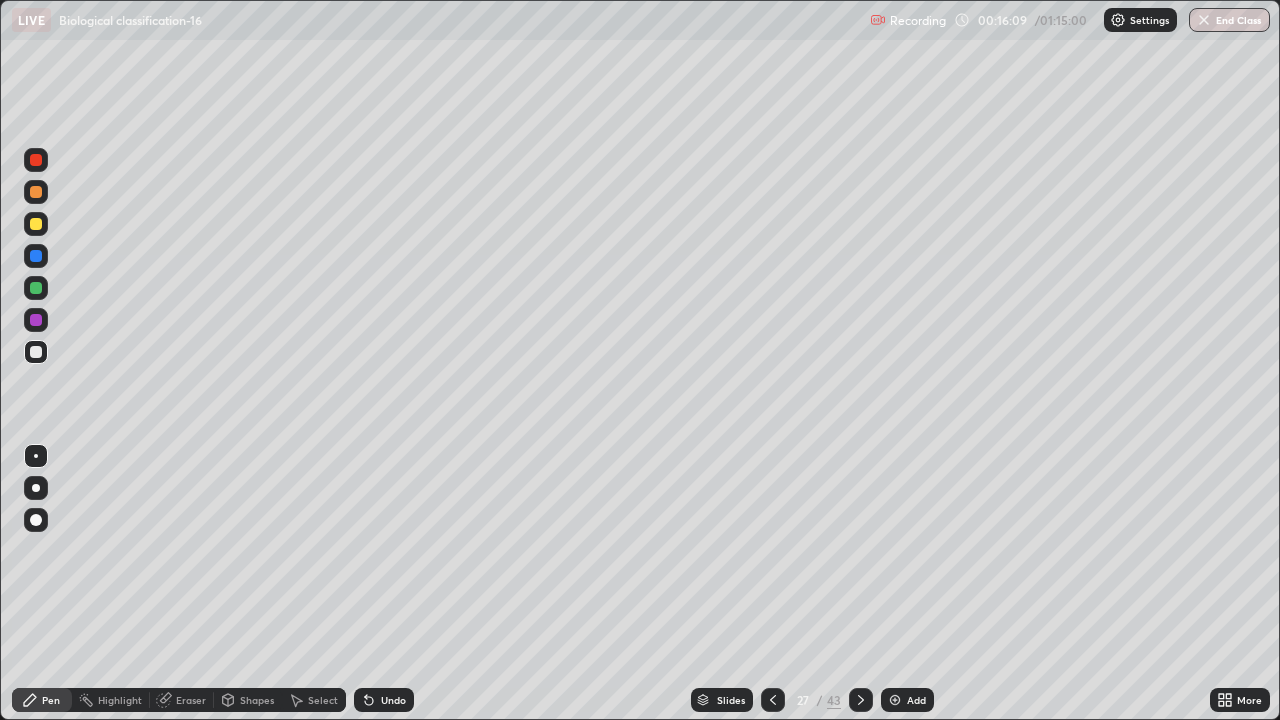 click on "Add" at bounding box center (916, 700) 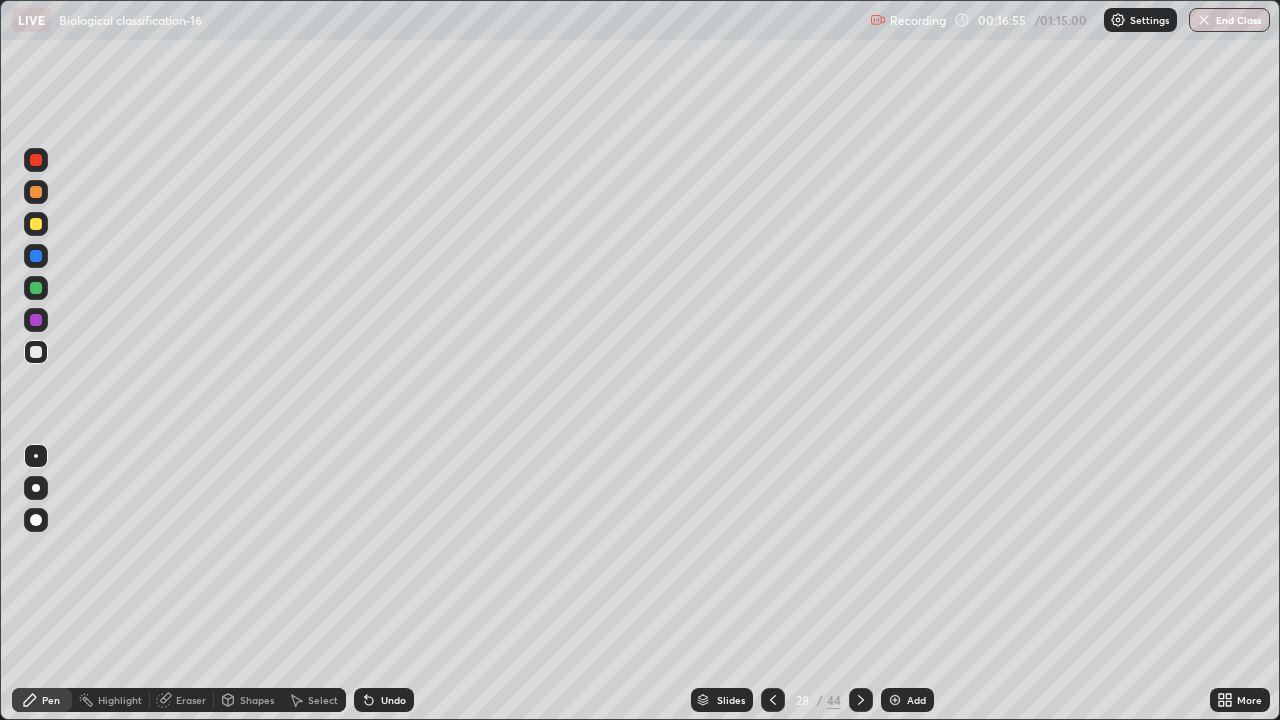 click on "Eraser" at bounding box center (191, 700) 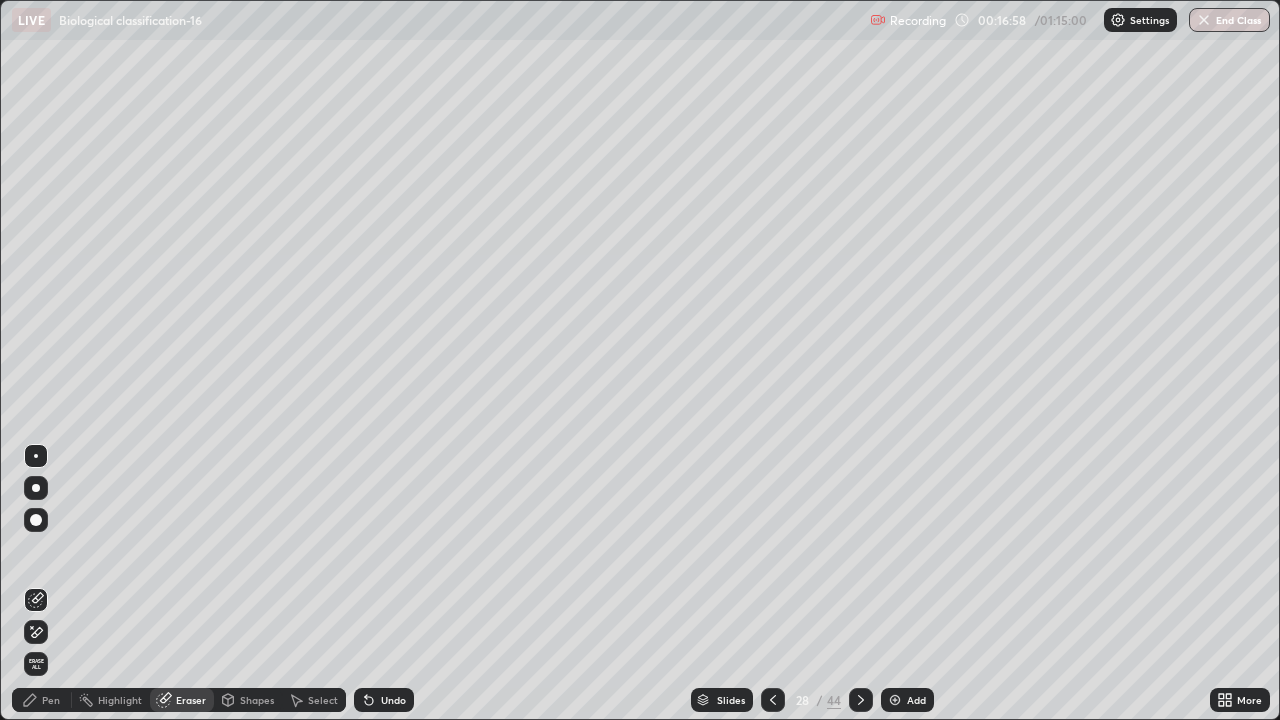 click on "Pen" at bounding box center [51, 700] 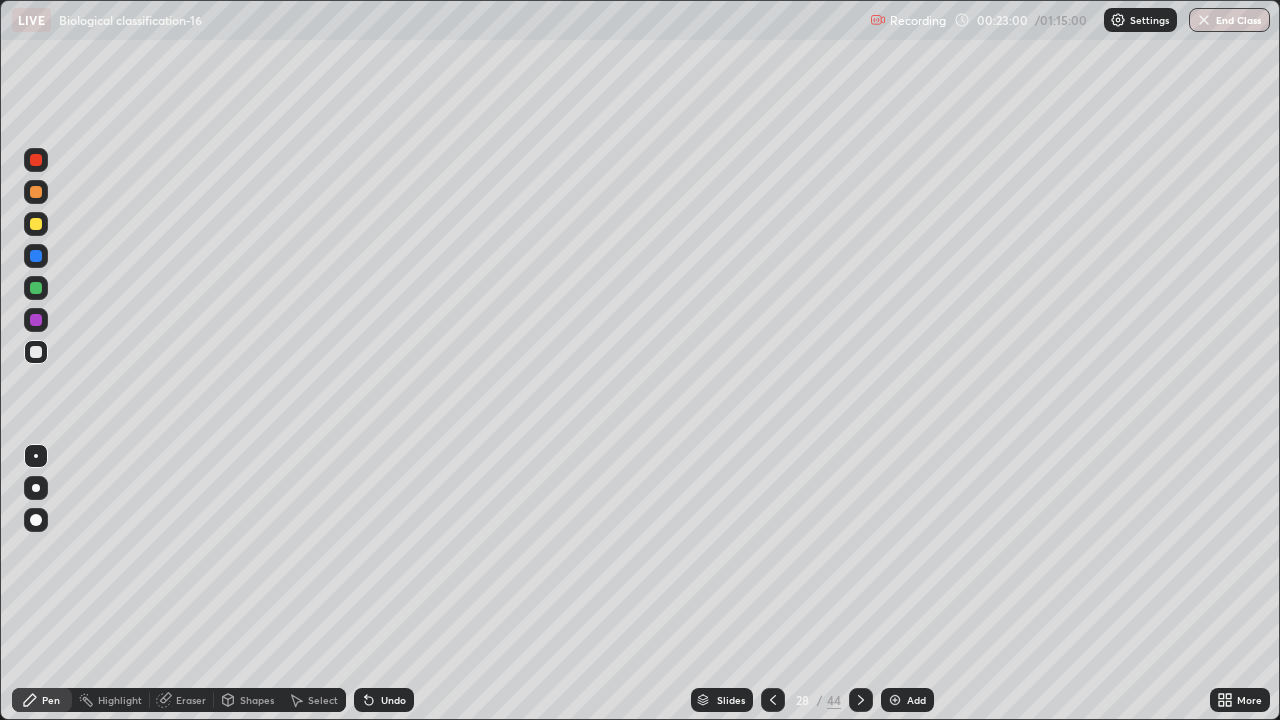 click on "Slides" at bounding box center (731, 700) 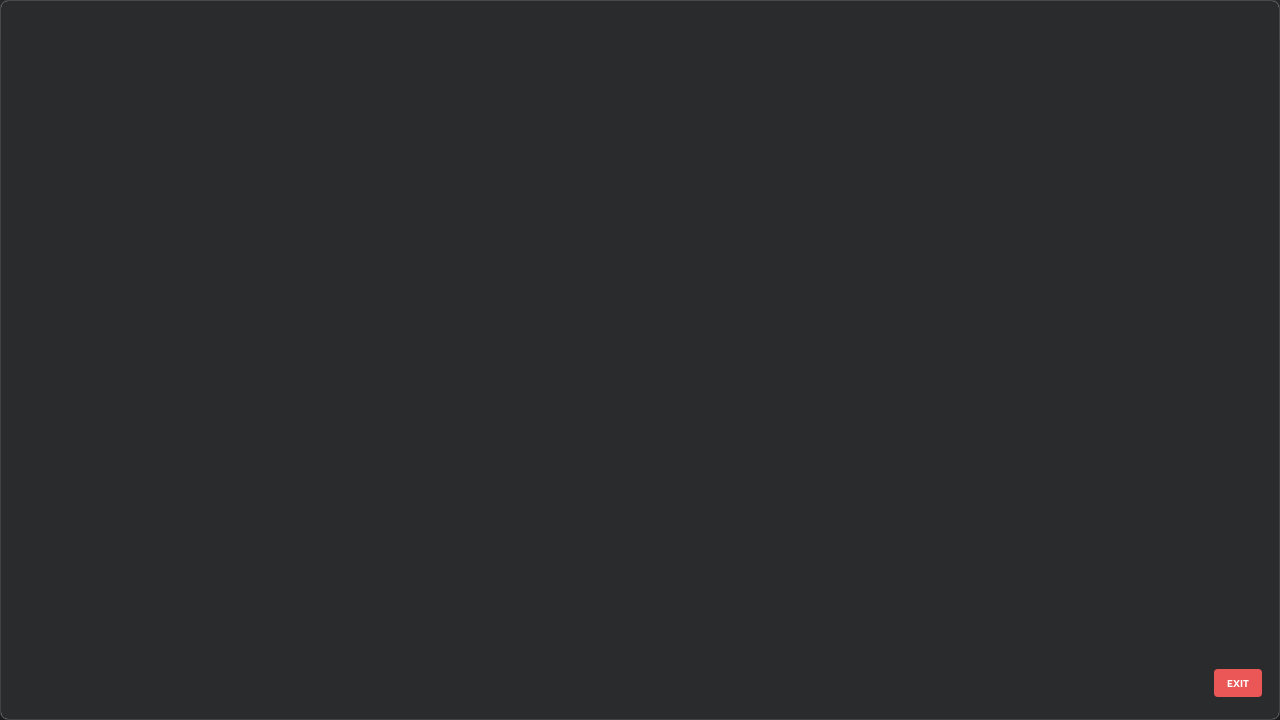 scroll, scrollTop: 1528, scrollLeft: 0, axis: vertical 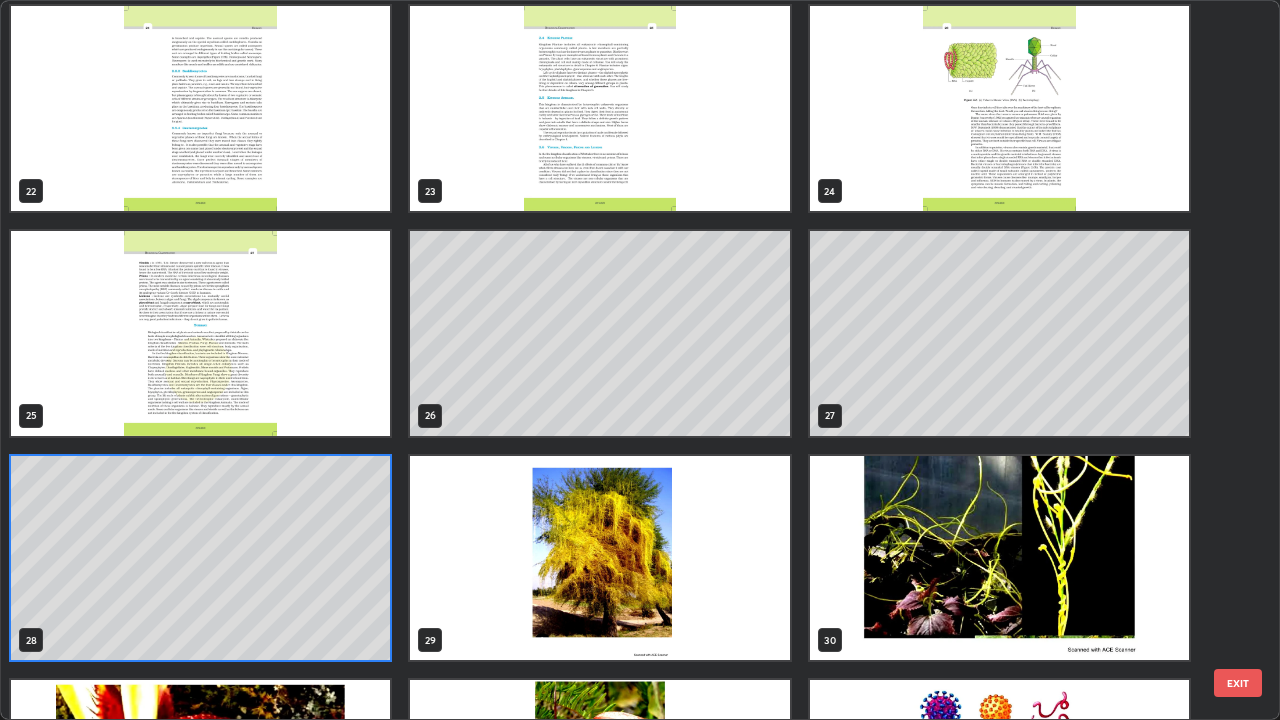click at bounding box center (200, 333) 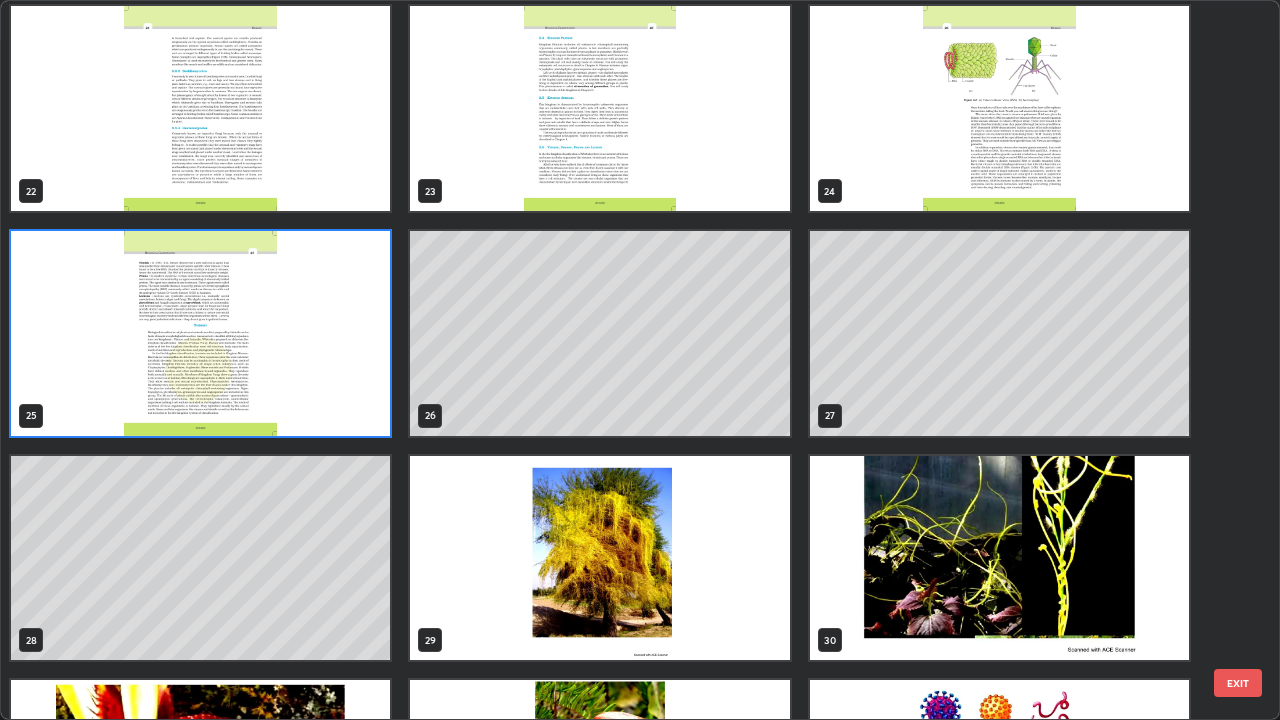 click at bounding box center [200, 333] 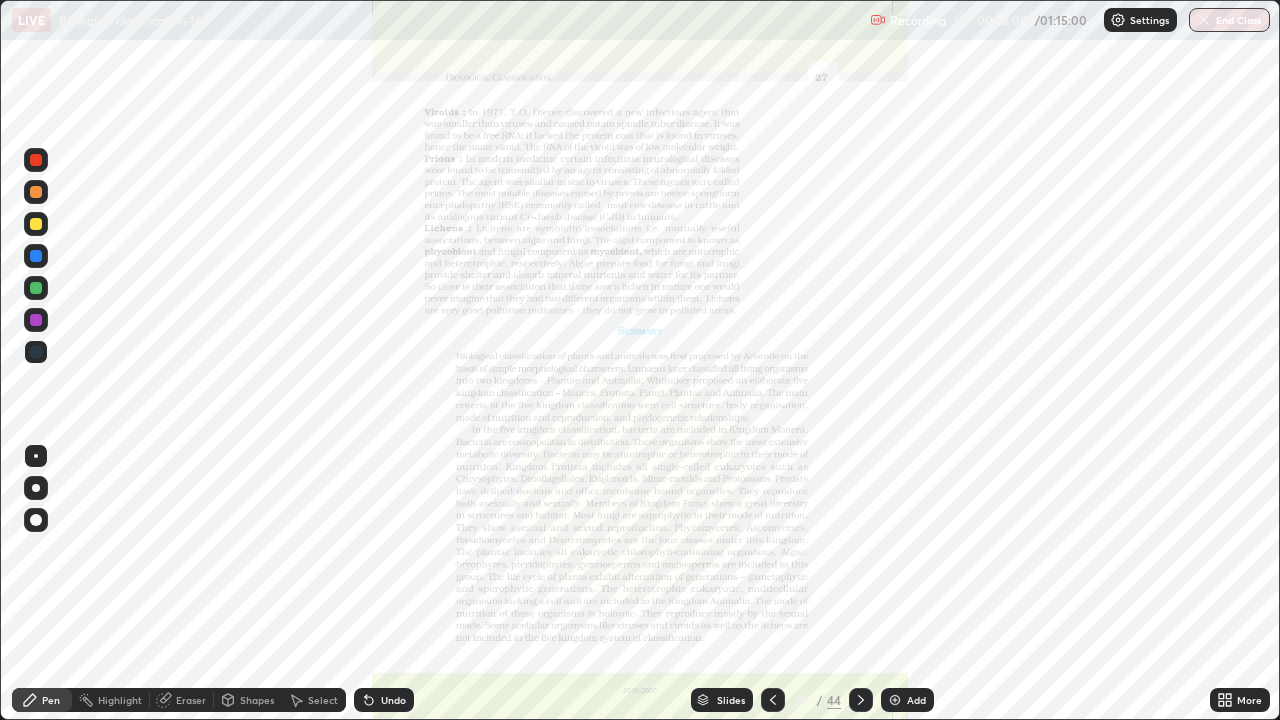click on "More" at bounding box center [1240, 700] 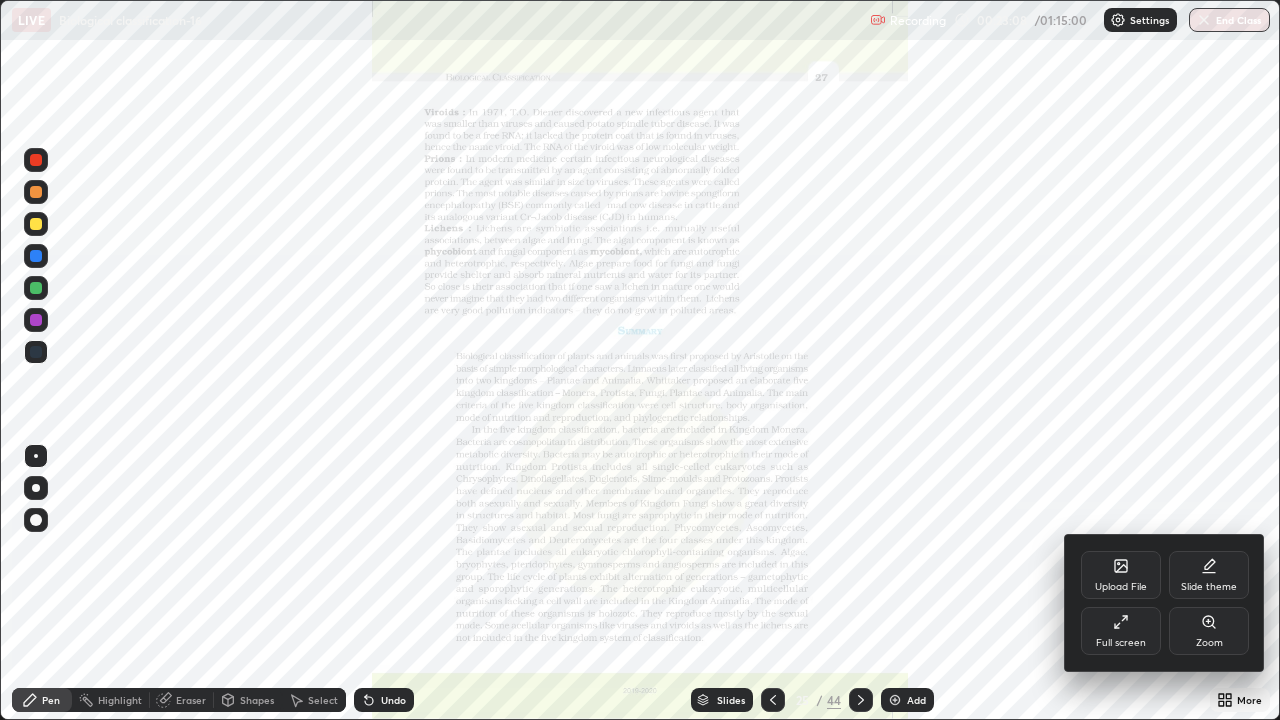 click on "Zoom" at bounding box center [1209, 643] 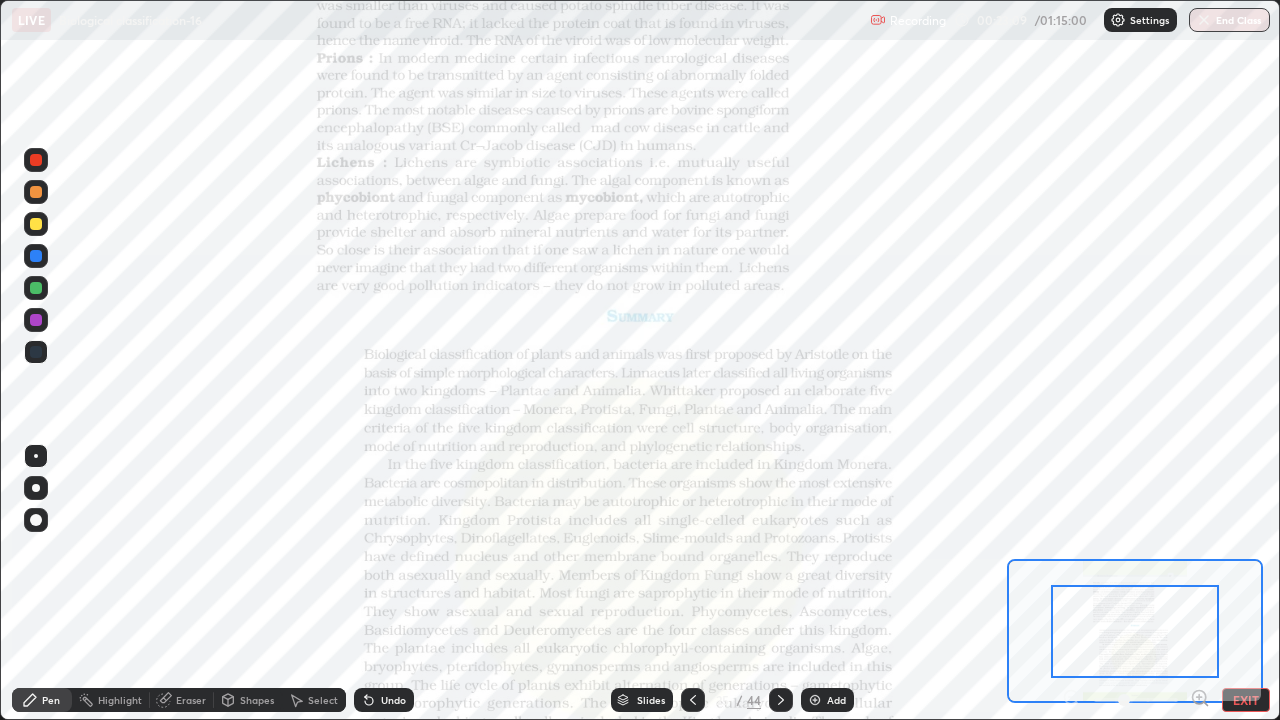 click 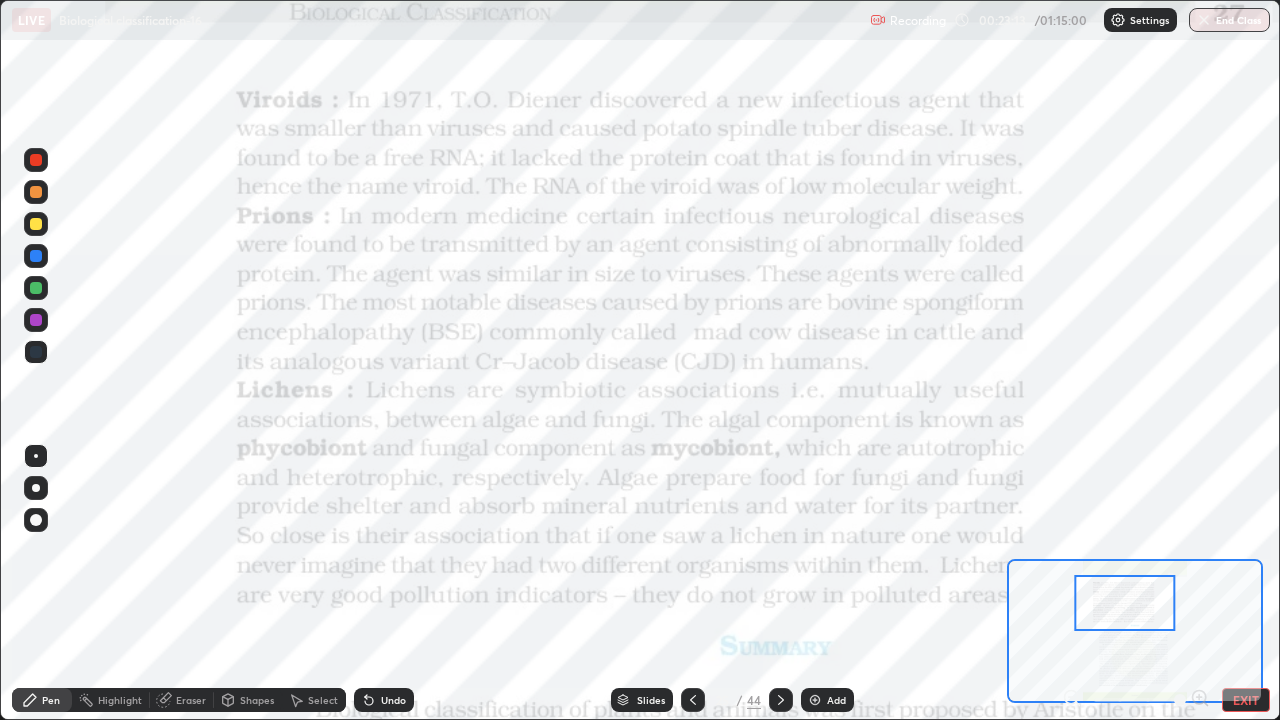 click on "Slides" at bounding box center (651, 700) 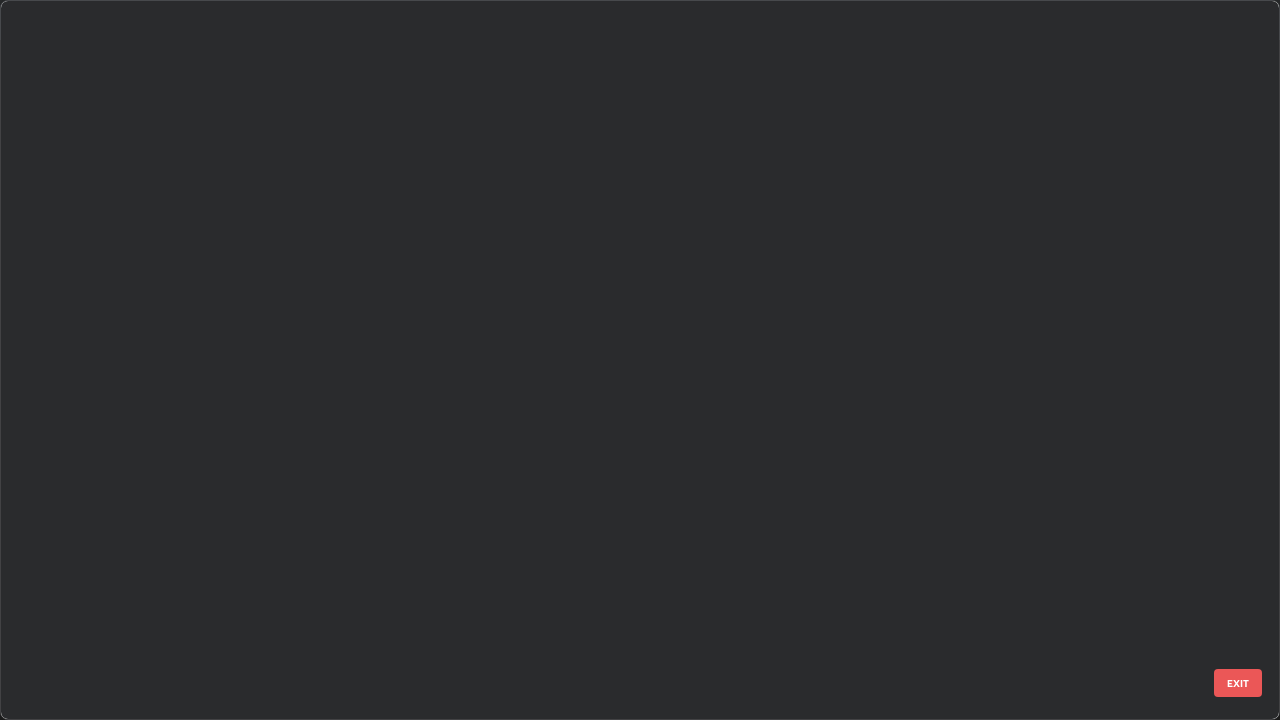 scroll, scrollTop: 1303, scrollLeft: 0, axis: vertical 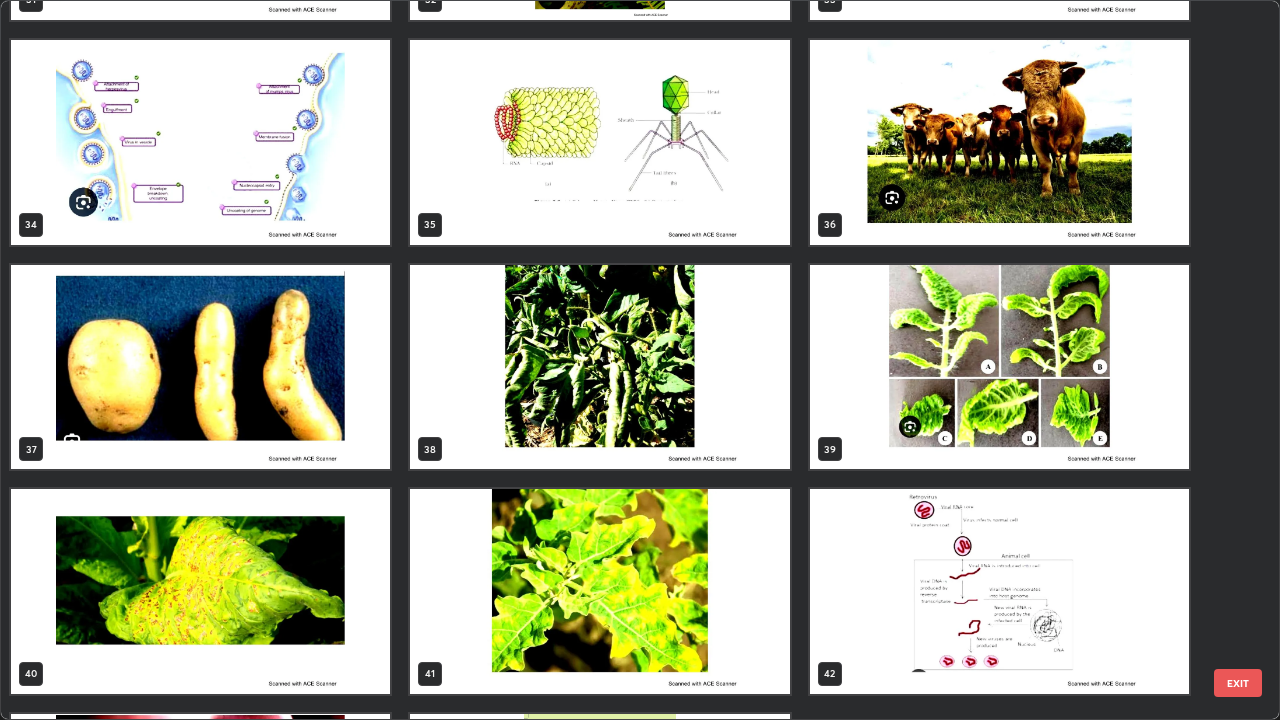 click at bounding box center [999, 142] 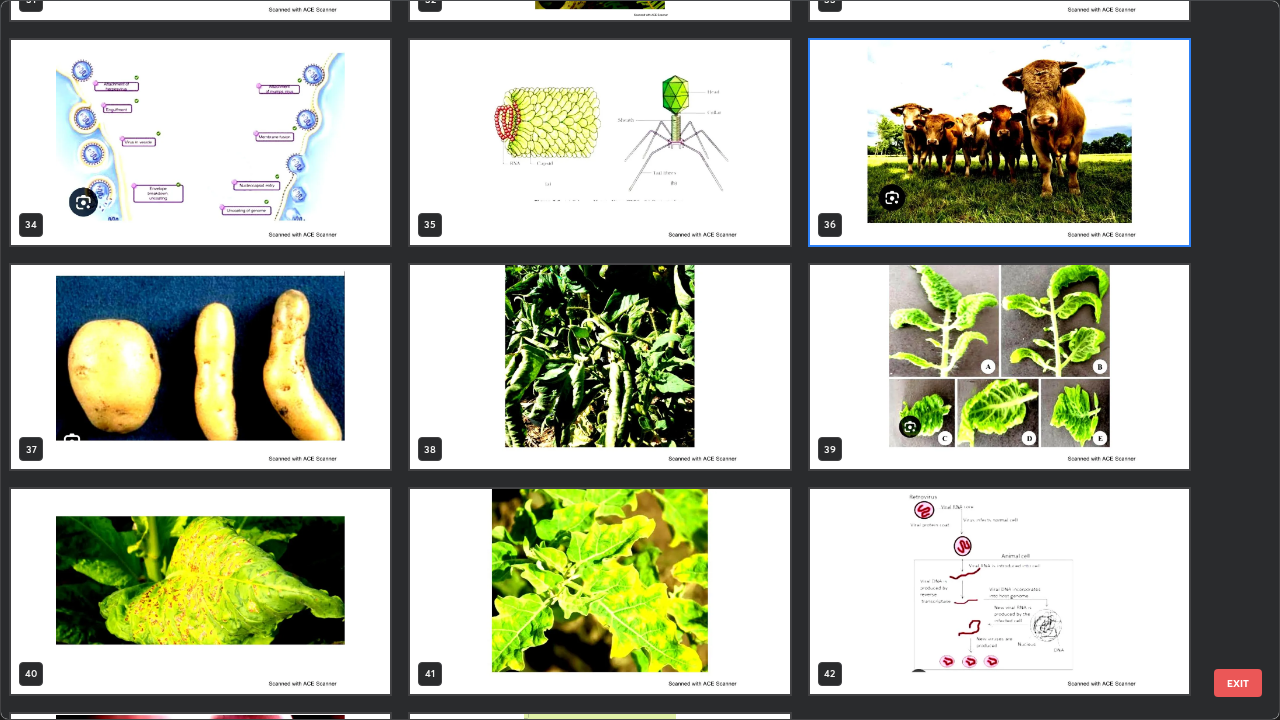 click at bounding box center (999, 142) 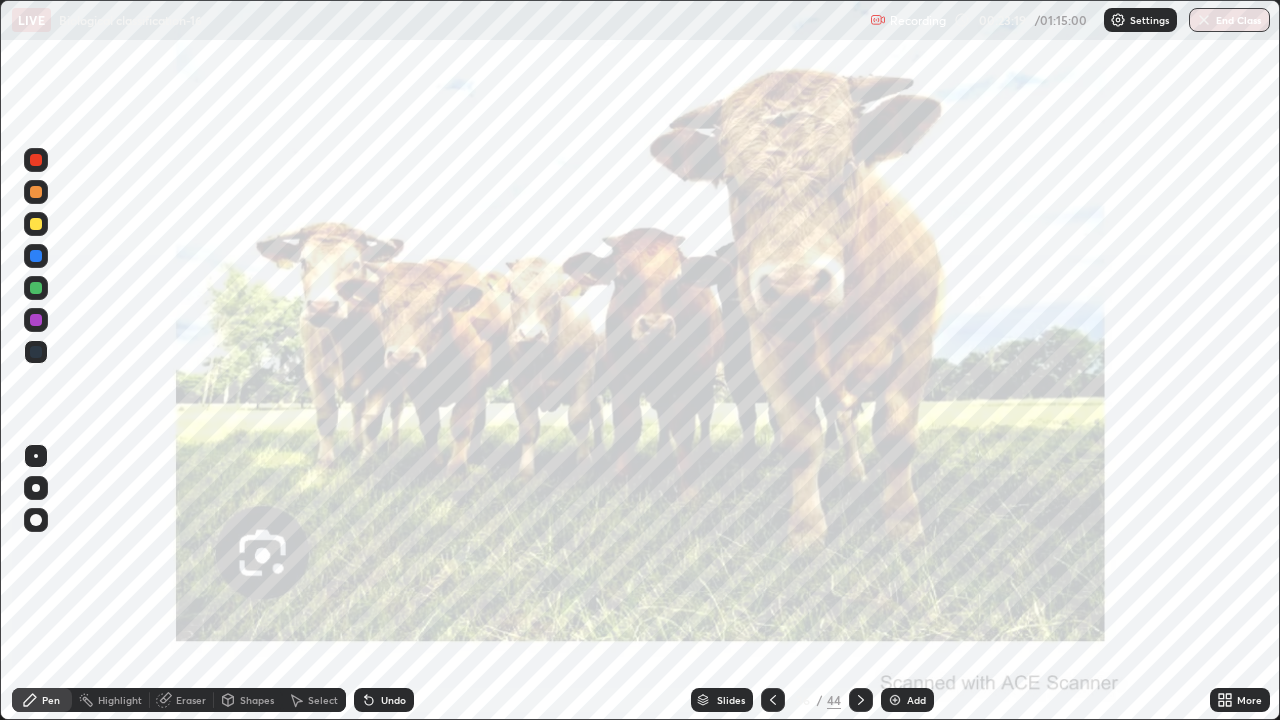 click at bounding box center (999, 142) 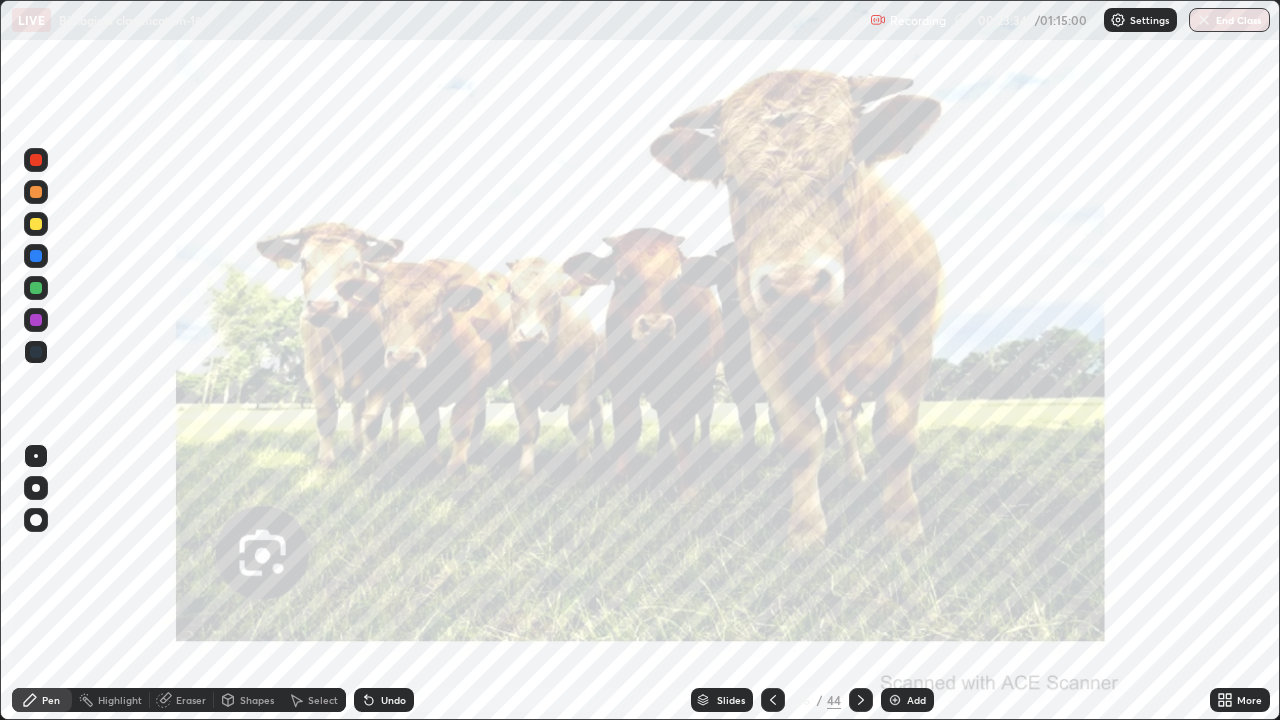 click on "Slides" at bounding box center [731, 700] 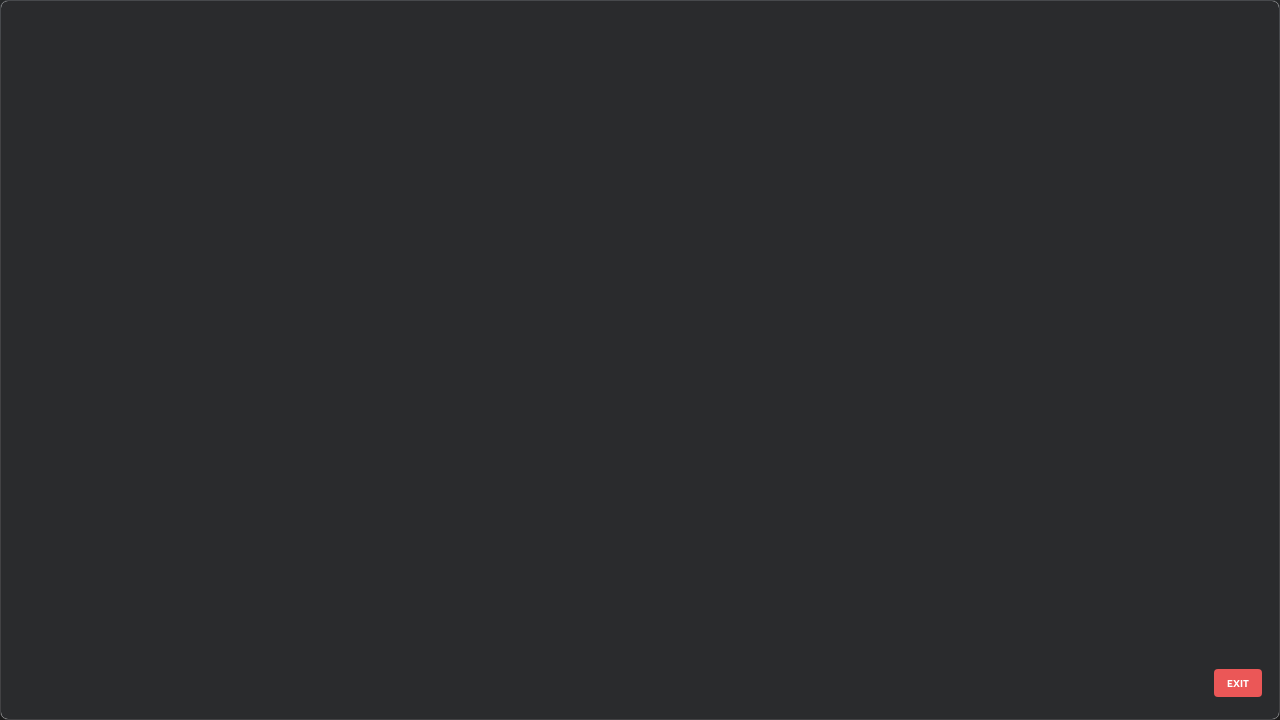 scroll, scrollTop: 1977, scrollLeft: 0, axis: vertical 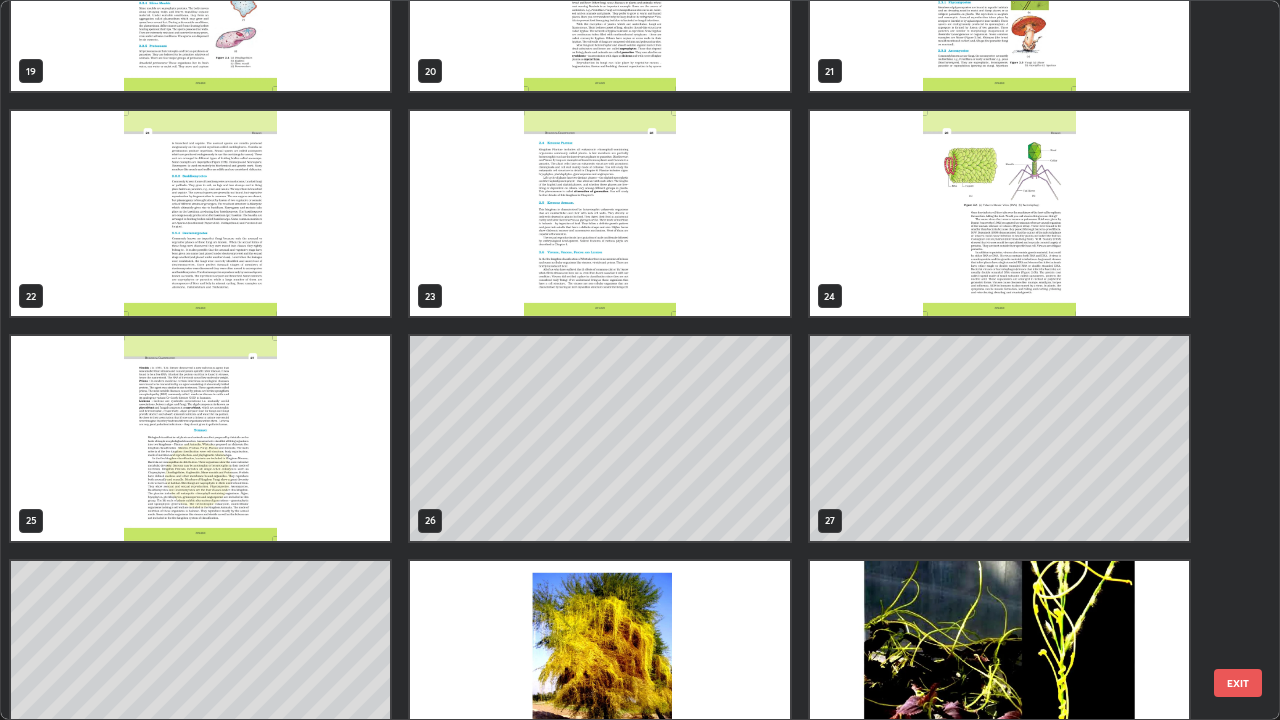 click at bounding box center (200, 438) 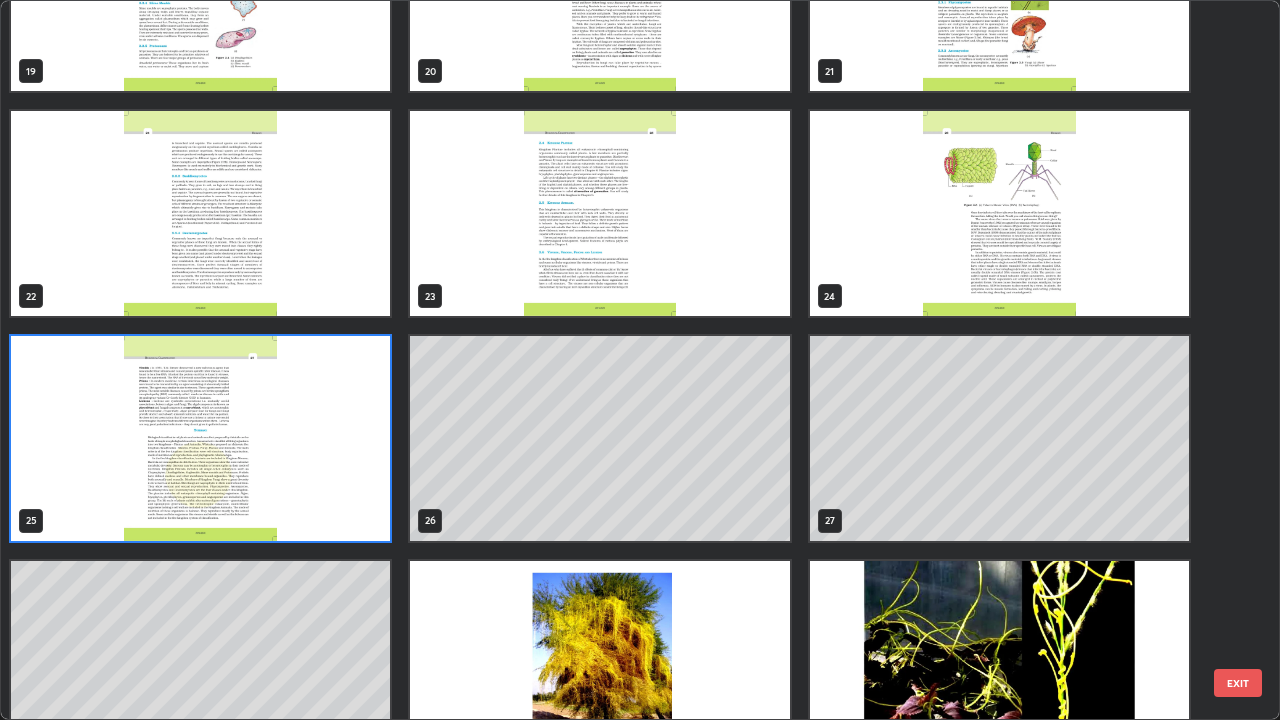 click at bounding box center (200, 438) 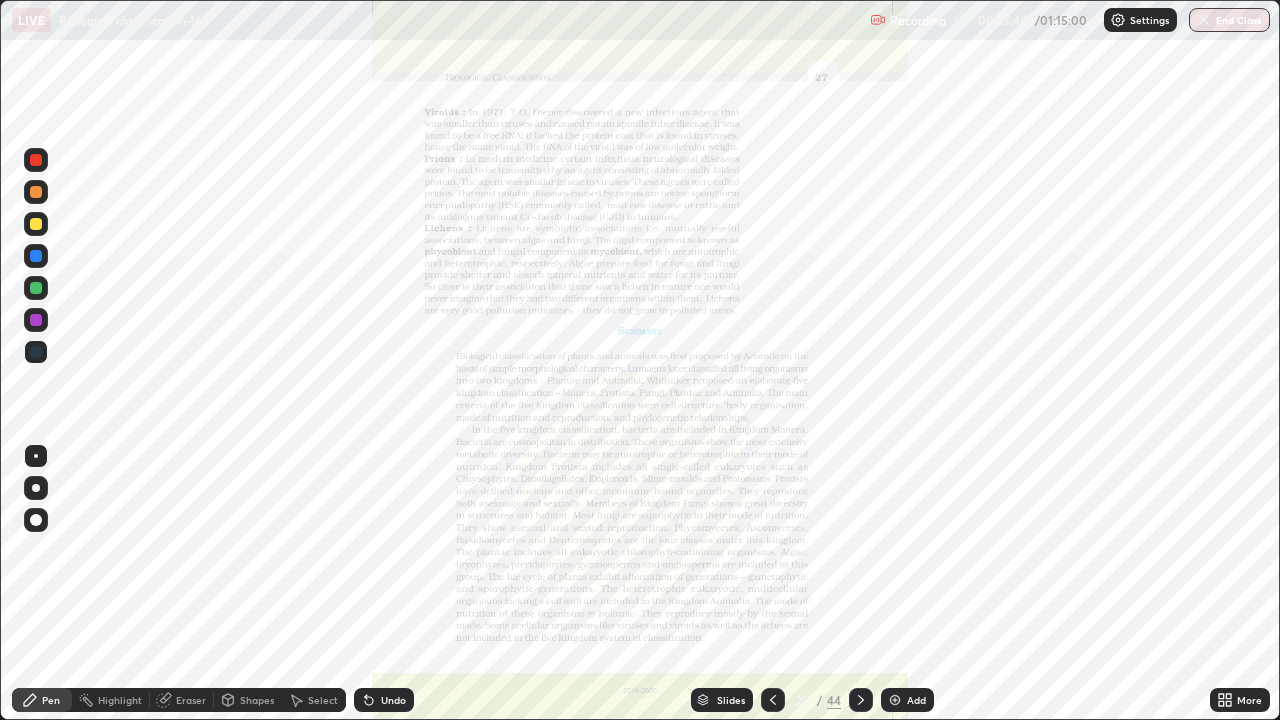 click 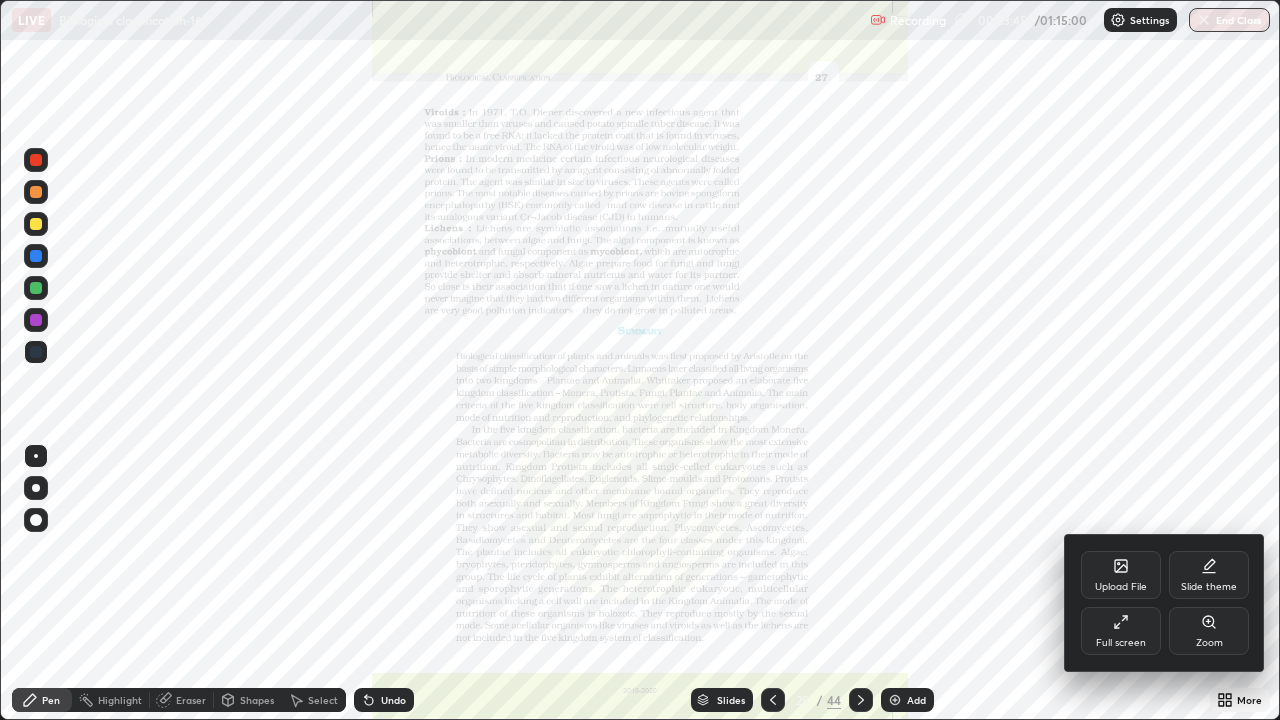 click on "Zoom" at bounding box center (1209, 631) 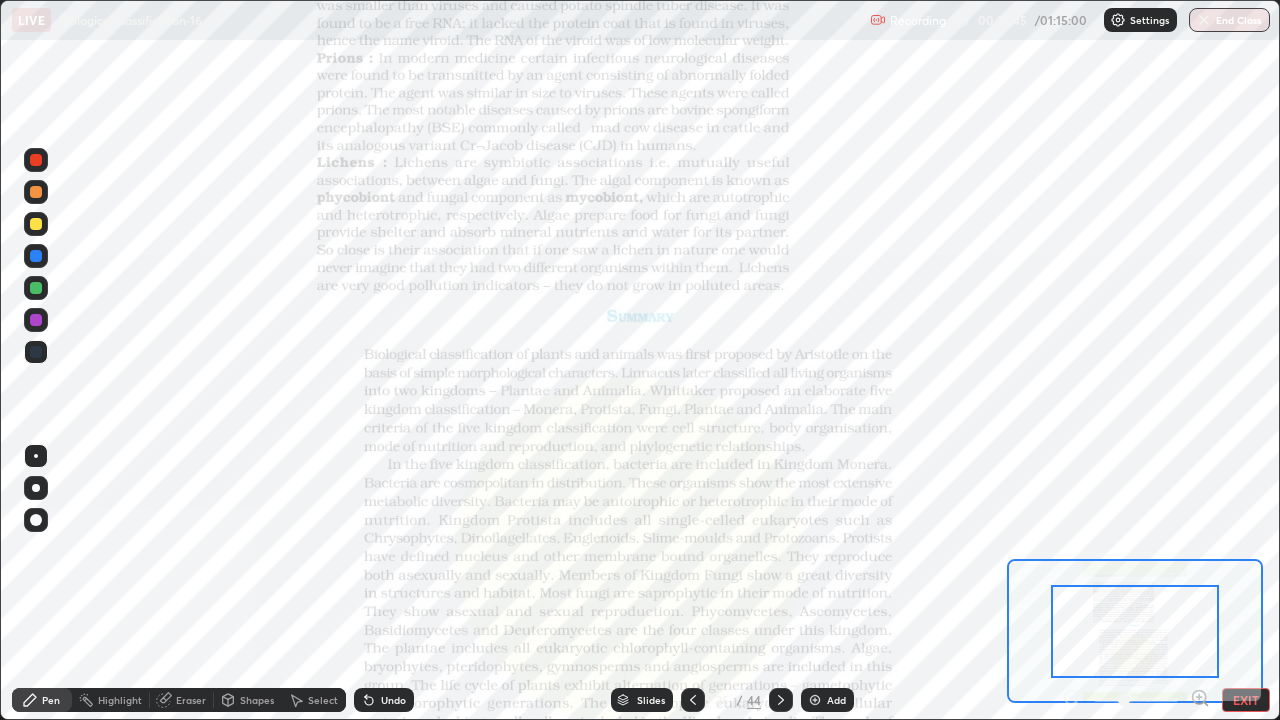 click 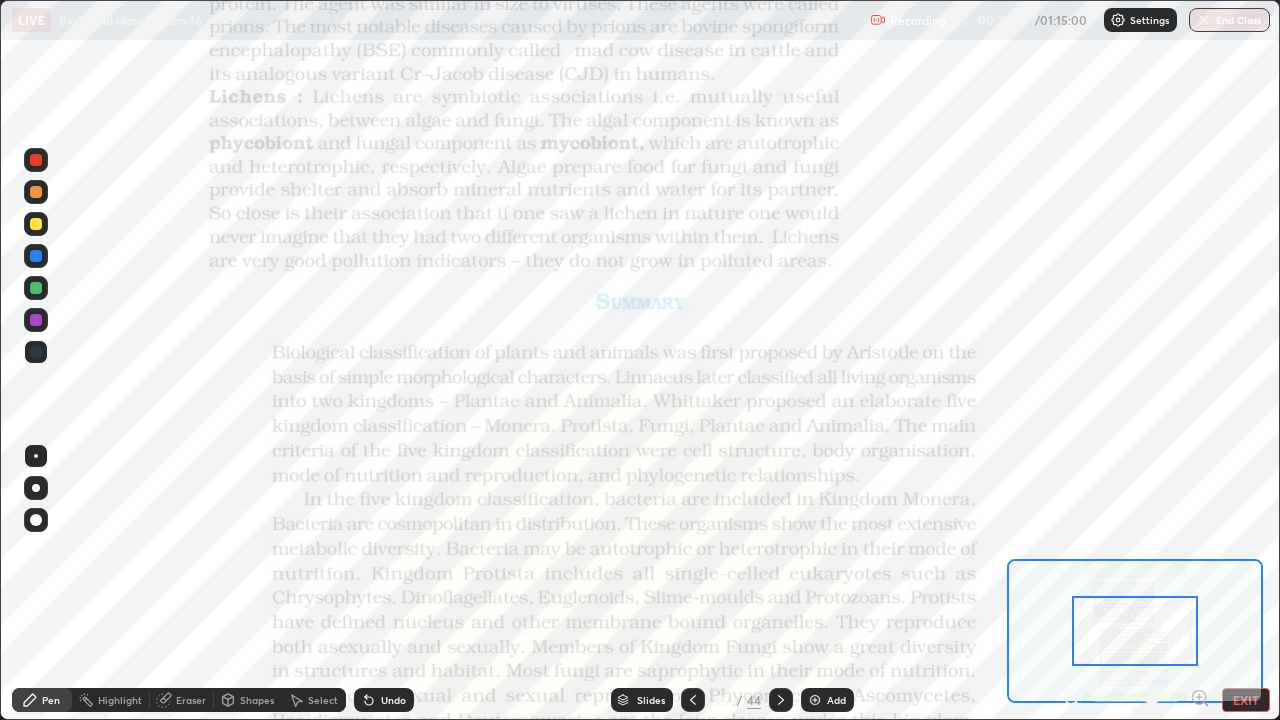click 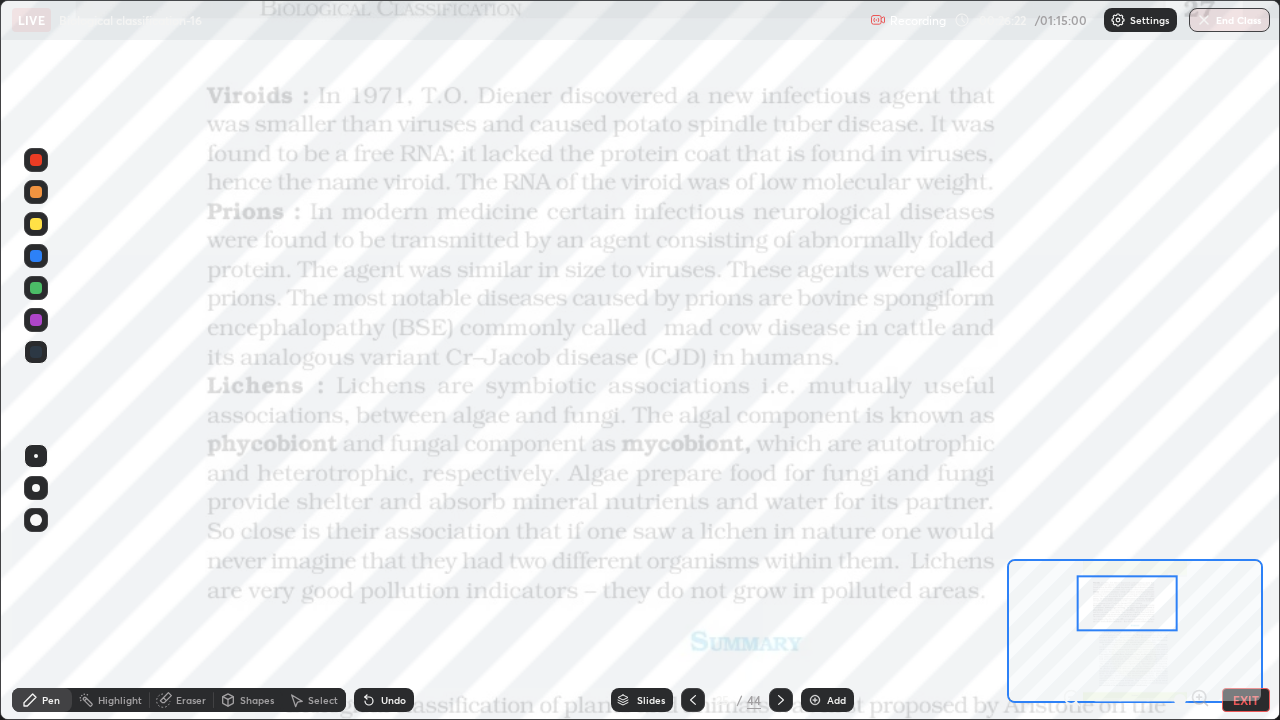 click on "Slides" at bounding box center [642, 700] 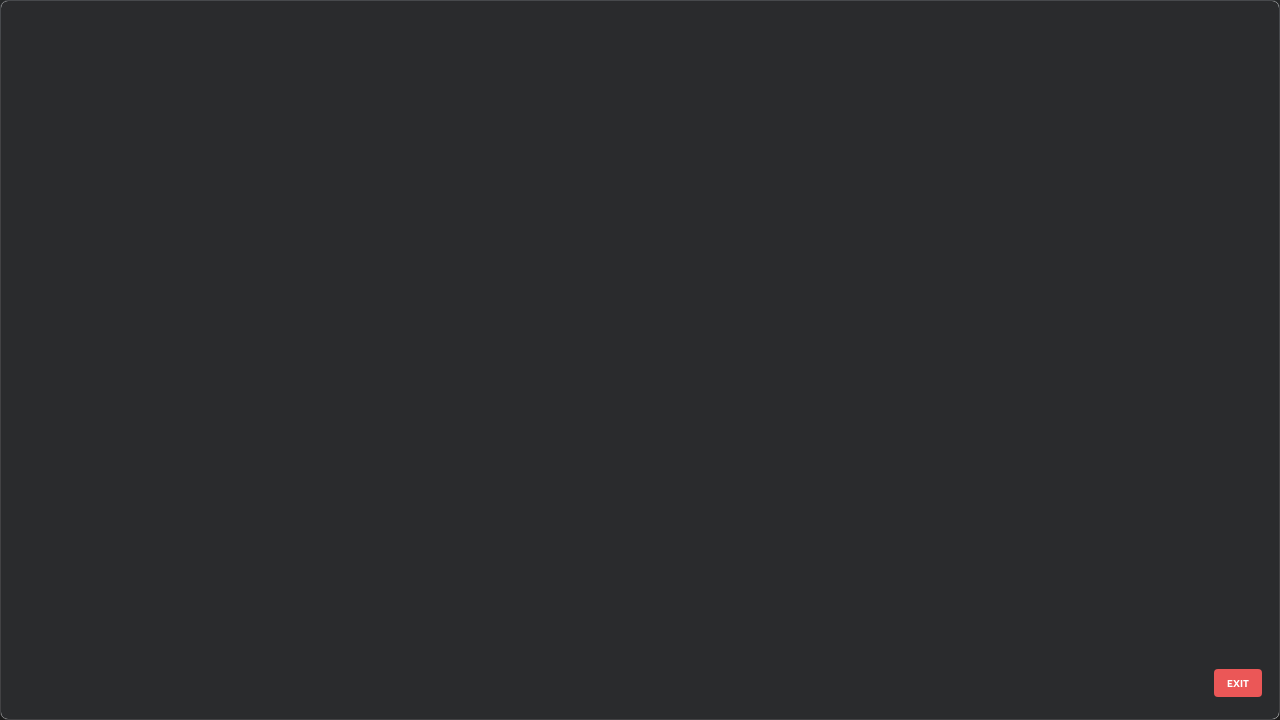 scroll, scrollTop: 1303, scrollLeft: 0, axis: vertical 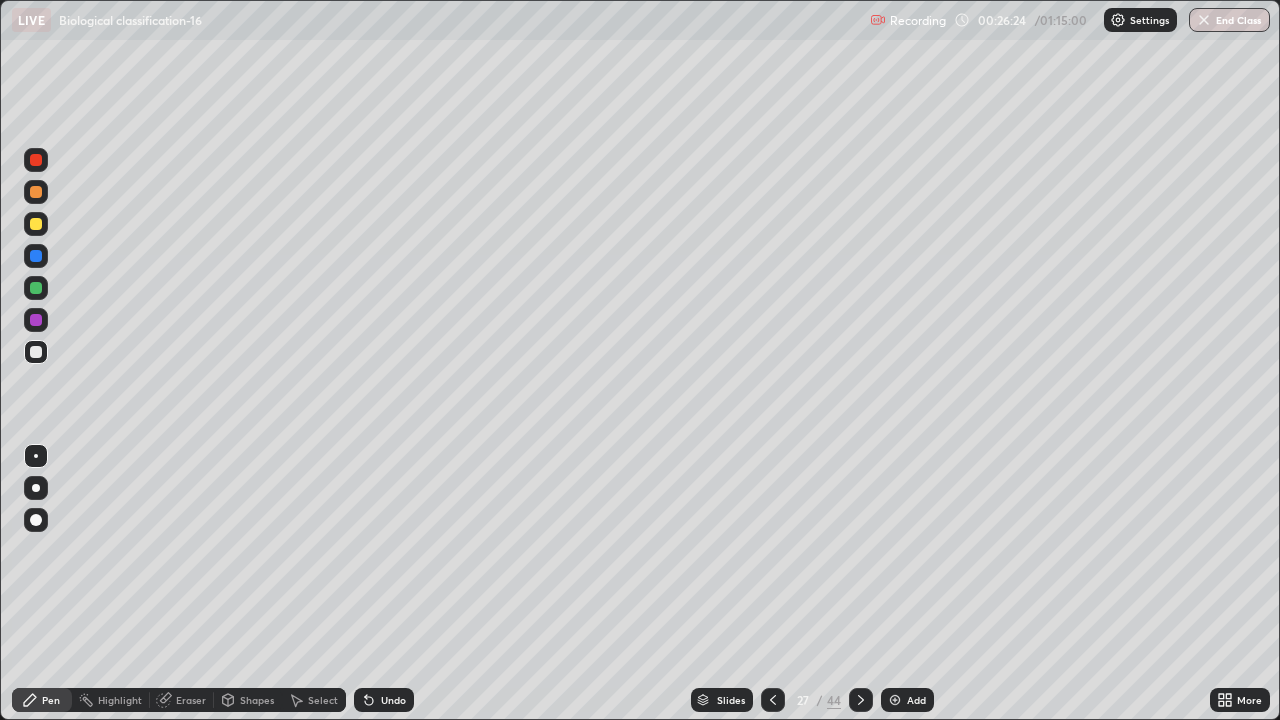 click on "Add" at bounding box center [916, 700] 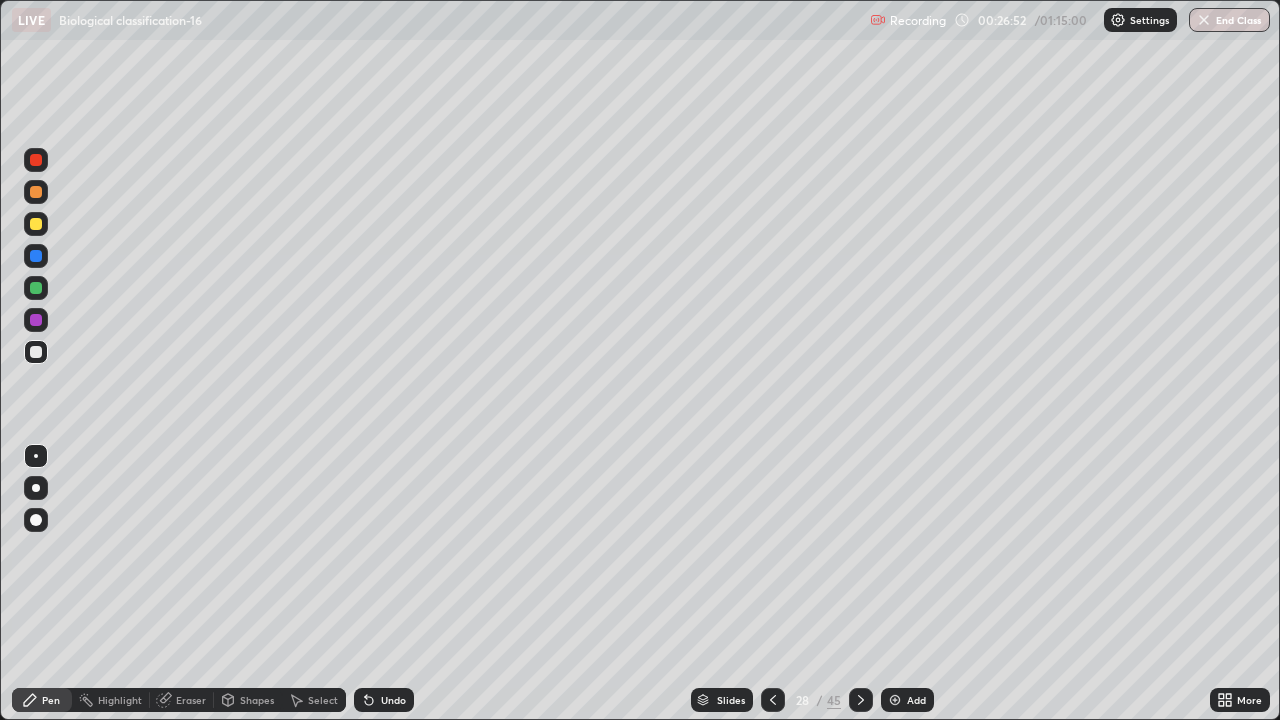 click on "Undo" at bounding box center (393, 700) 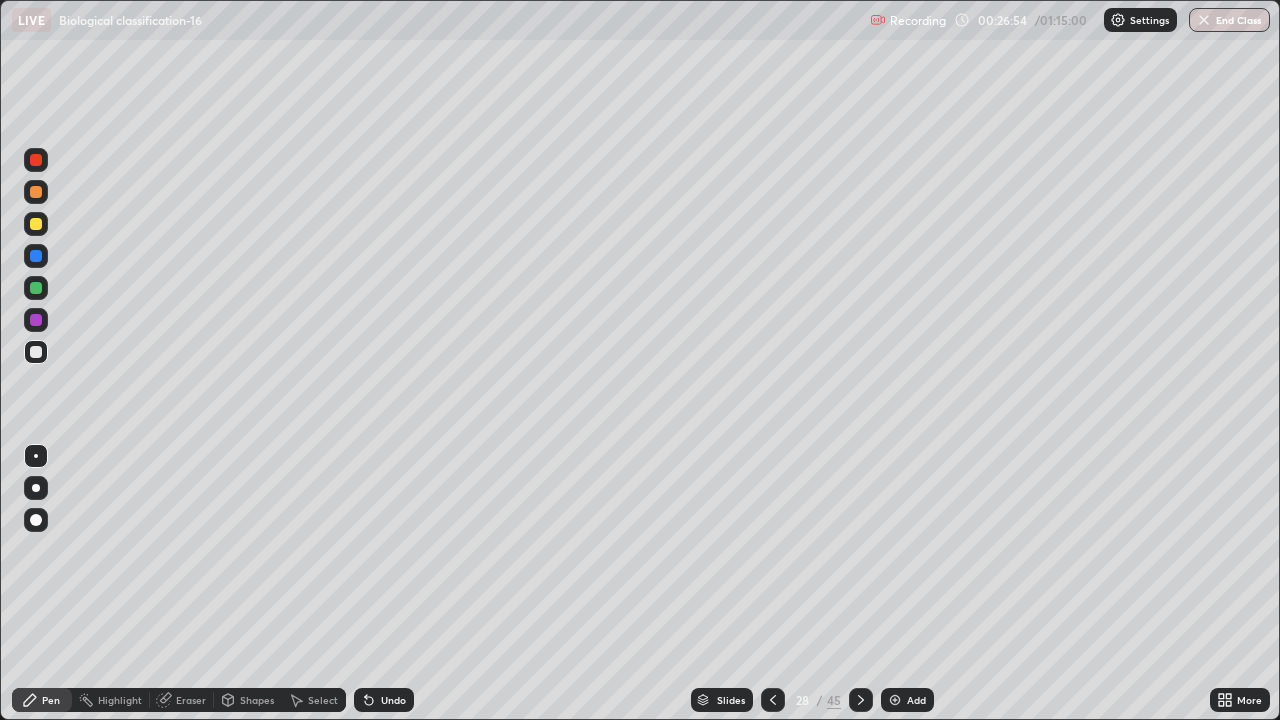 click on "Undo" at bounding box center [393, 700] 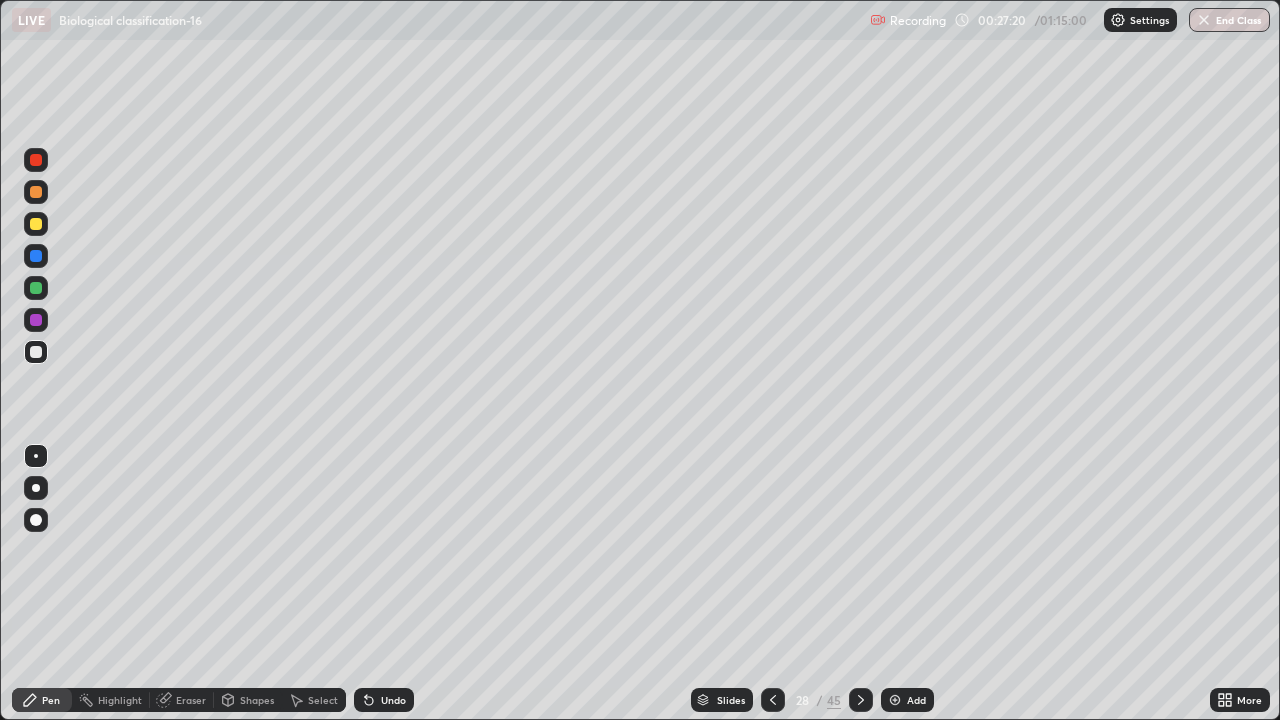 click on "Undo" at bounding box center [384, 700] 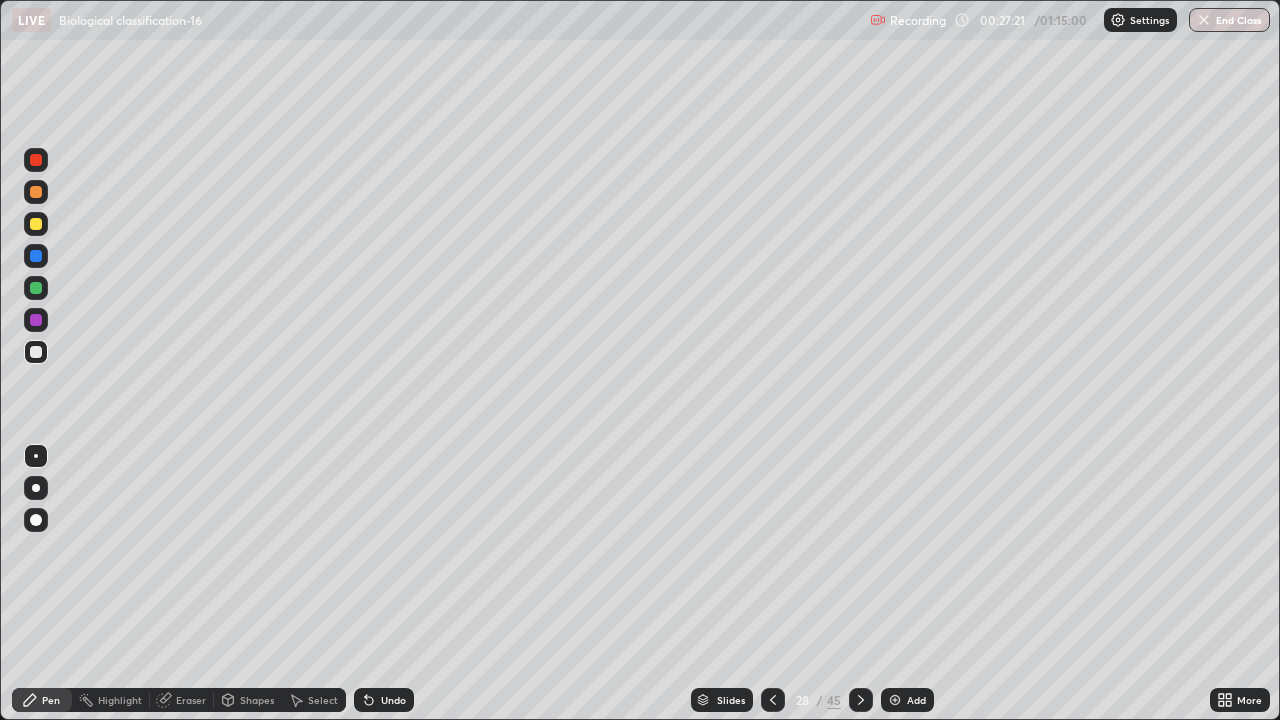 click on "Undo" at bounding box center [393, 700] 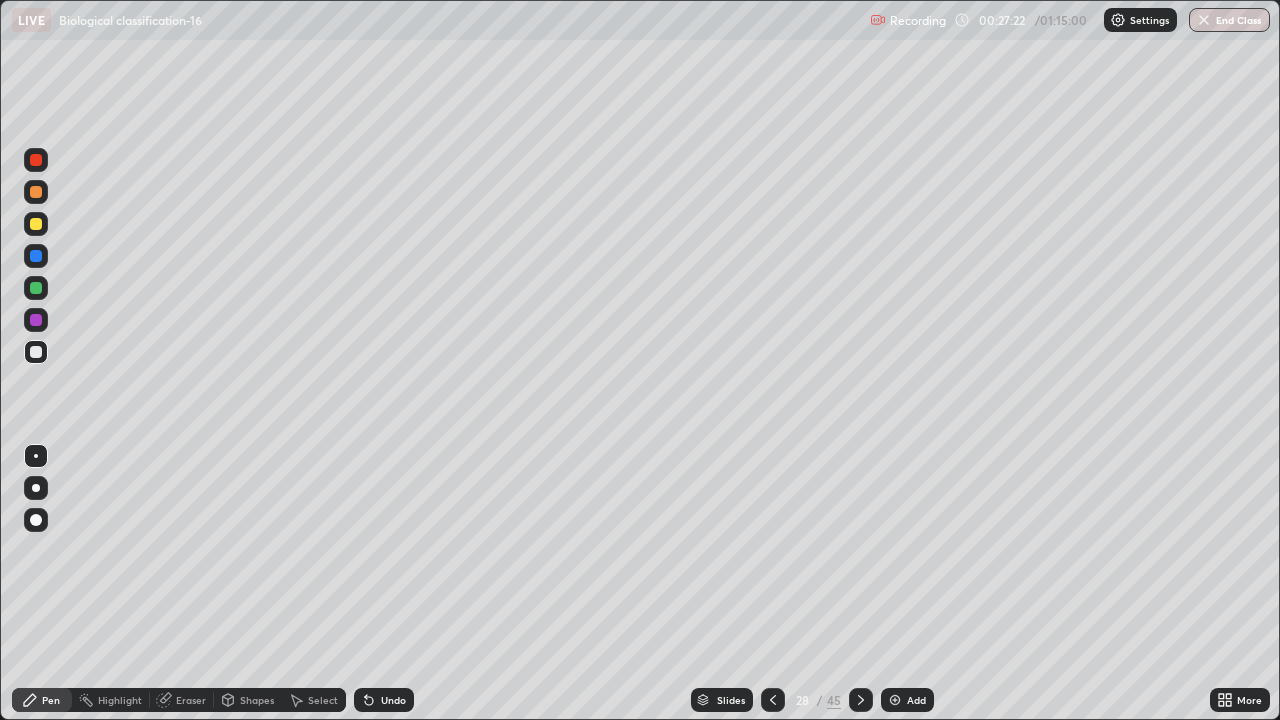 click on "Undo" at bounding box center (384, 700) 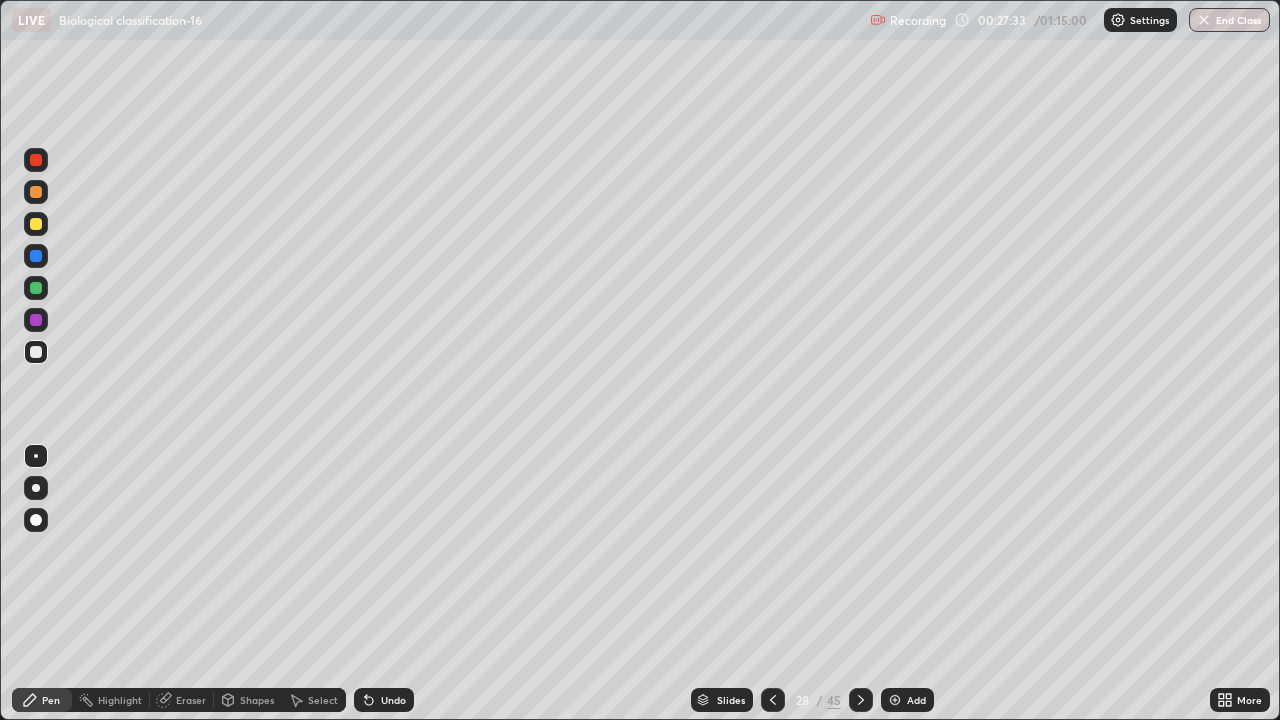 click on "Eraser" at bounding box center (191, 700) 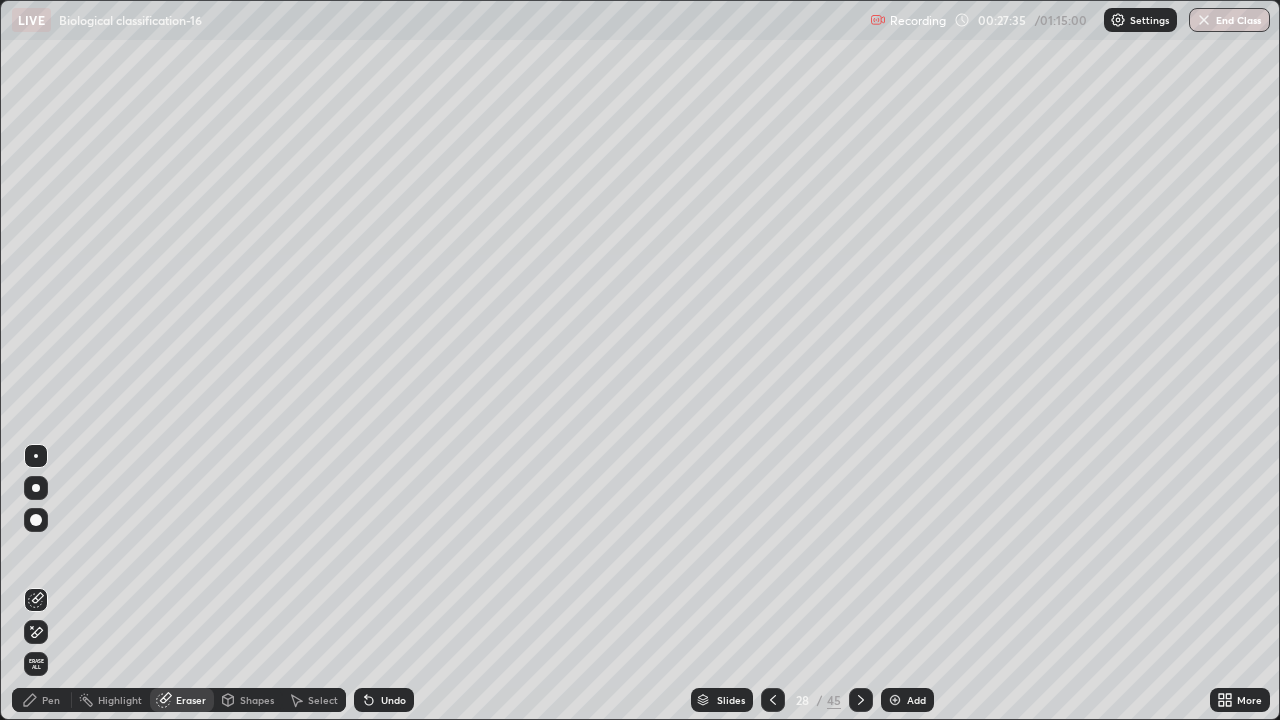 click 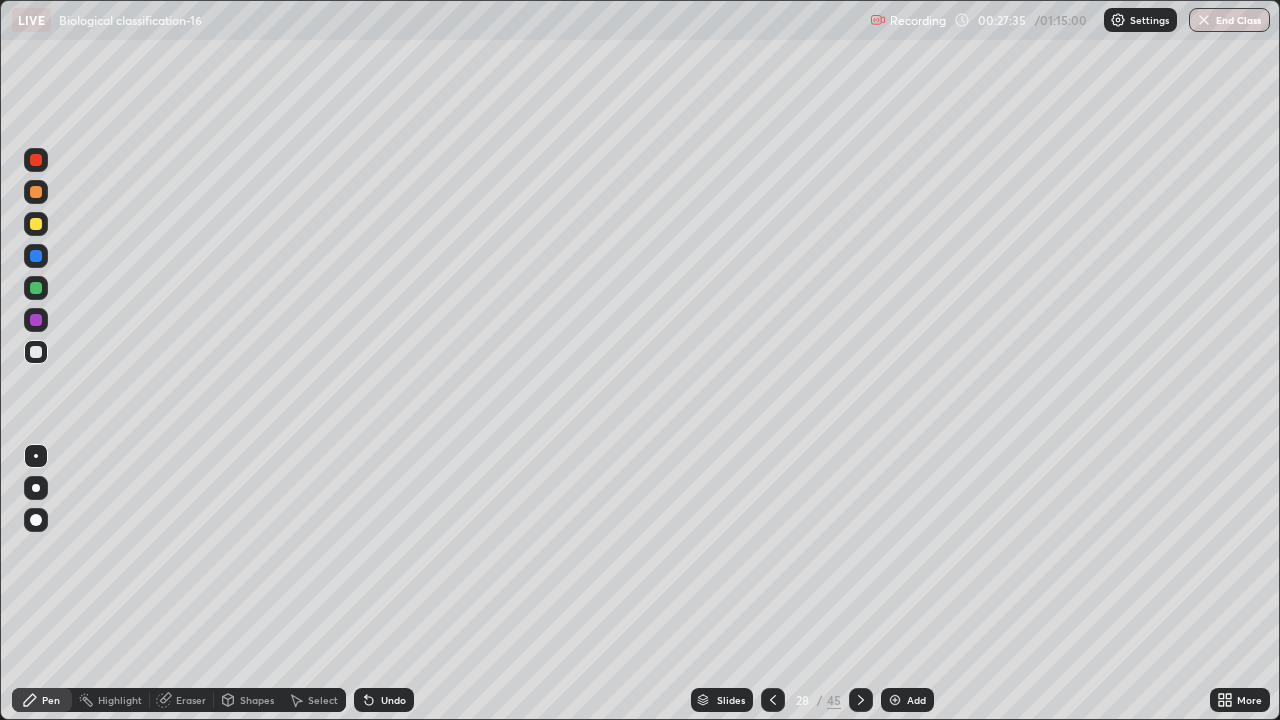 click 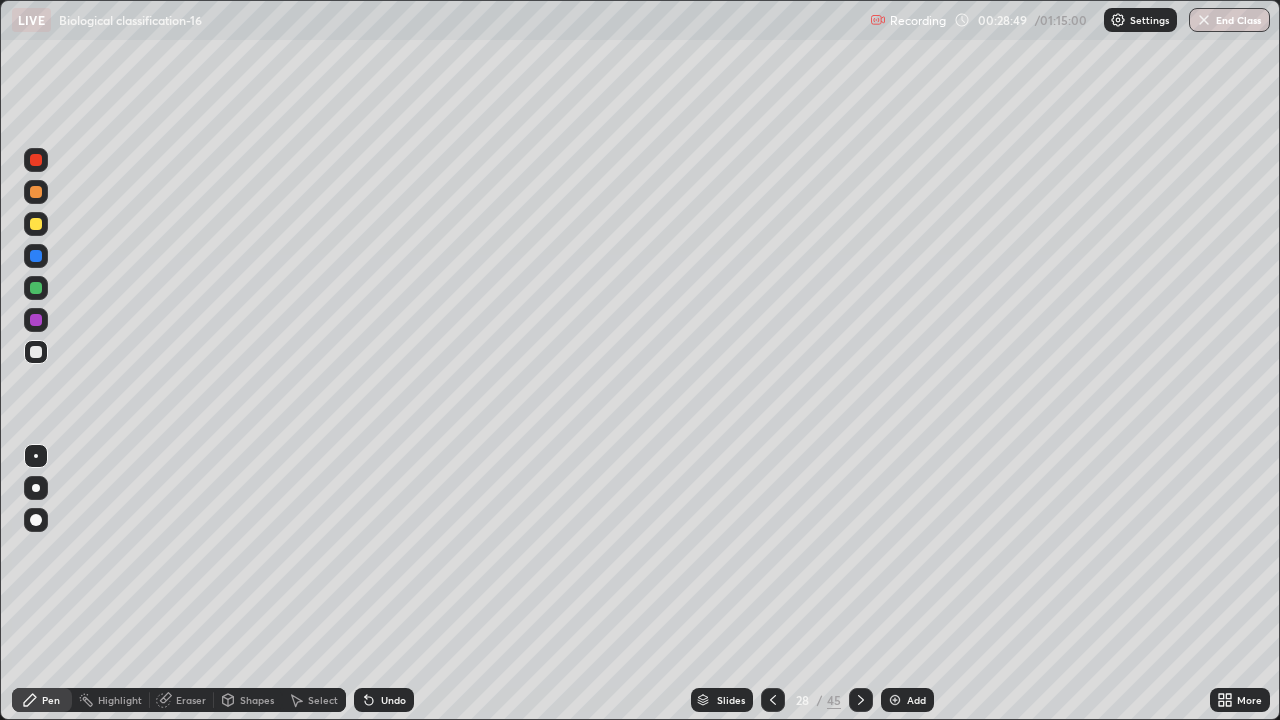 click on "Undo" at bounding box center [384, 700] 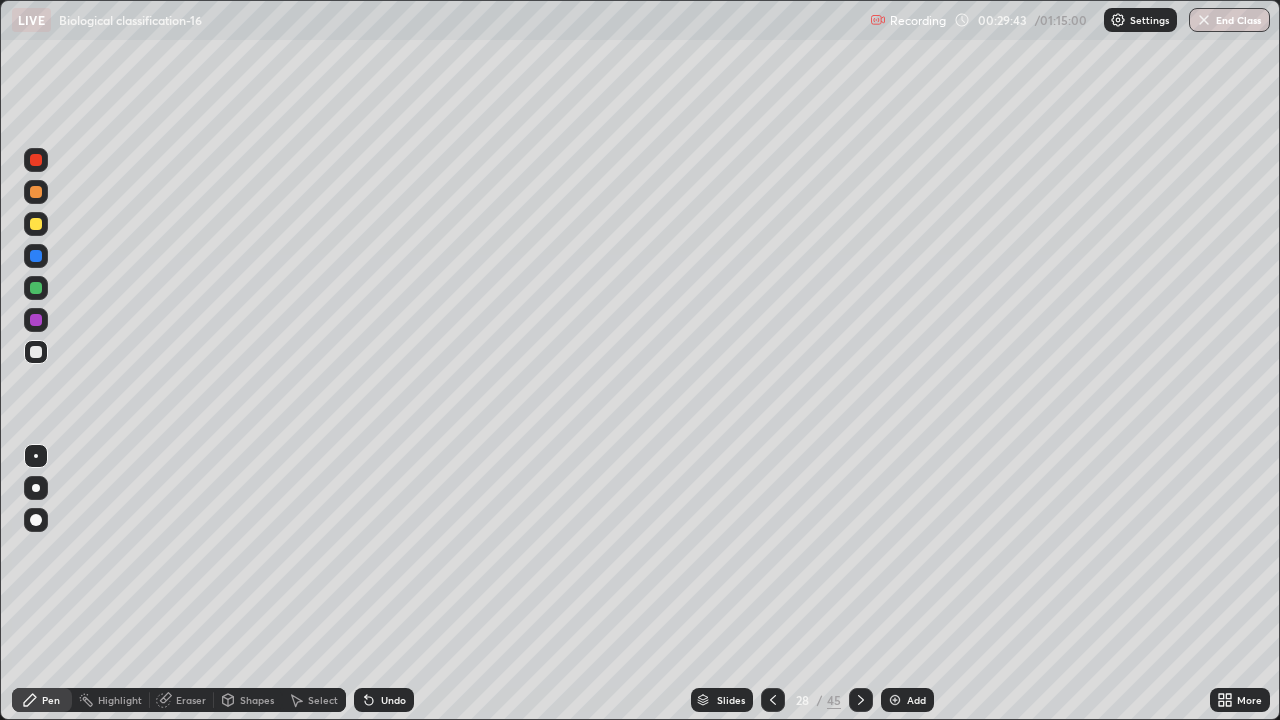 click on "Undo" at bounding box center (393, 700) 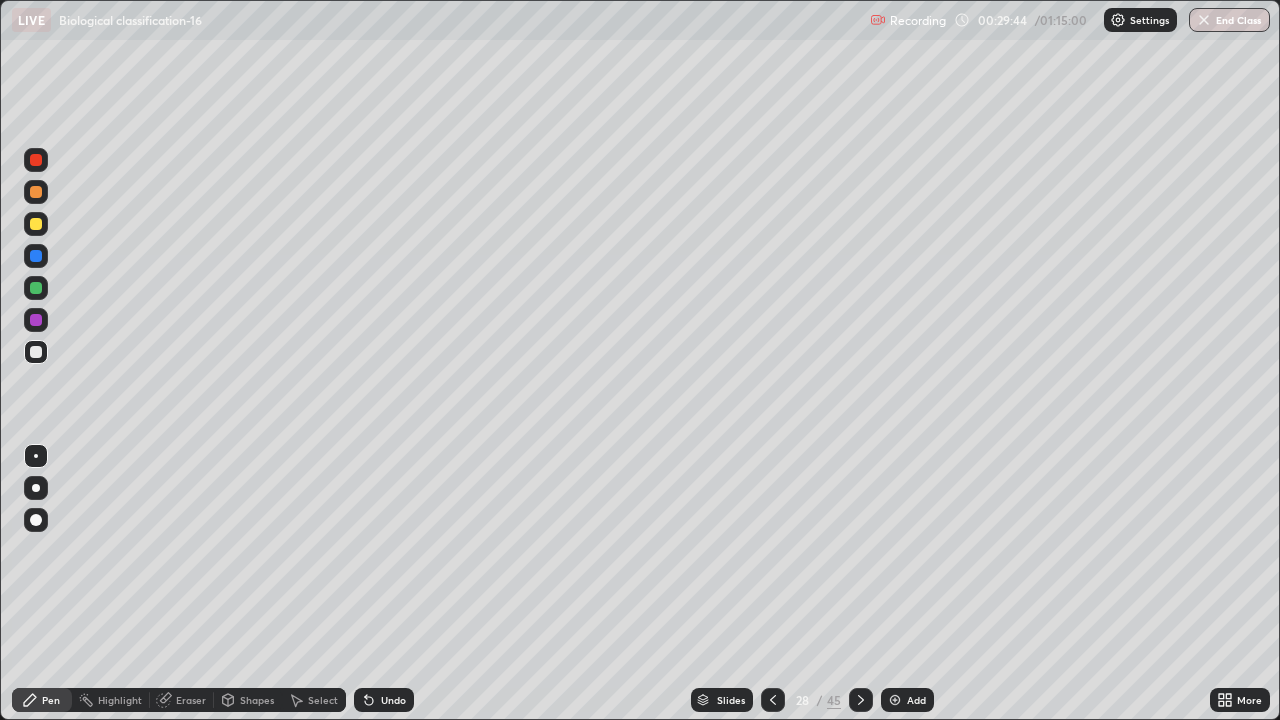 click on "Undo" at bounding box center [393, 700] 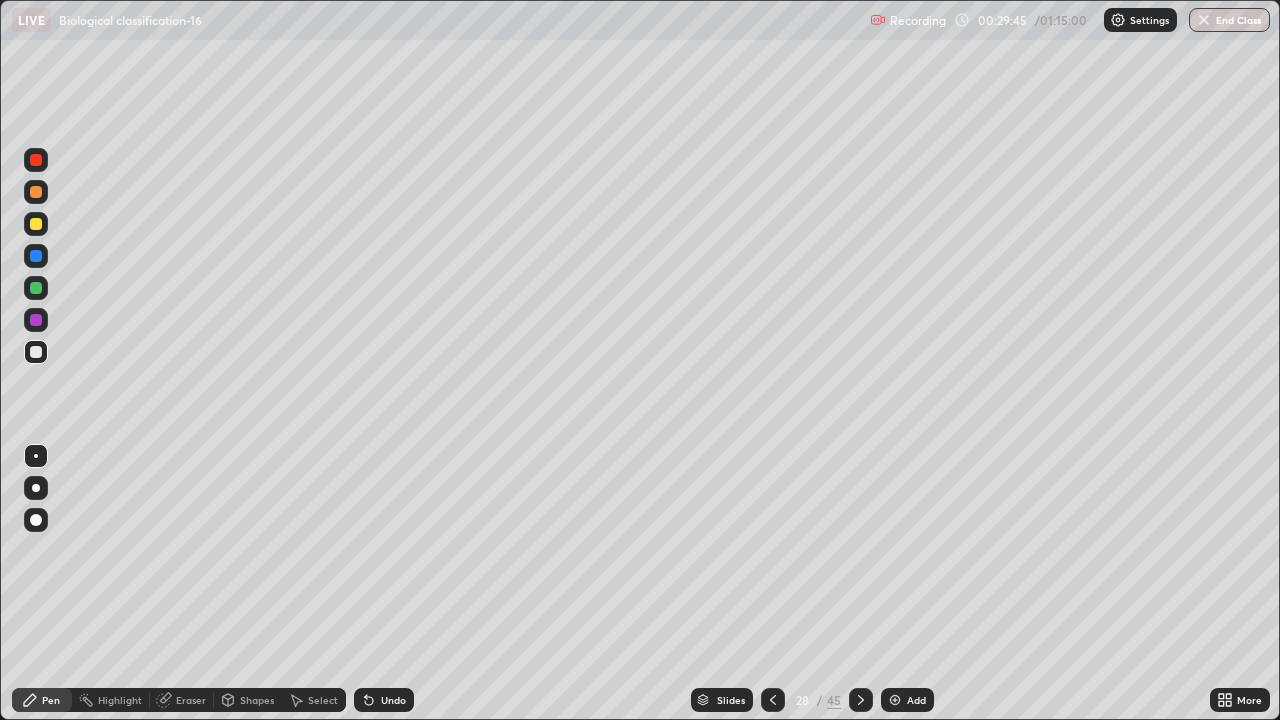 click on "Undo" at bounding box center (384, 700) 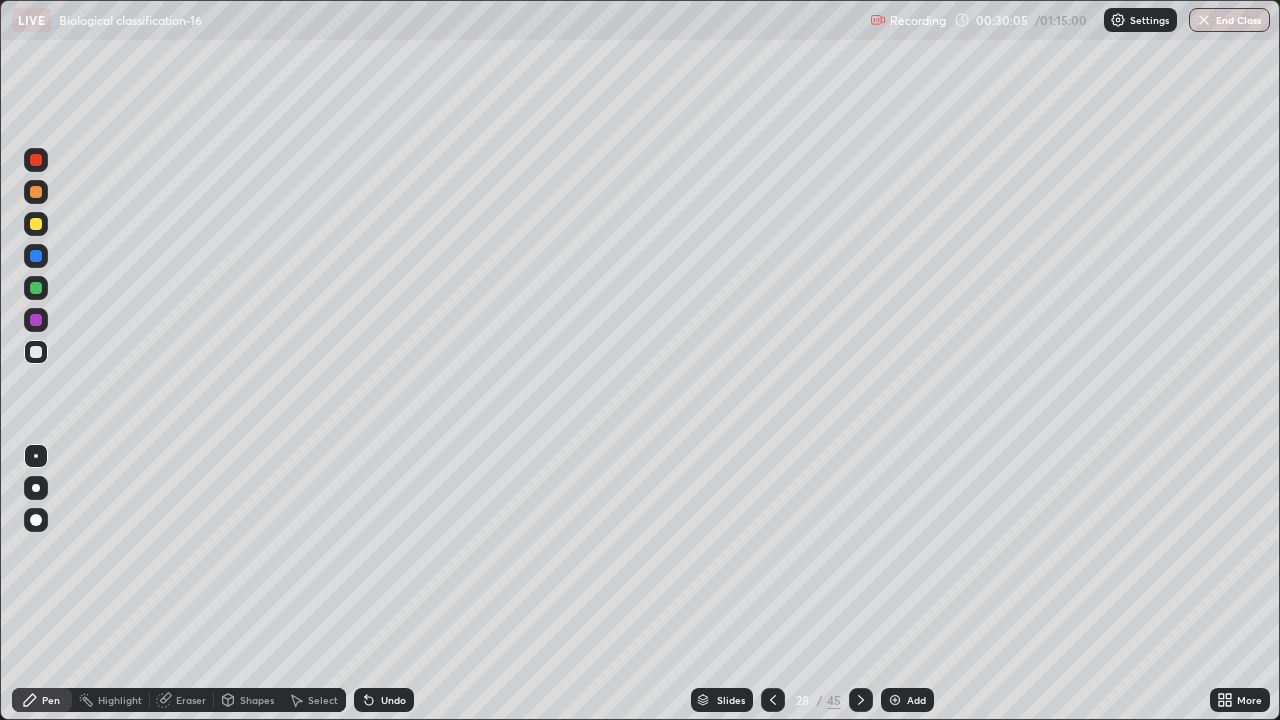 click on "Undo" at bounding box center (393, 700) 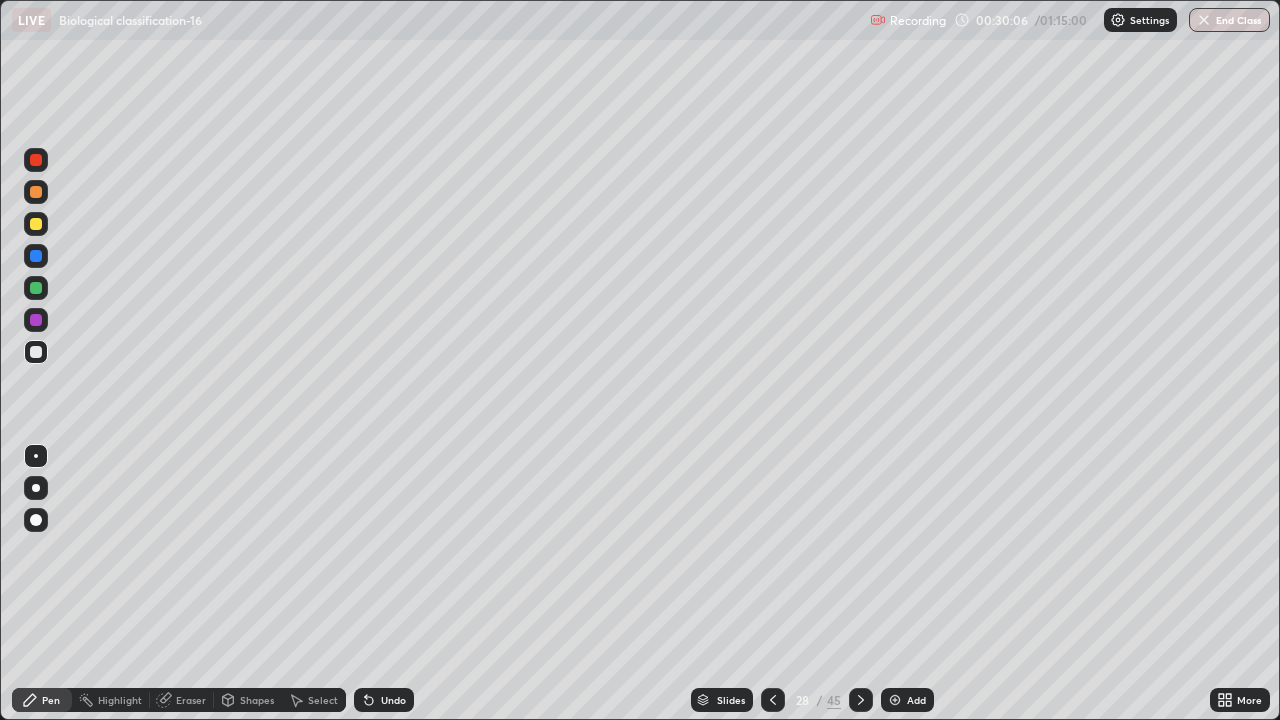 click on "Undo" at bounding box center [384, 700] 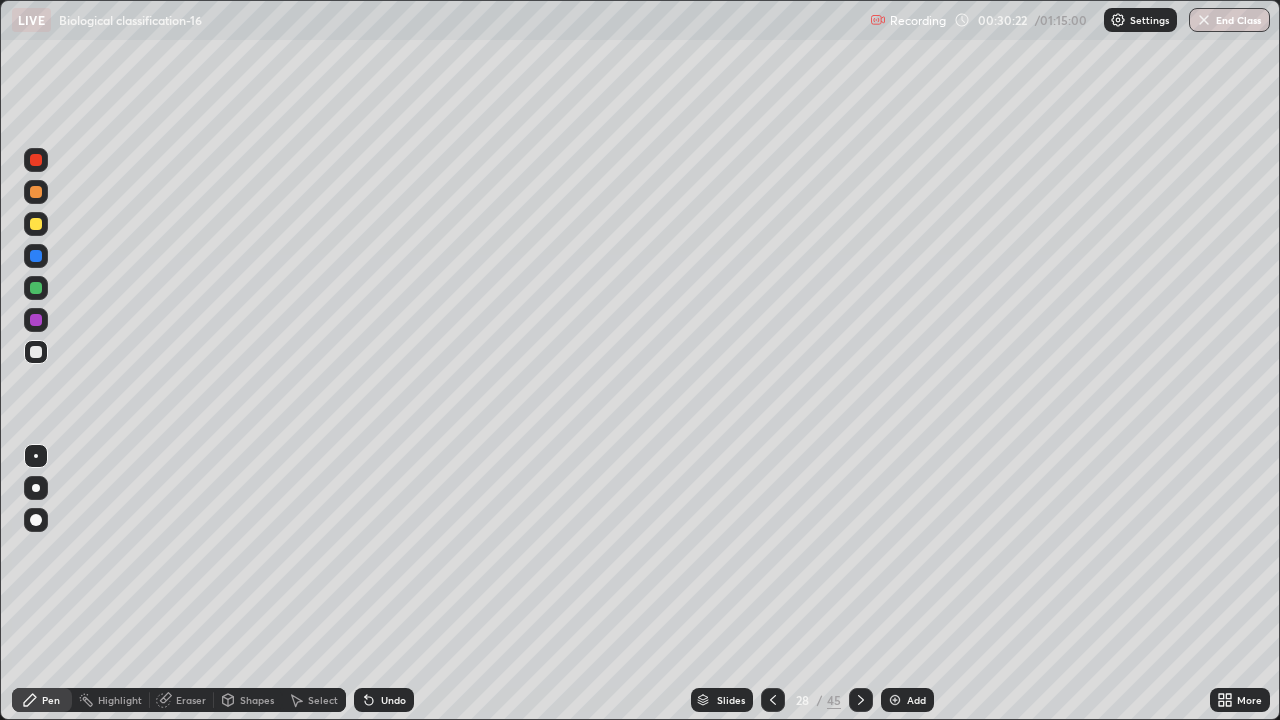 click on "Undo" at bounding box center [384, 700] 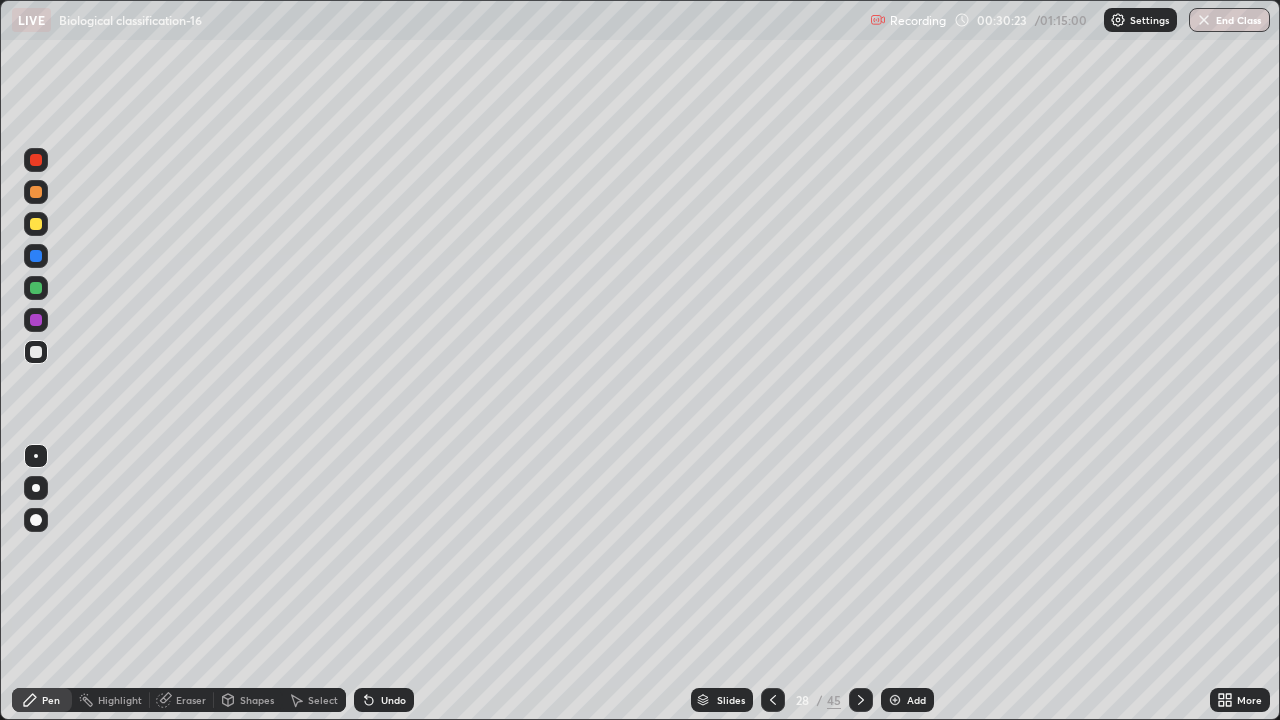 click on "Undo" at bounding box center (384, 700) 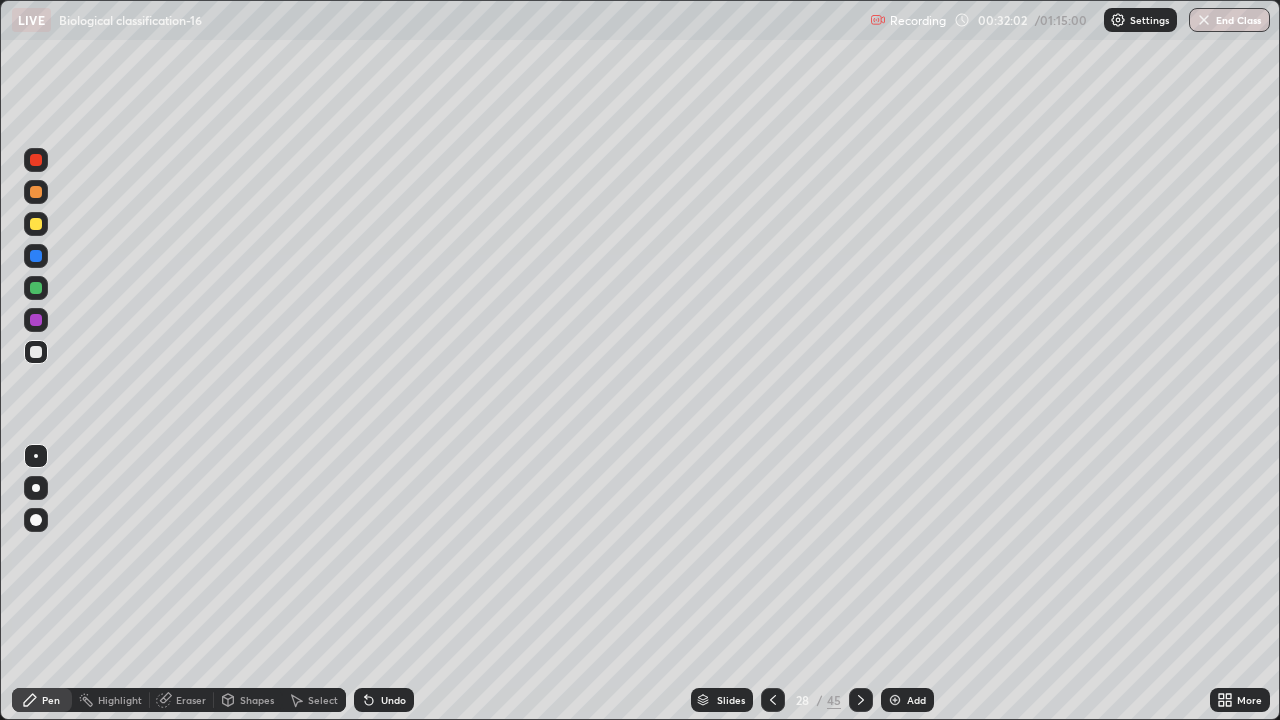 click on "Slides" at bounding box center [722, 700] 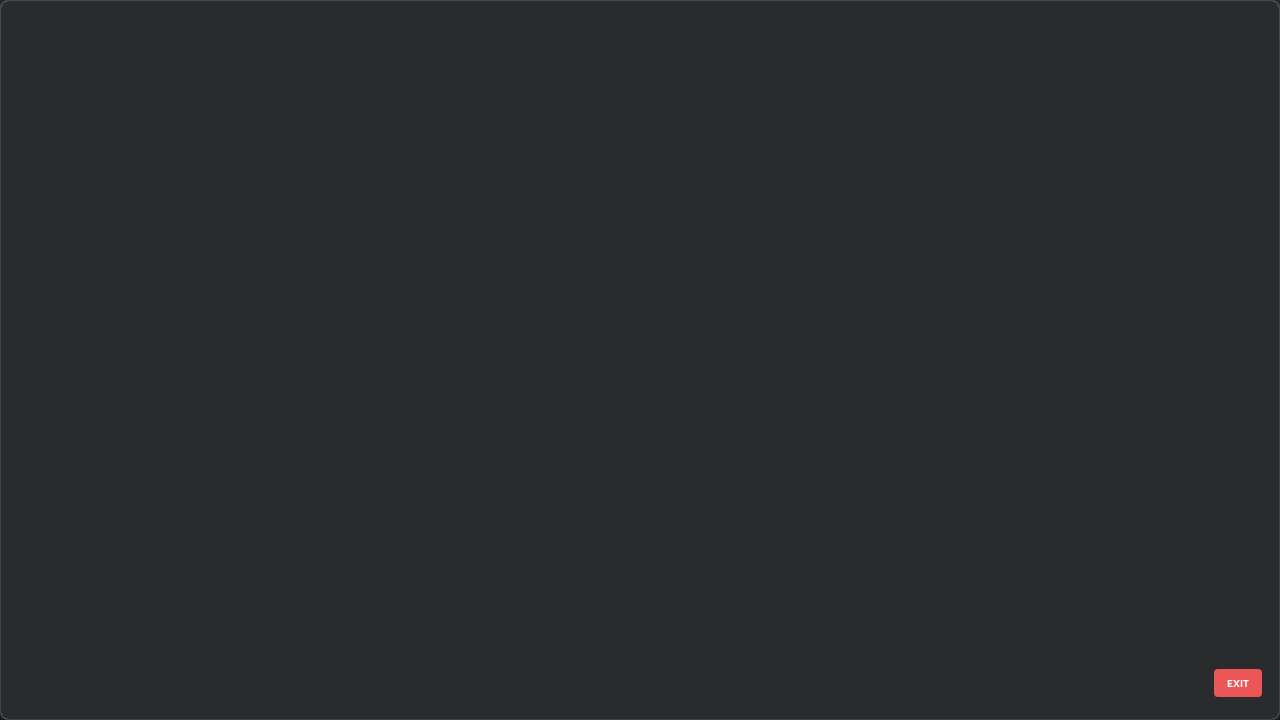 scroll, scrollTop: 1528, scrollLeft: 0, axis: vertical 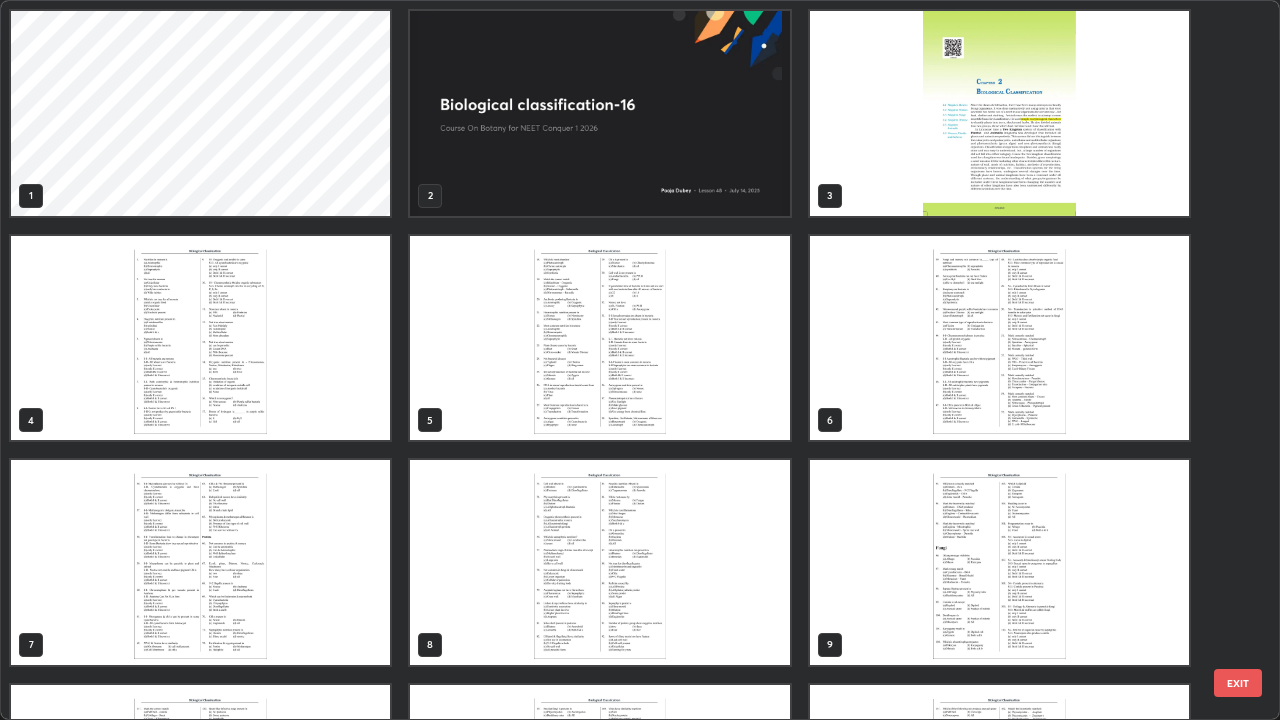 click at bounding box center (200, 338) 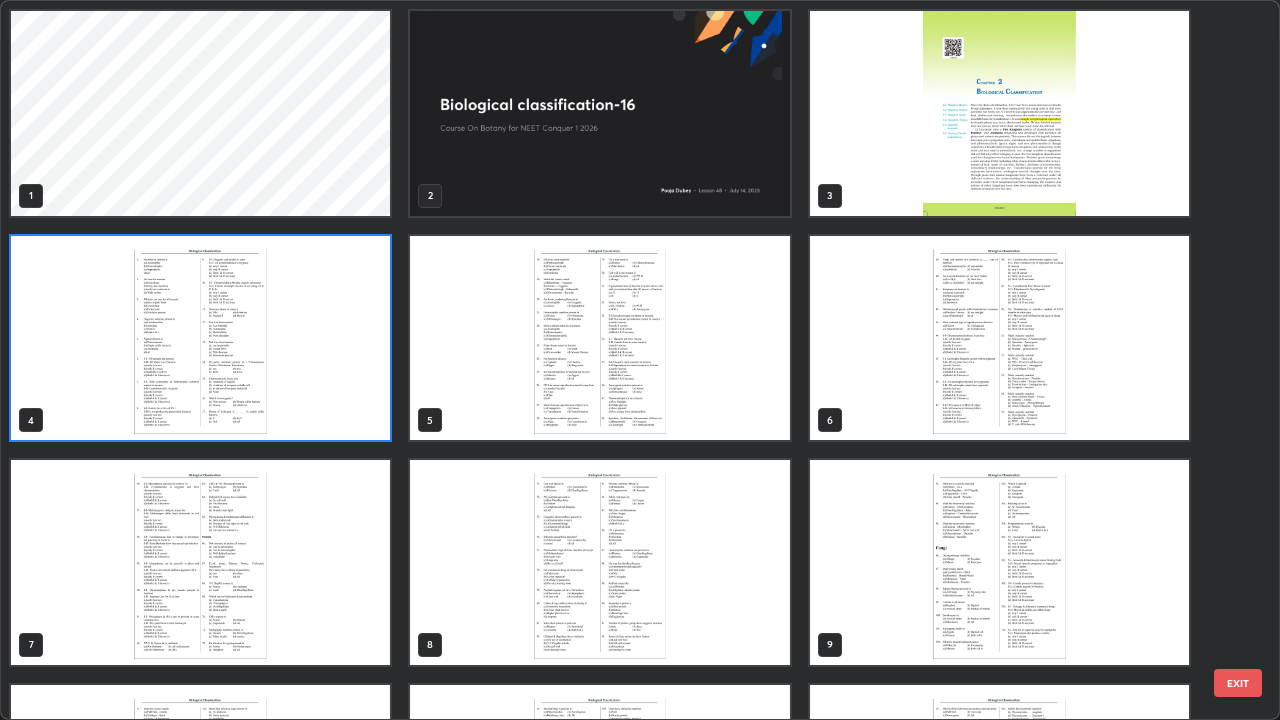 click at bounding box center (200, 338) 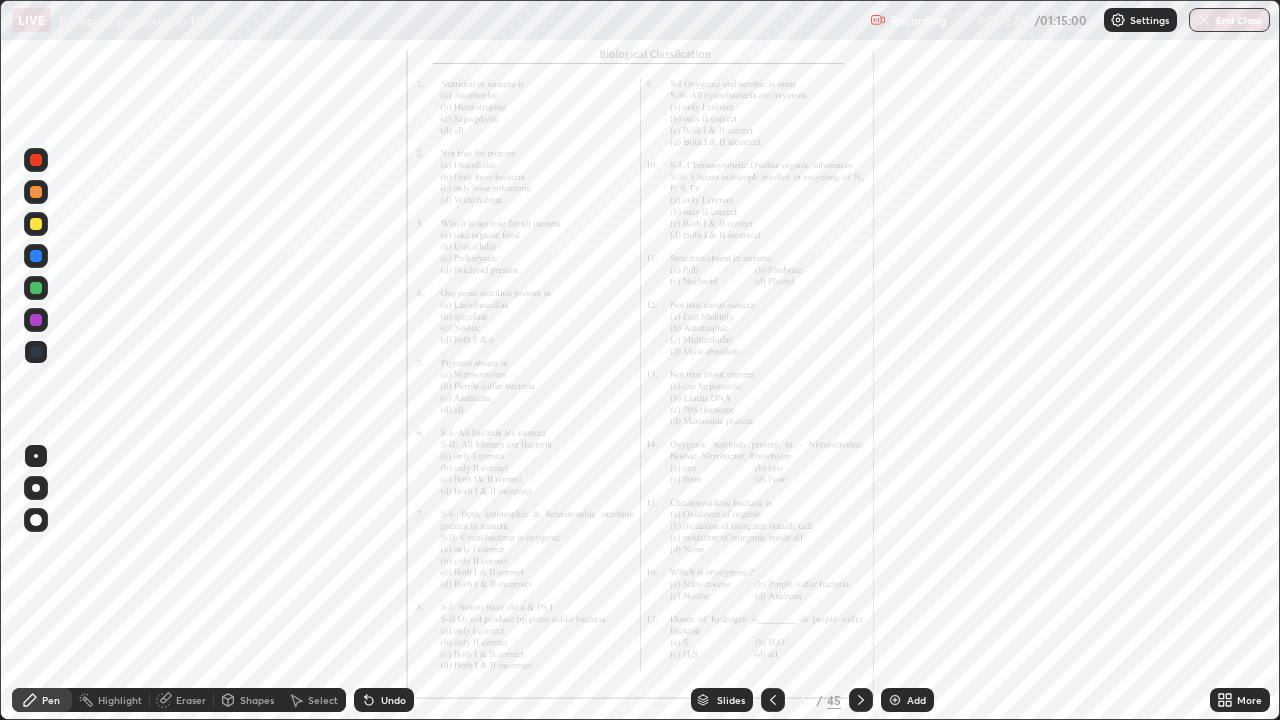 click 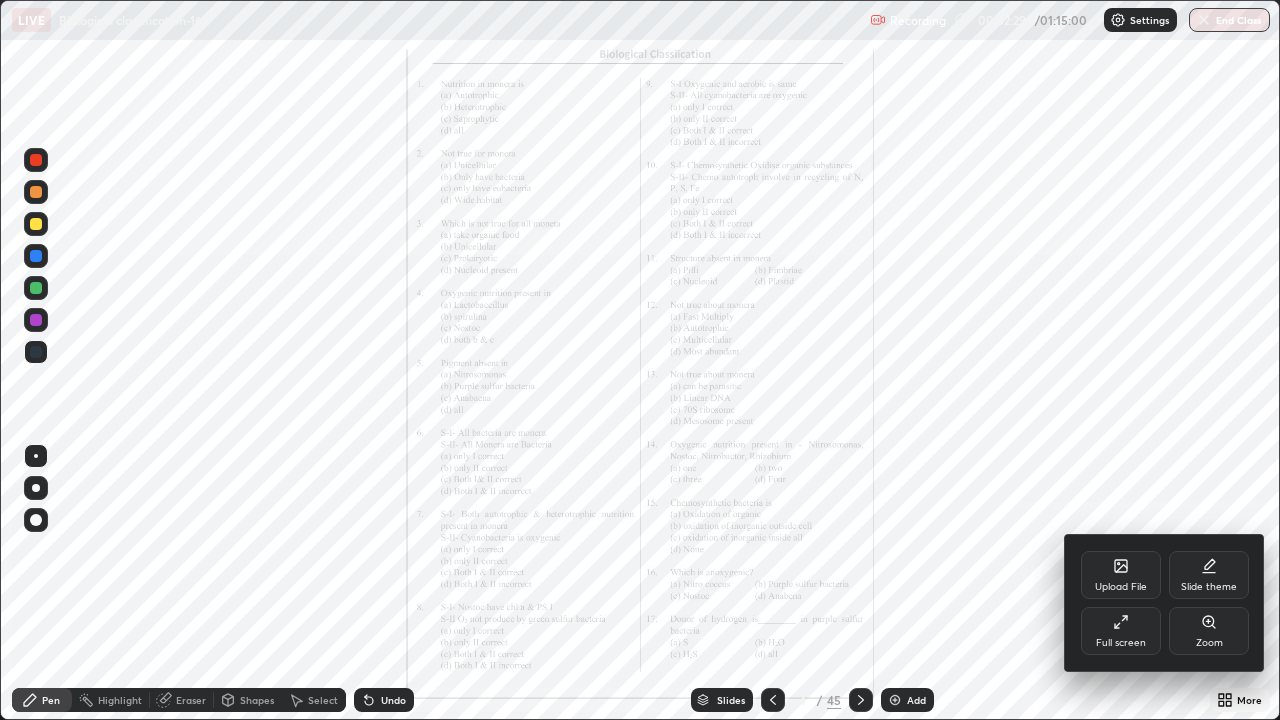 click on "Zoom" at bounding box center [1209, 631] 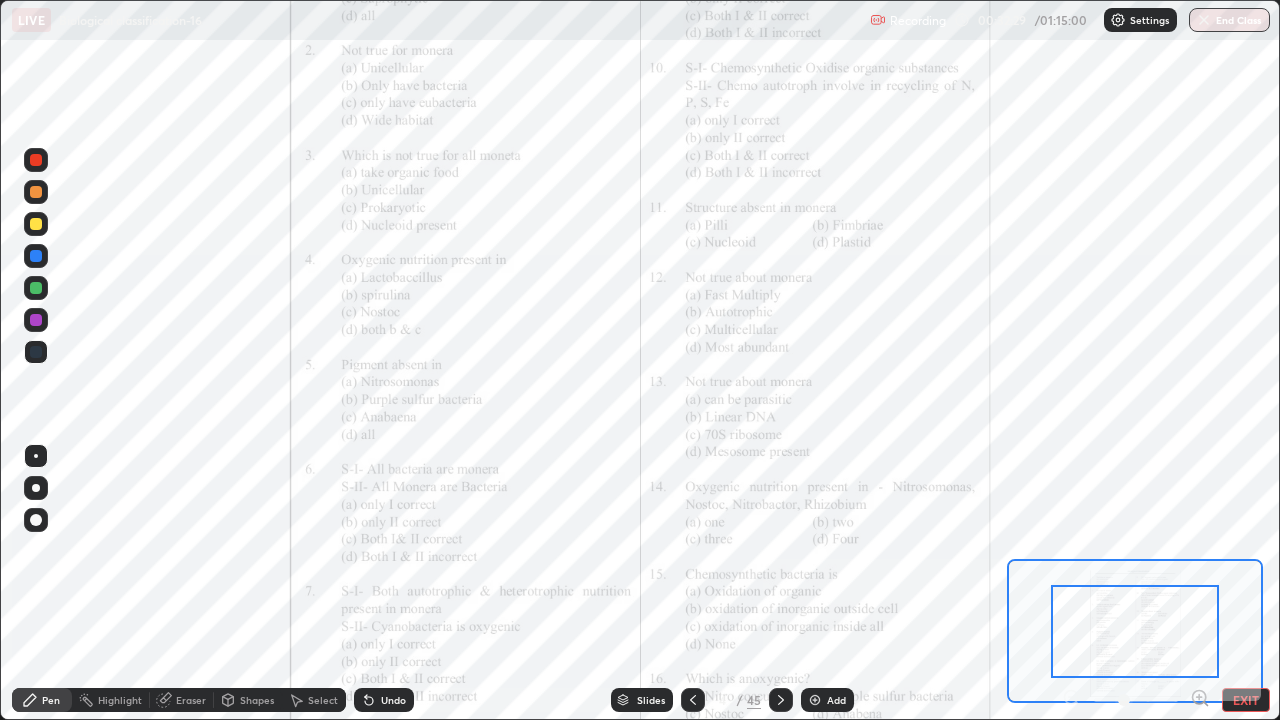 click 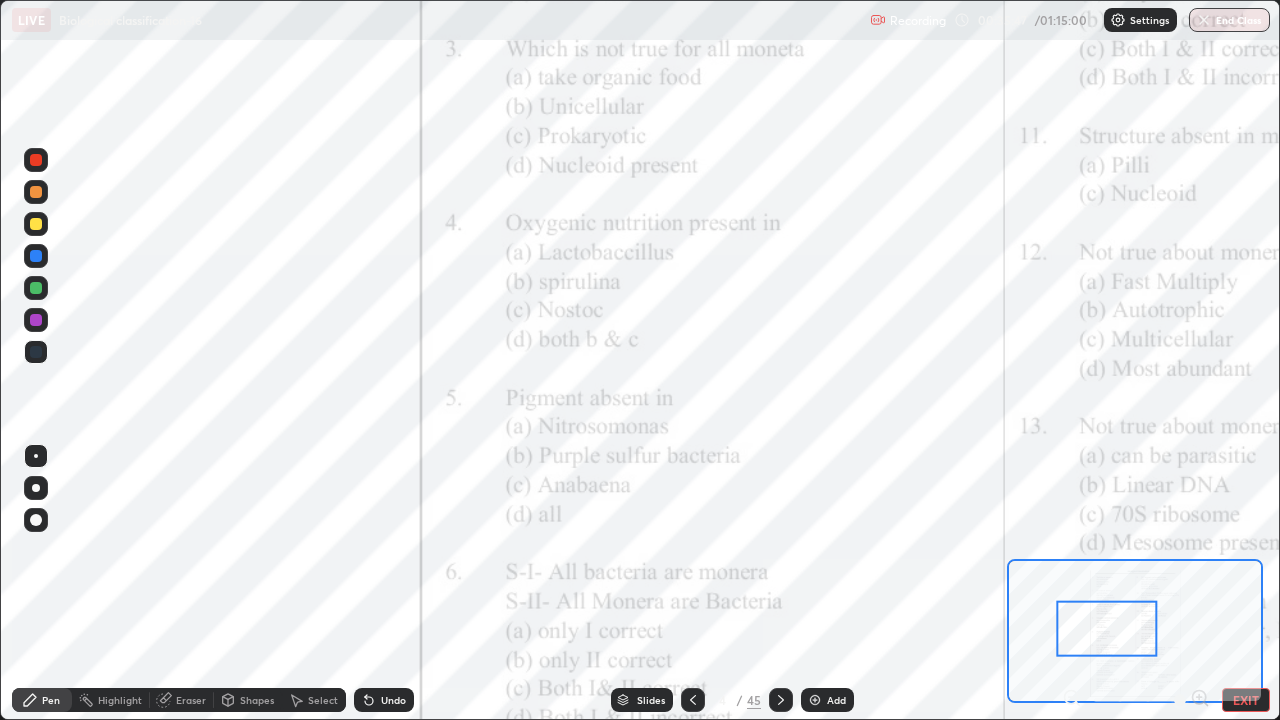 click at bounding box center [781, 700] 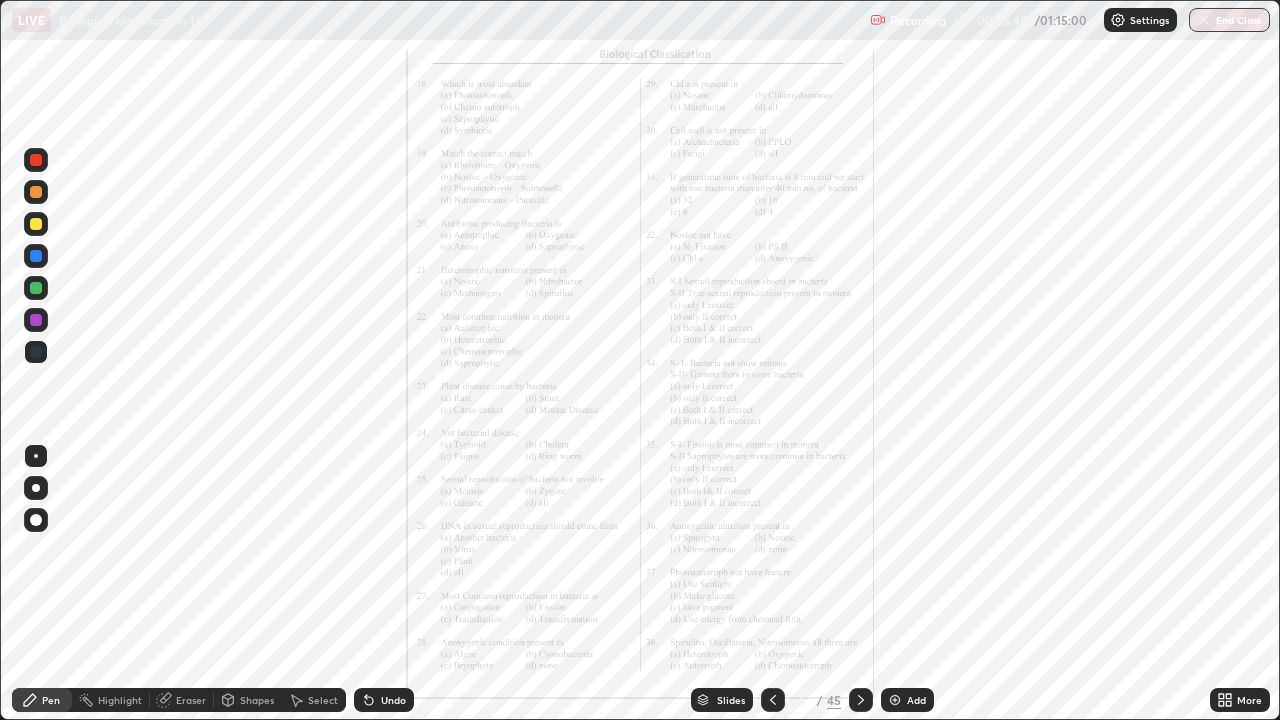 click at bounding box center (861, 700) 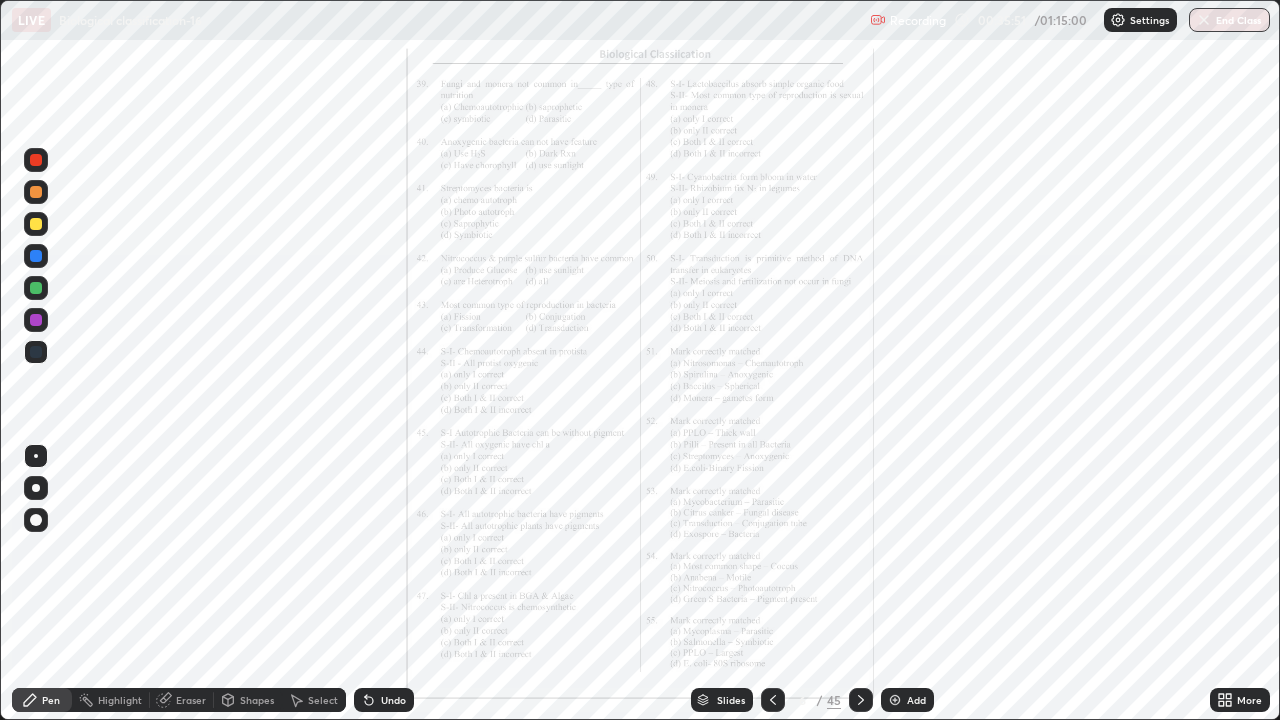 click 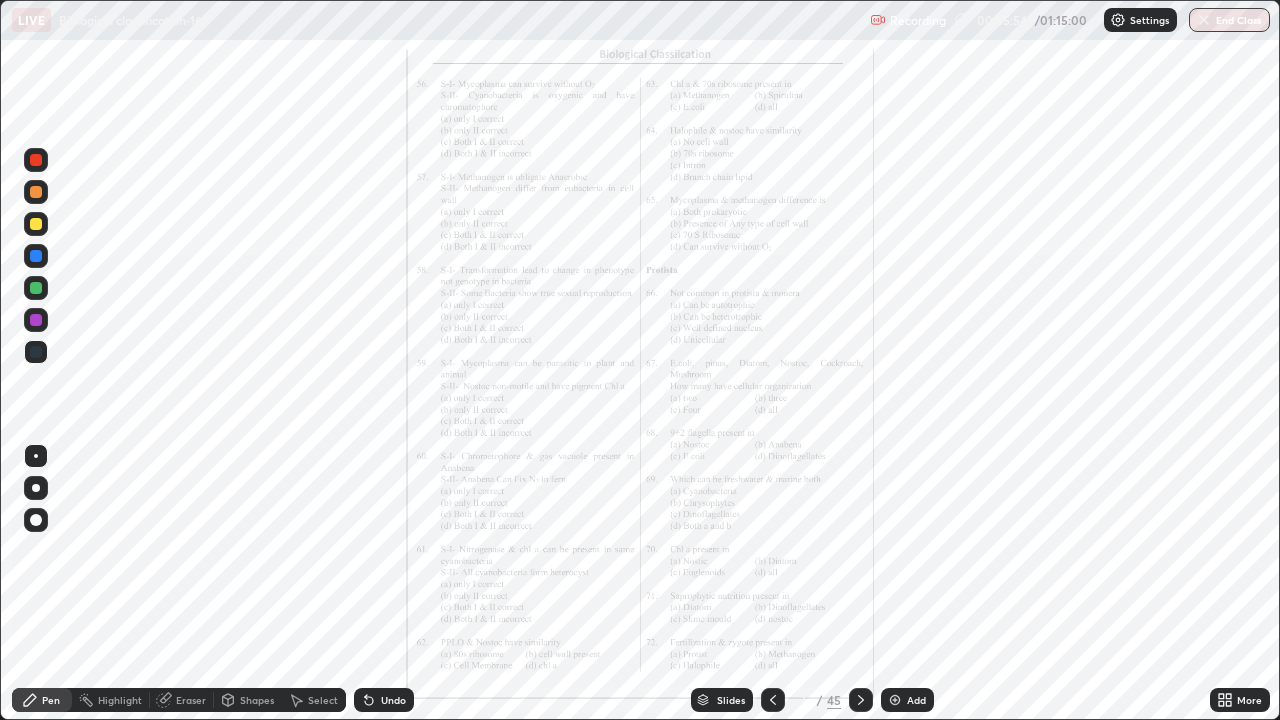 click 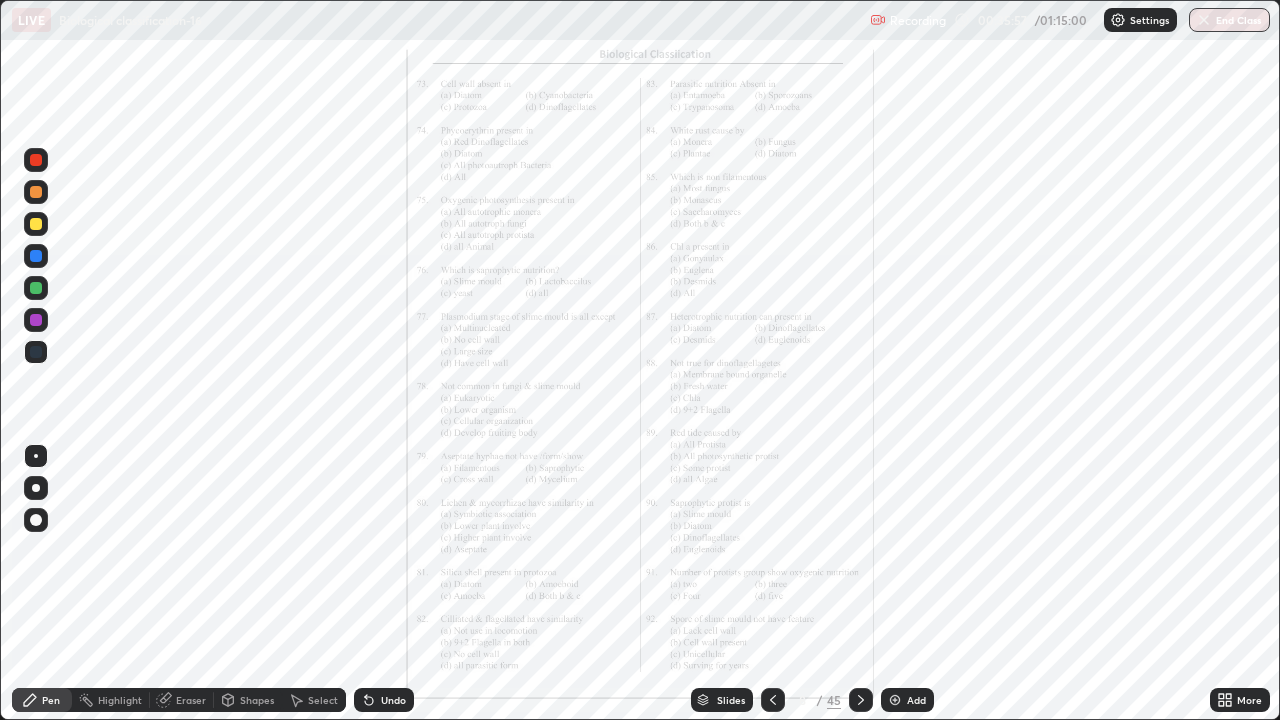 click 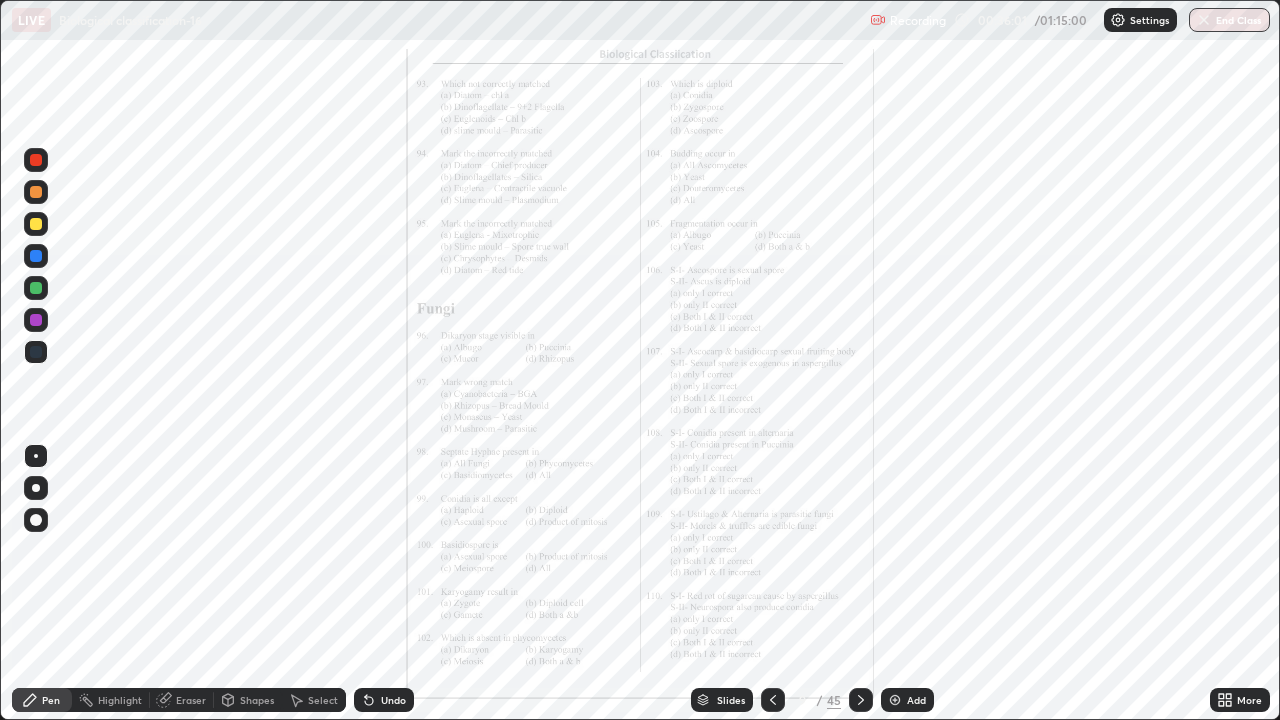 click 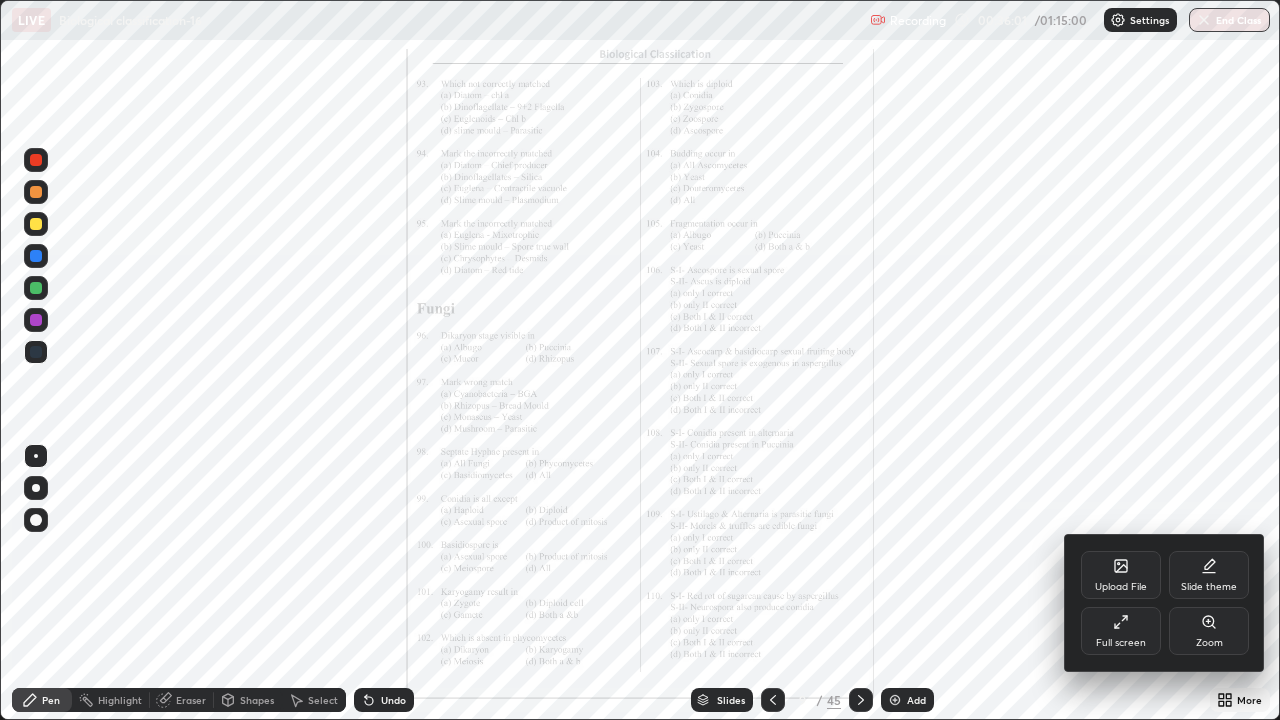 click on "Zoom" at bounding box center [1209, 631] 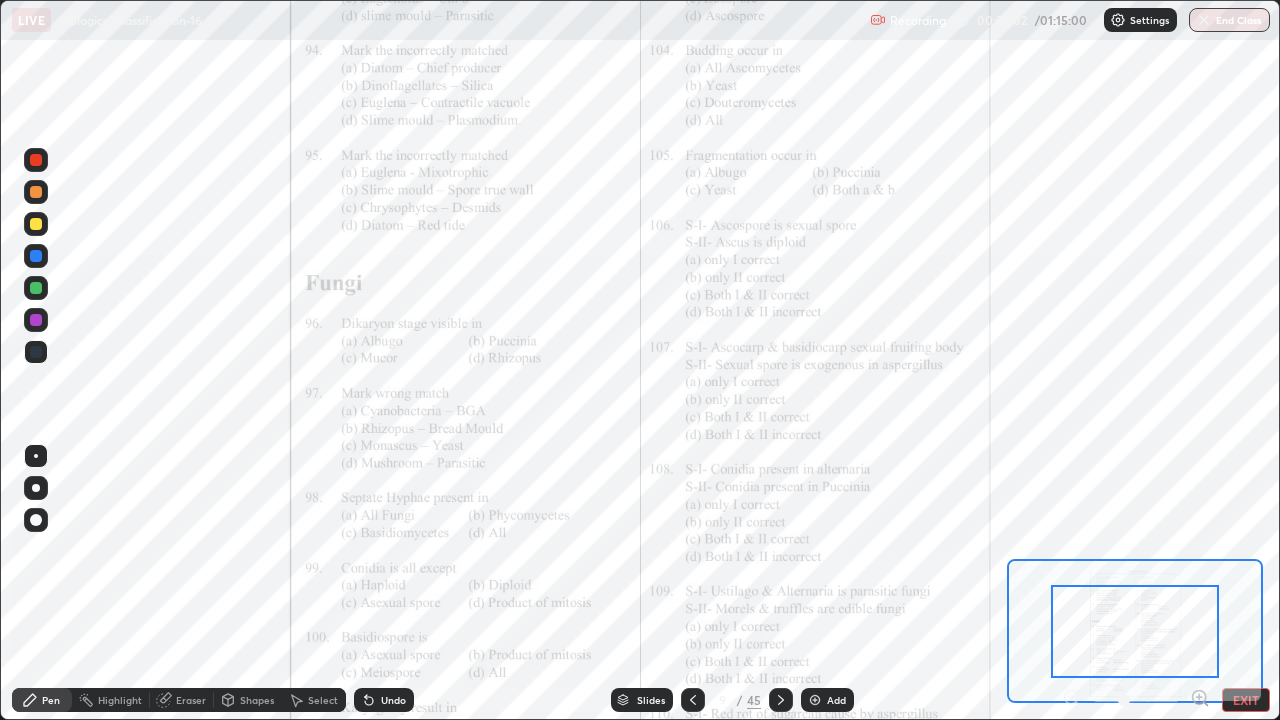 click on "Pen Highlight Eraser Shapes Select Undo Slides 9 / 45 Add EXIT" at bounding box center [640, 700] 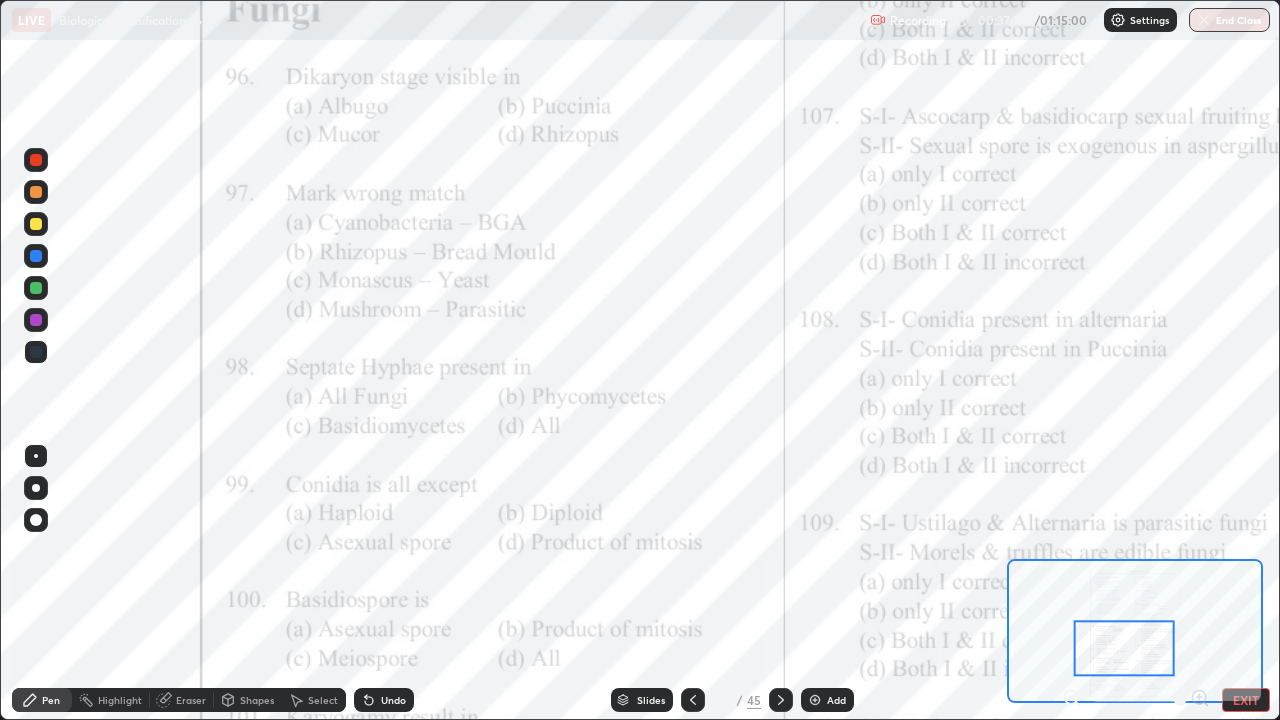 click at bounding box center (1124, 649) 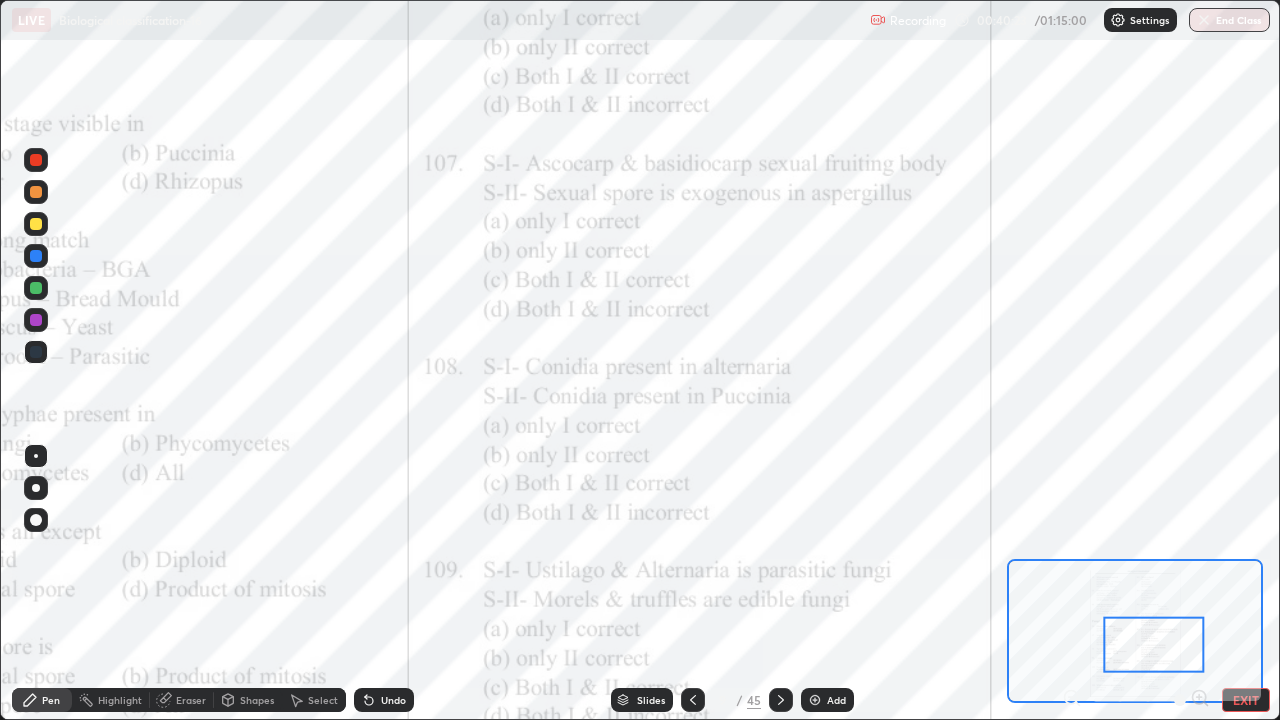 click on "Slides" at bounding box center (642, 700) 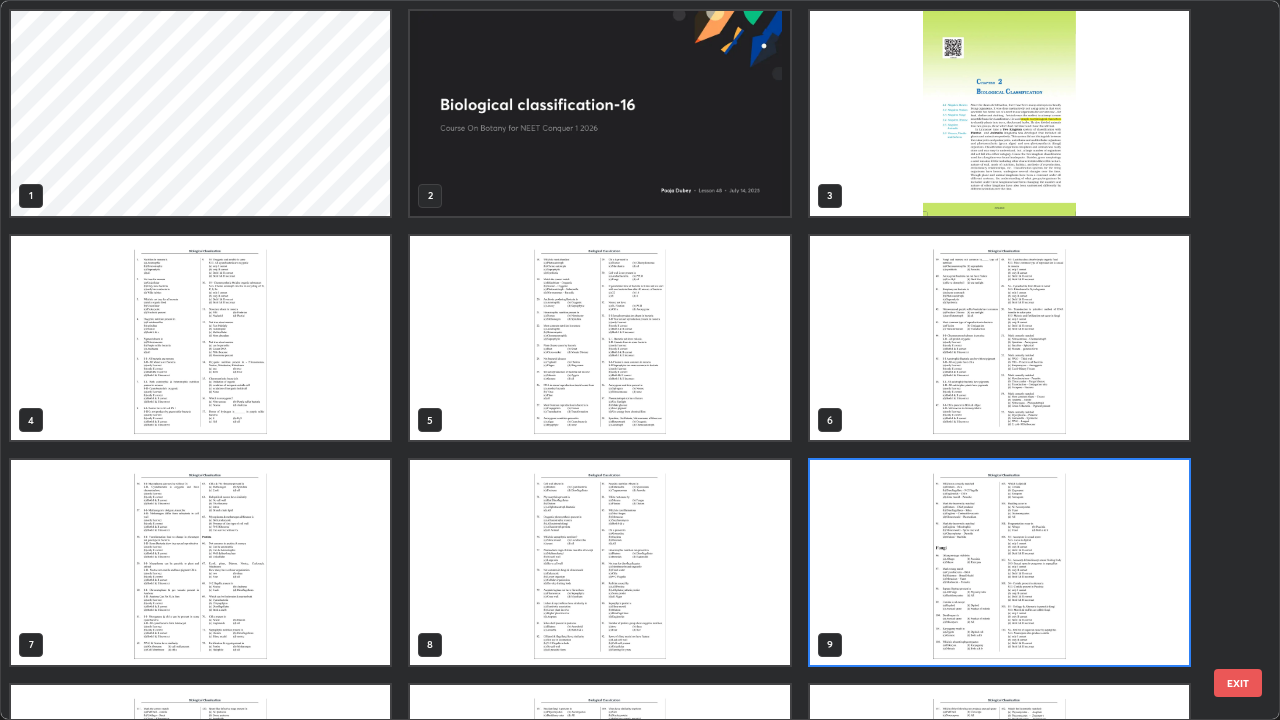 scroll, scrollTop: 7, scrollLeft: 11, axis: both 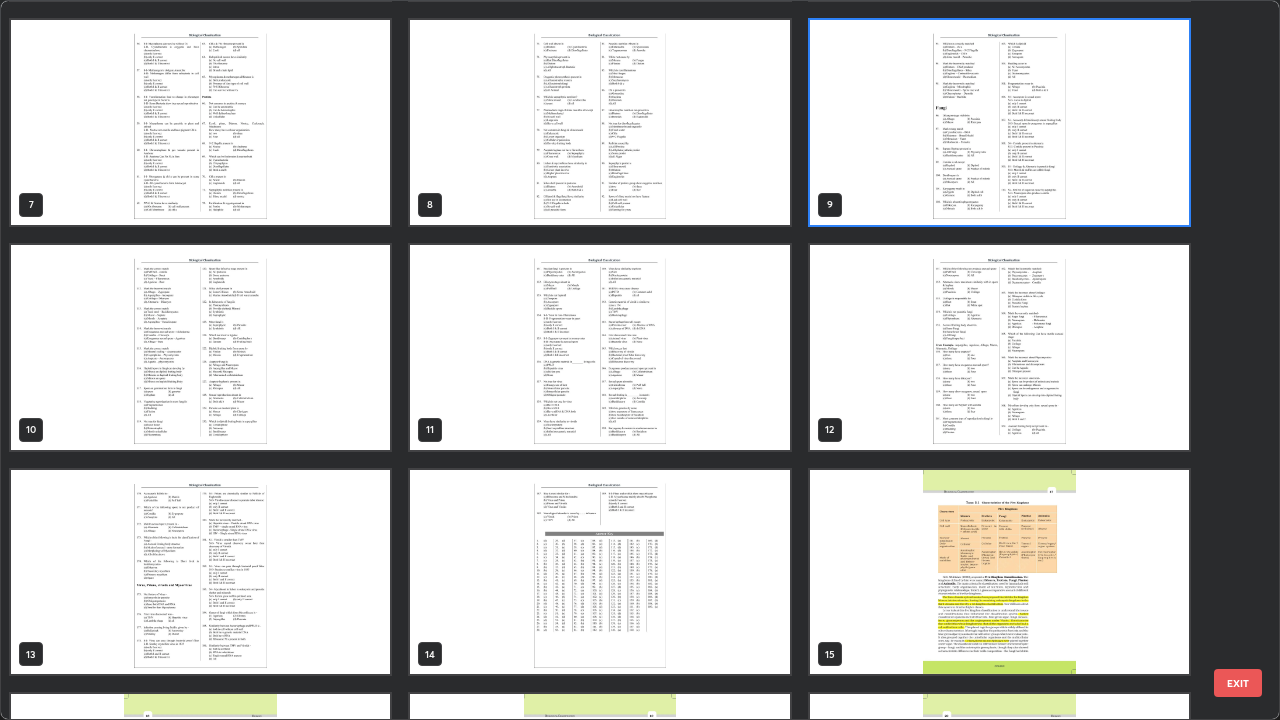 click at bounding box center [200, 572] 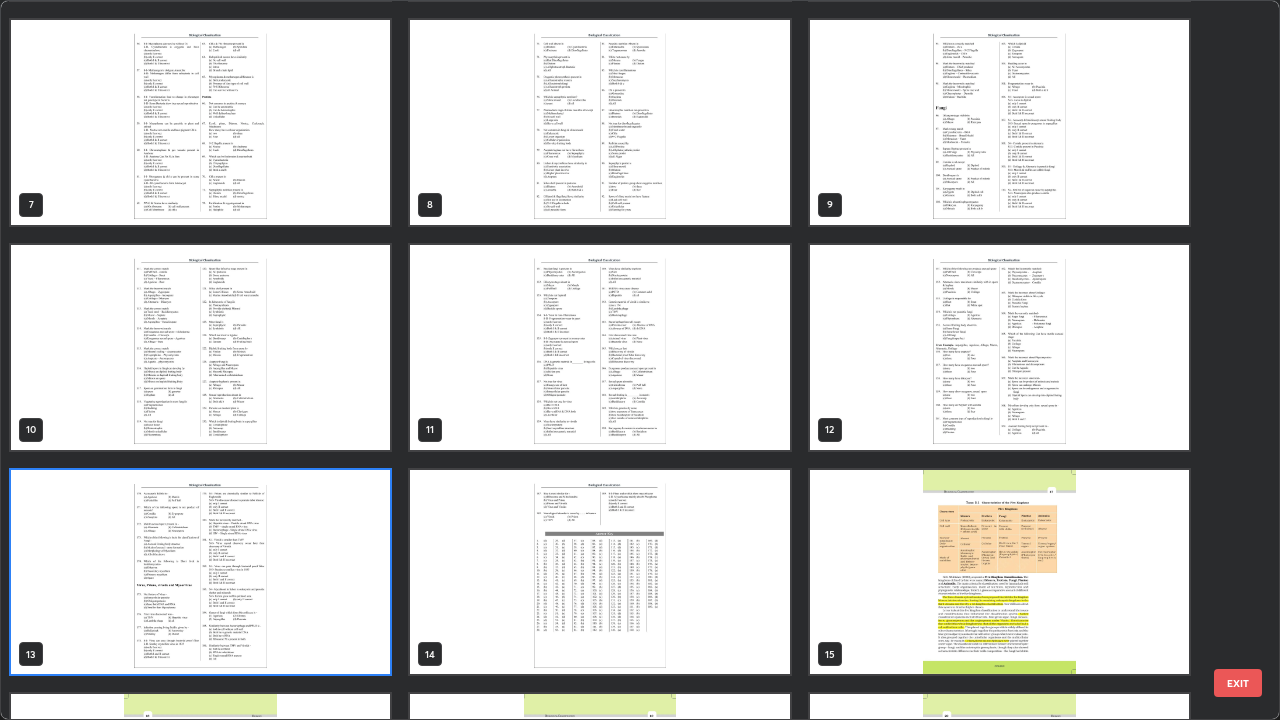 click at bounding box center [200, 572] 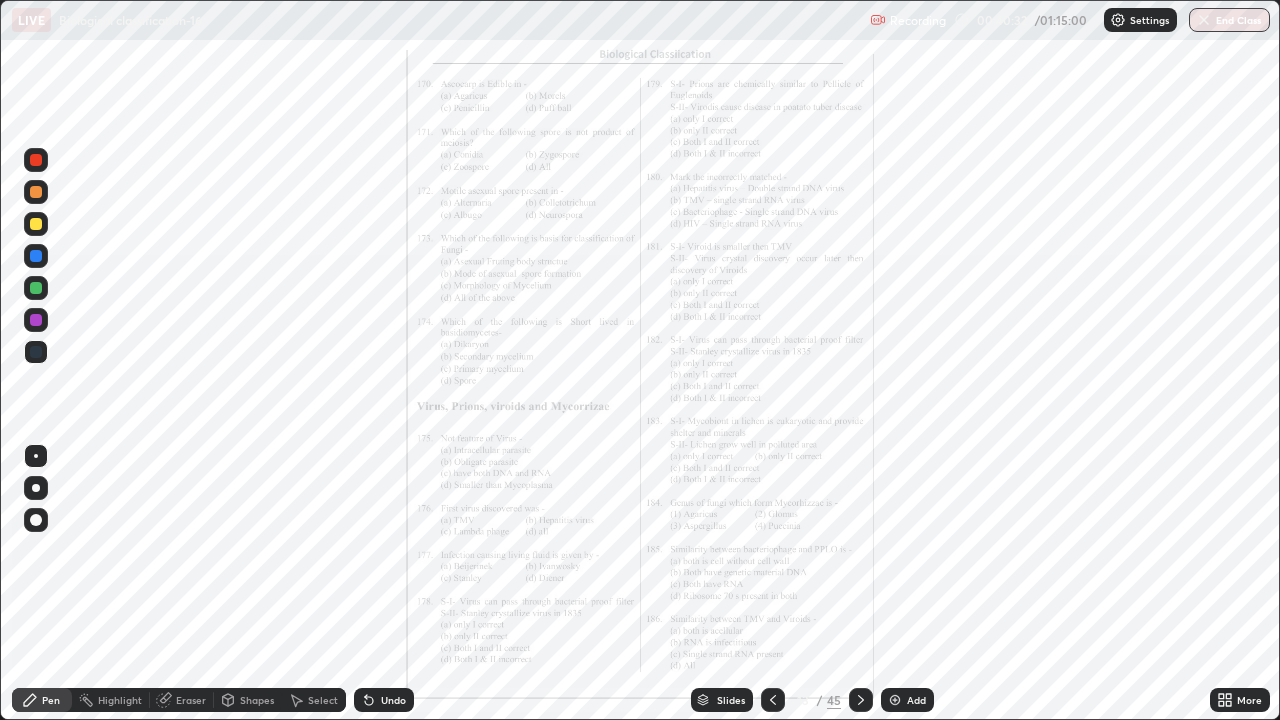 click at bounding box center (200, 572) 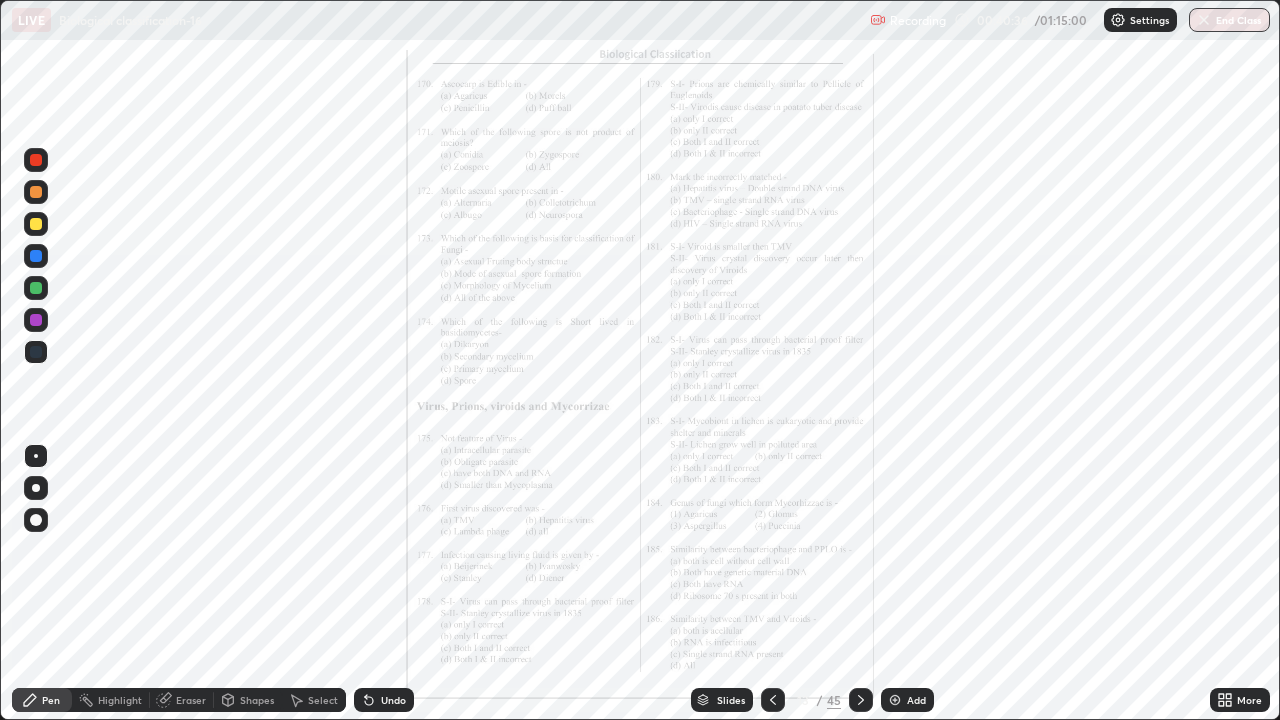 click on "More" at bounding box center (1249, 700) 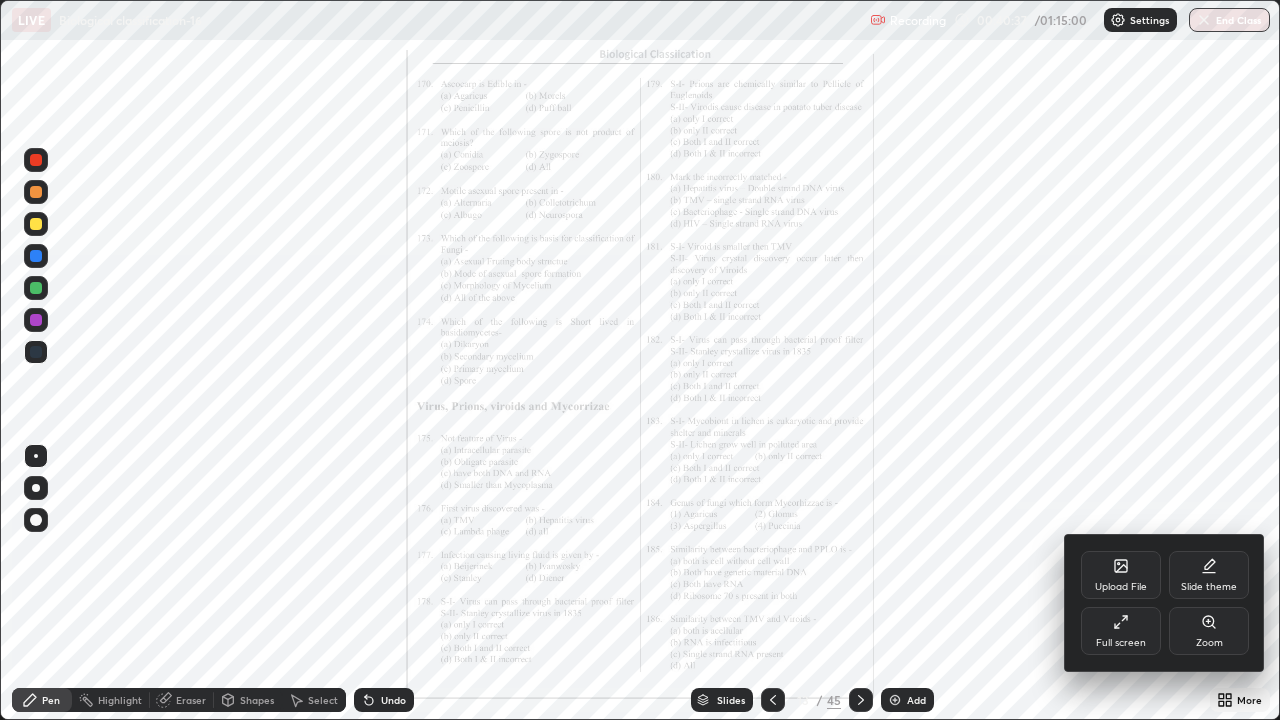 click on "Zoom" at bounding box center [1209, 643] 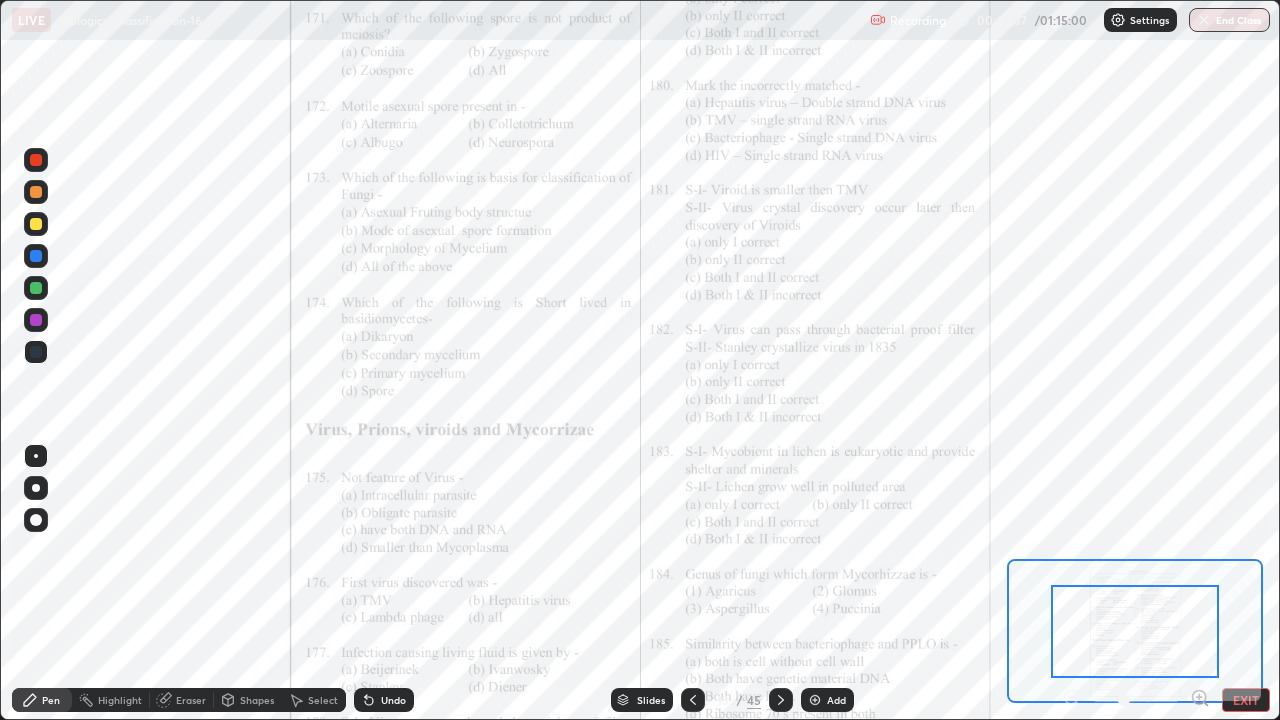 click 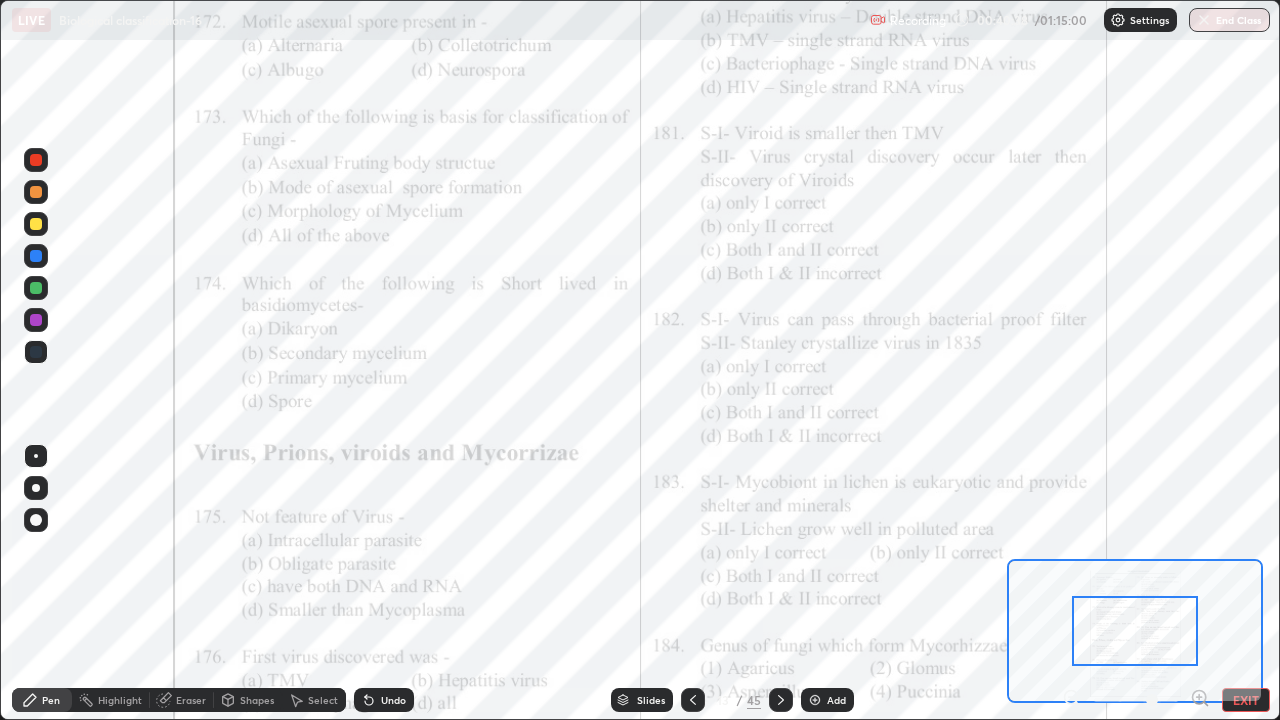 click 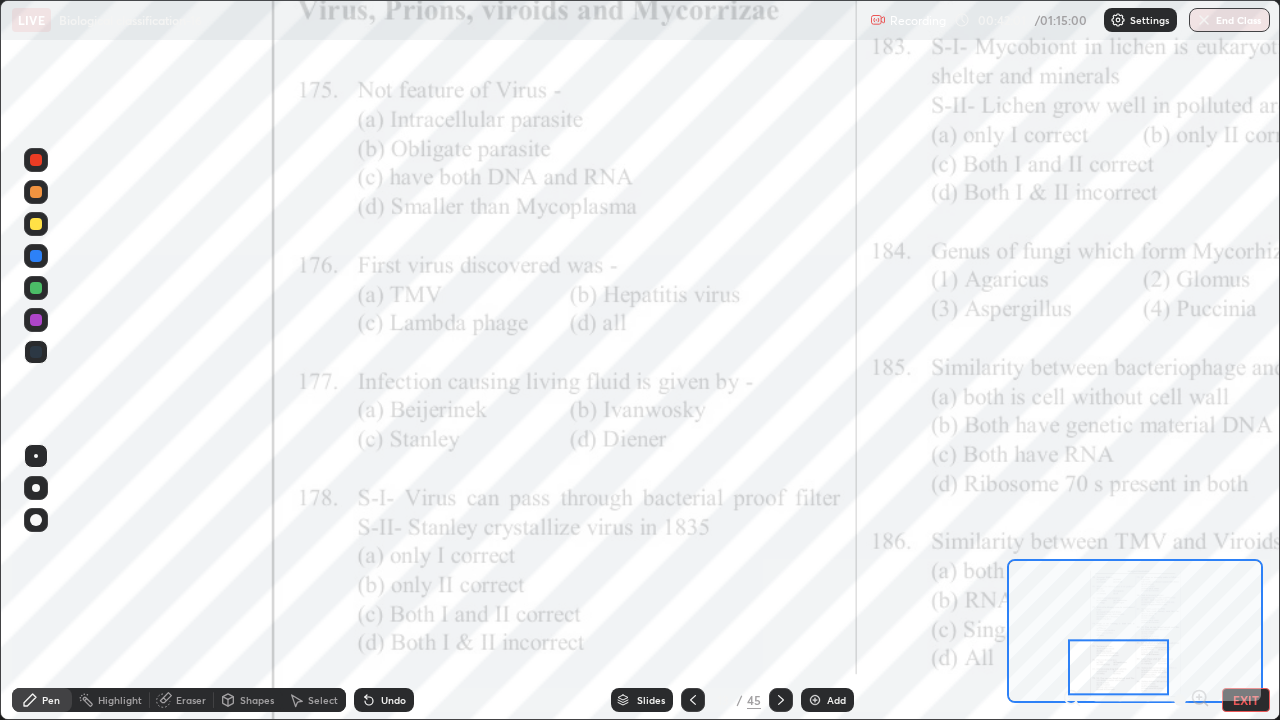 click on "Slides" at bounding box center (642, 700) 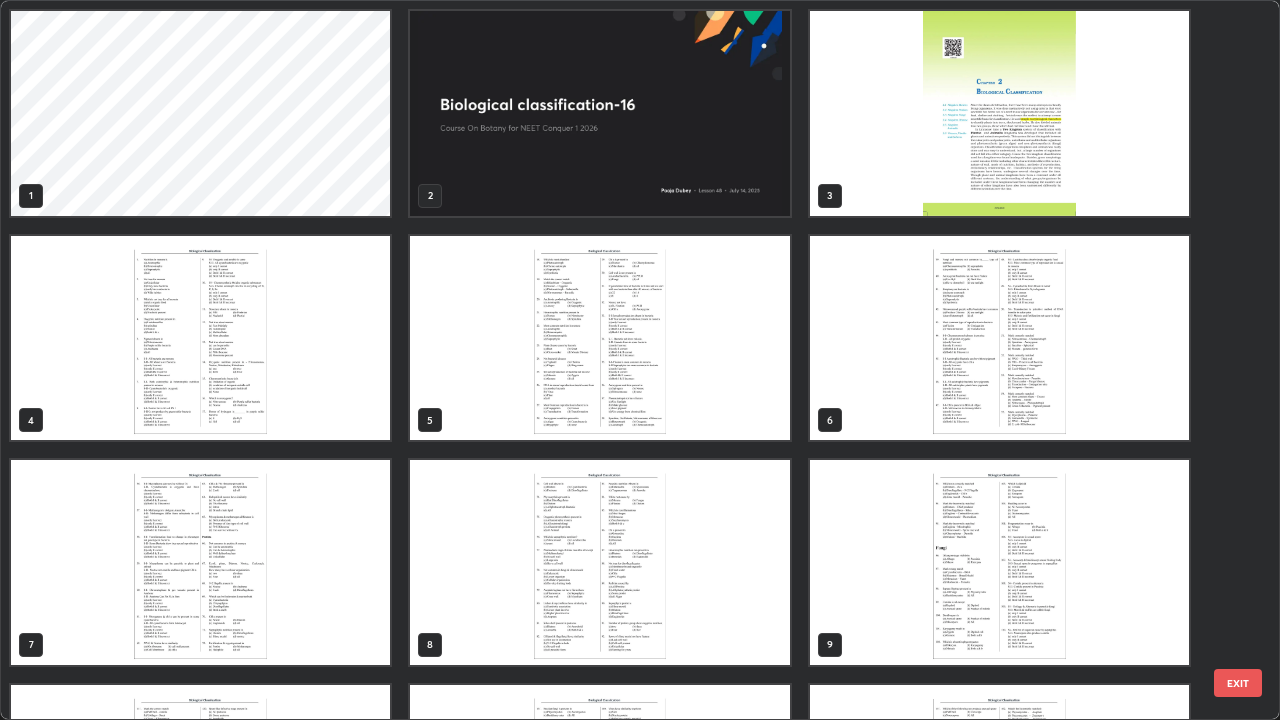 scroll, scrollTop: 405, scrollLeft: 0, axis: vertical 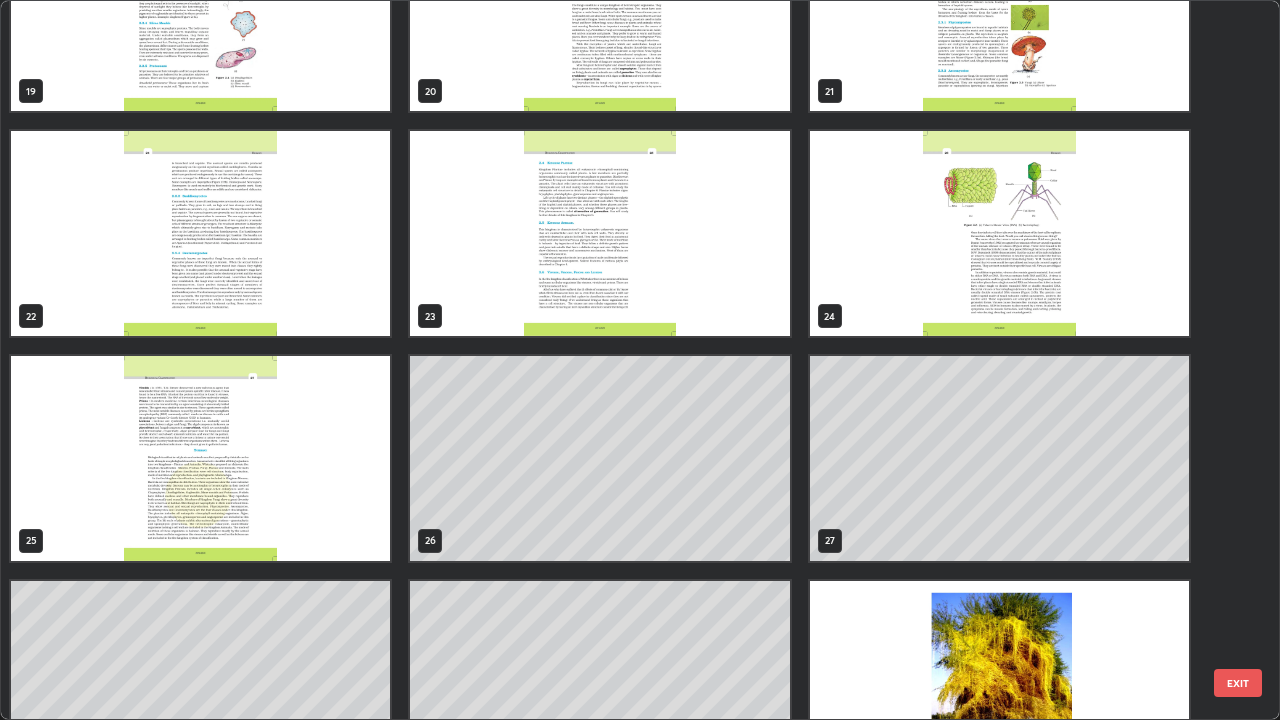 click at bounding box center [999, 233] 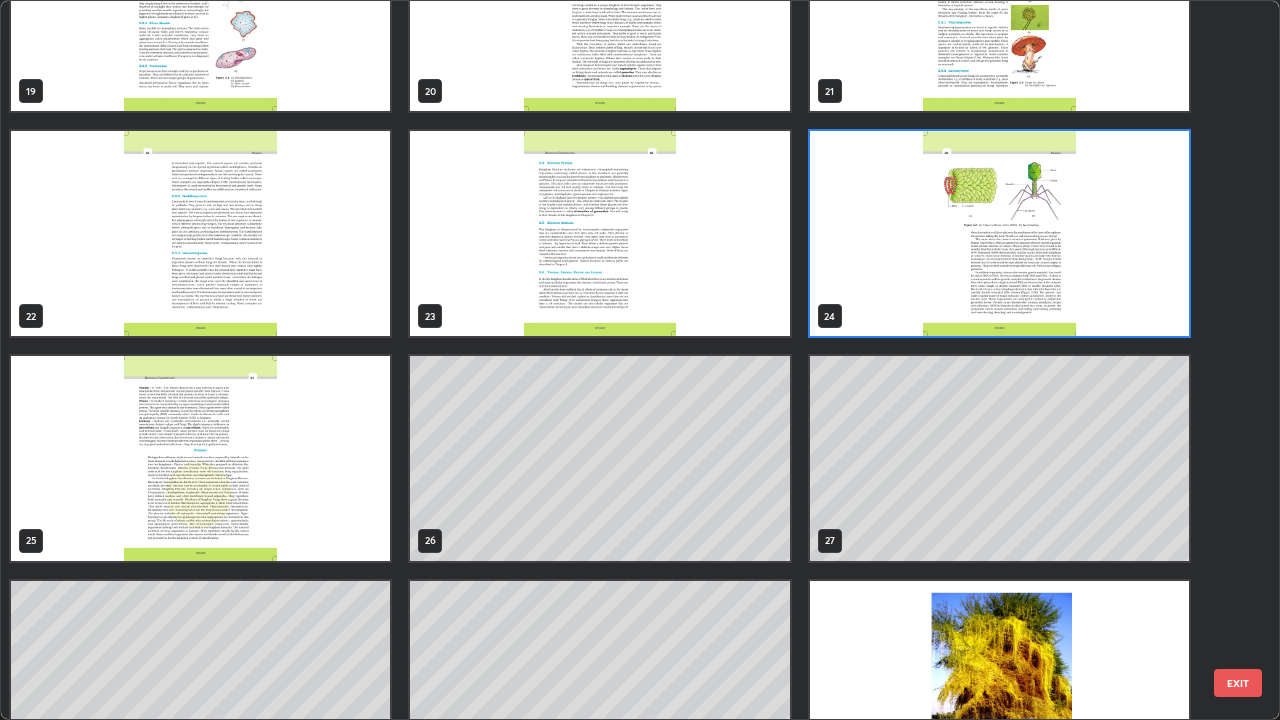 click at bounding box center (999, 233) 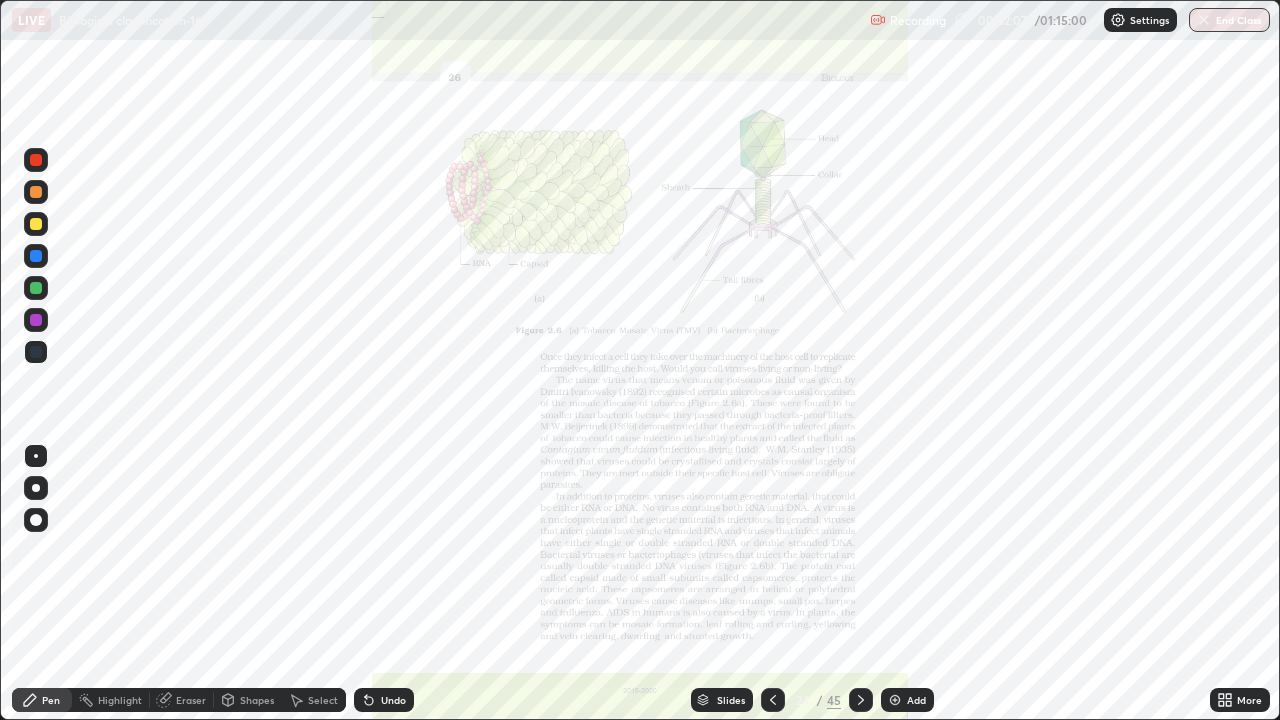 click at bounding box center [999, 233] 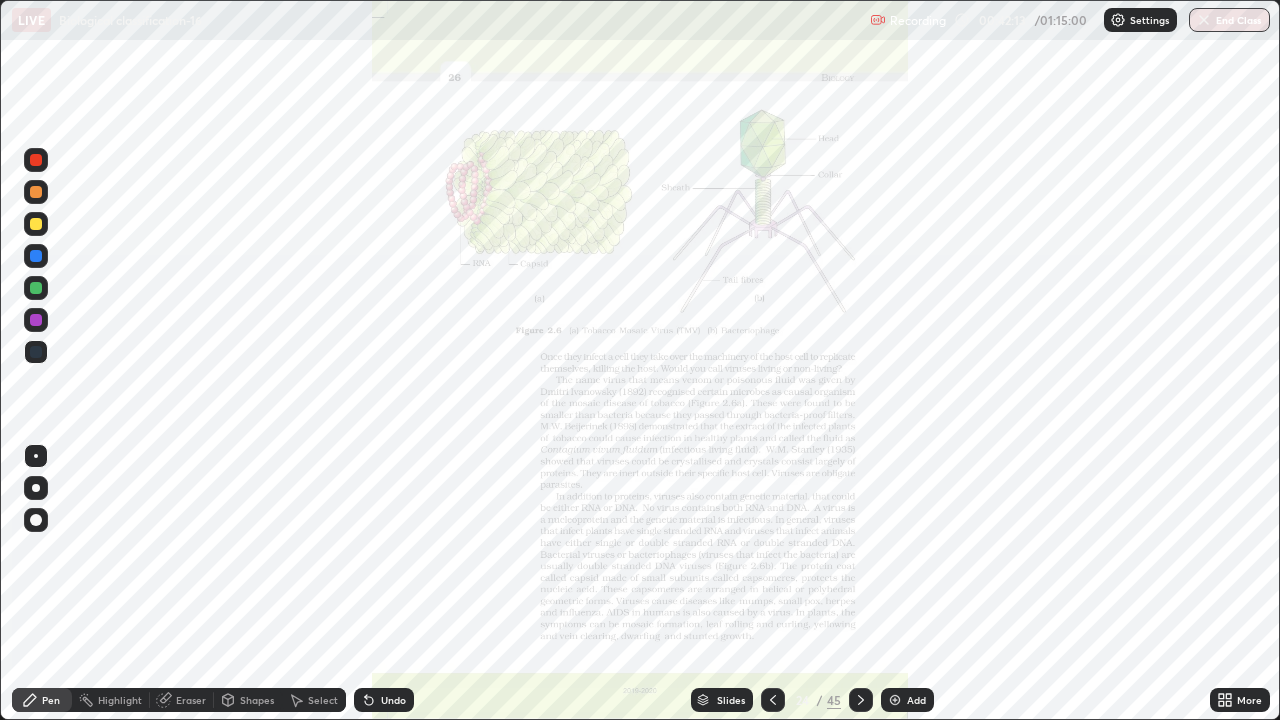 click on "Slides" at bounding box center (722, 700) 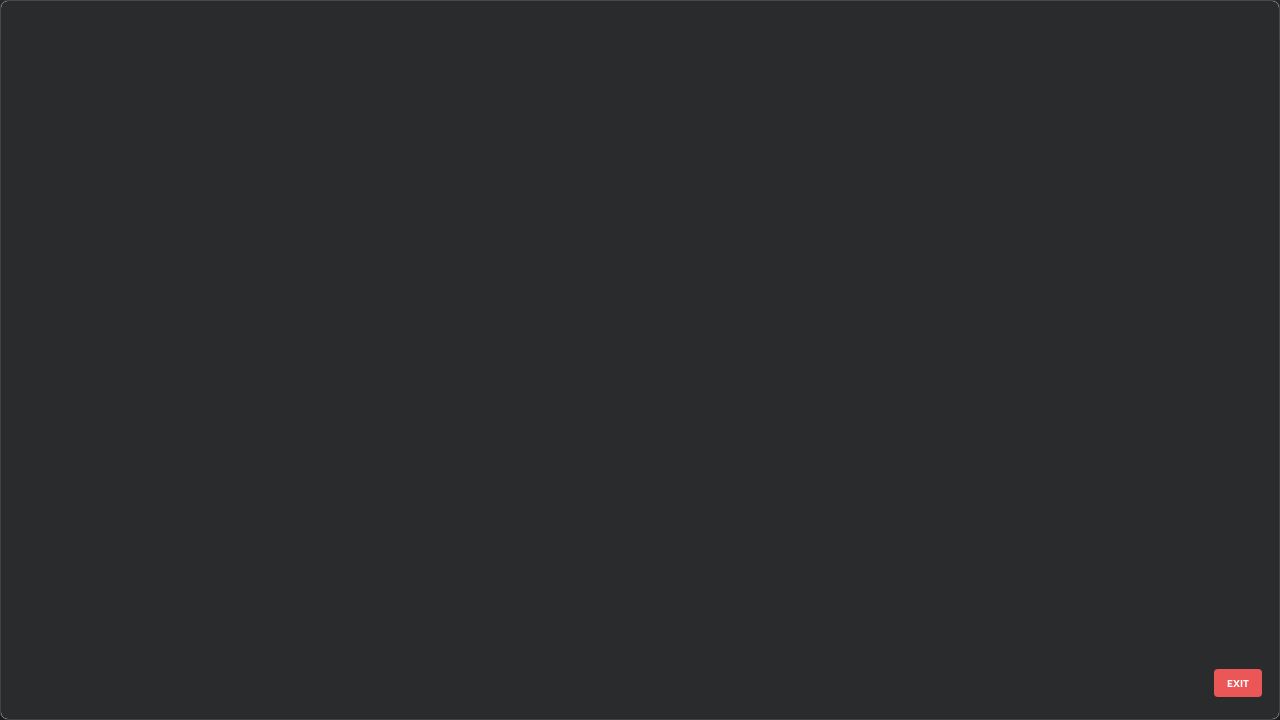 scroll, scrollTop: 1079, scrollLeft: 0, axis: vertical 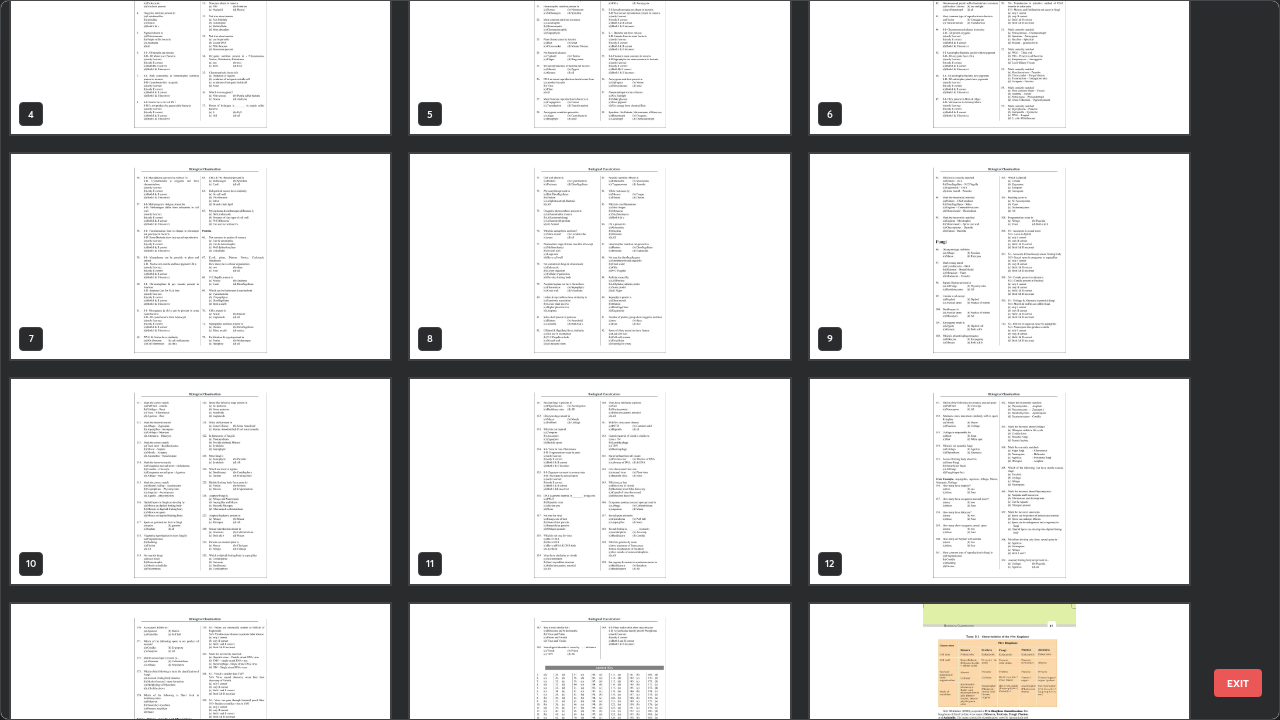click at bounding box center (200, 706) 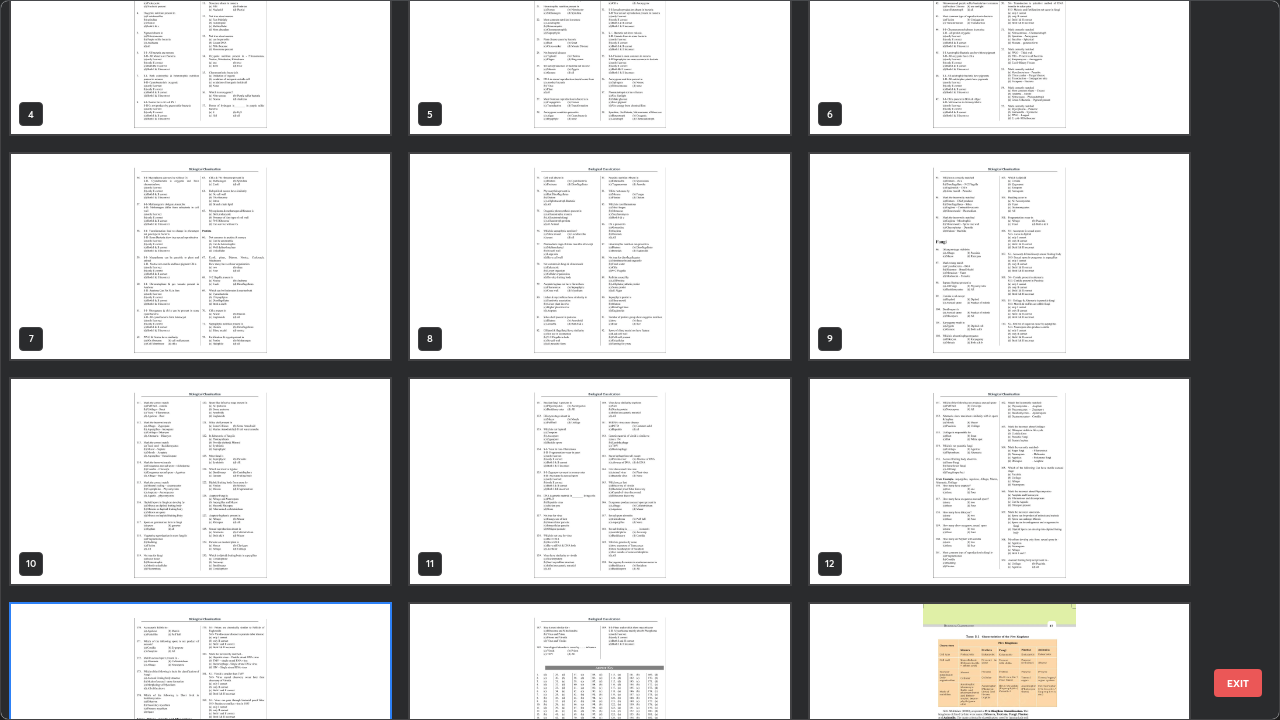 scroll, scrollTop: 405, scrollLeft: 0, axis: vertical 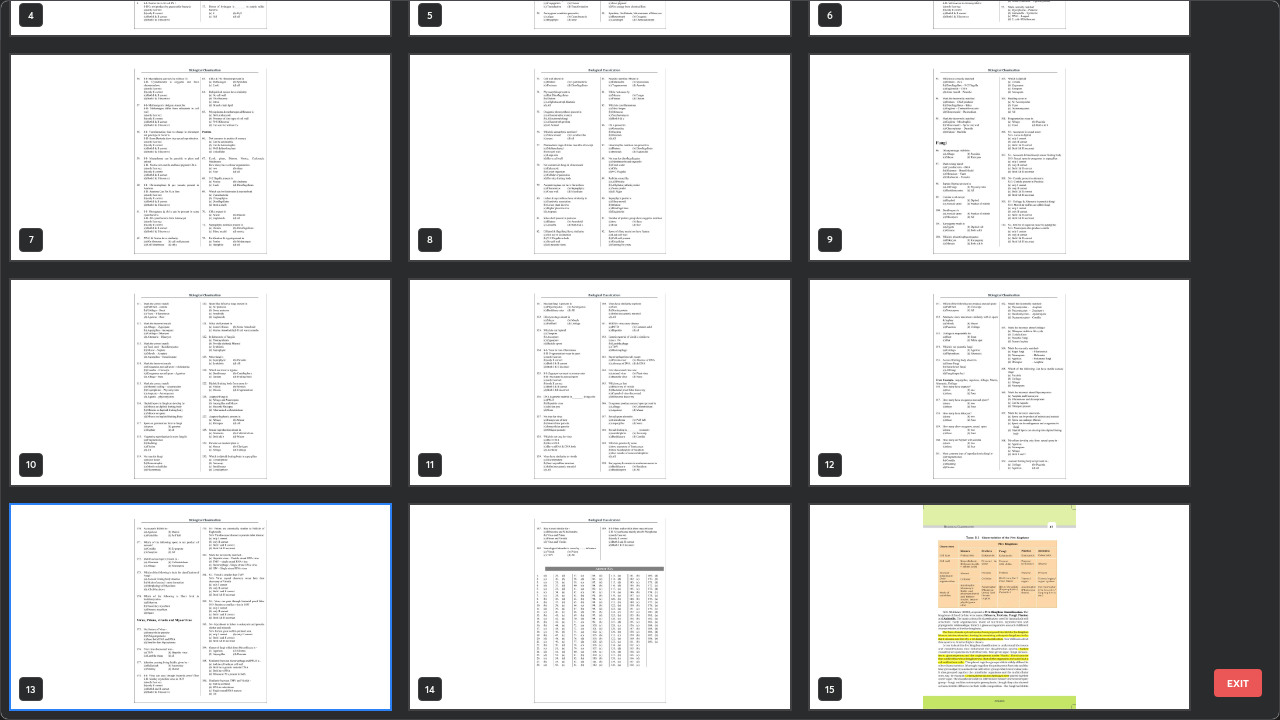 click at bounding box center [200, 607] 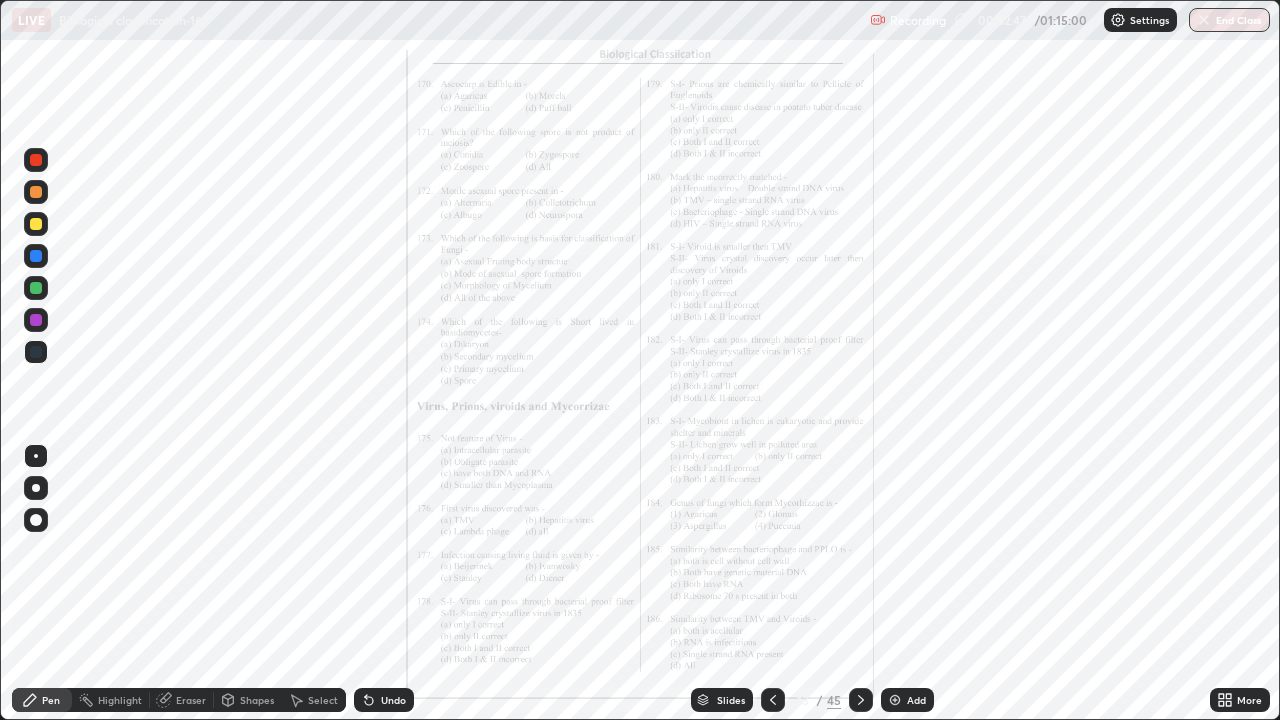 click on "More" at bounding box center [1249, 700] 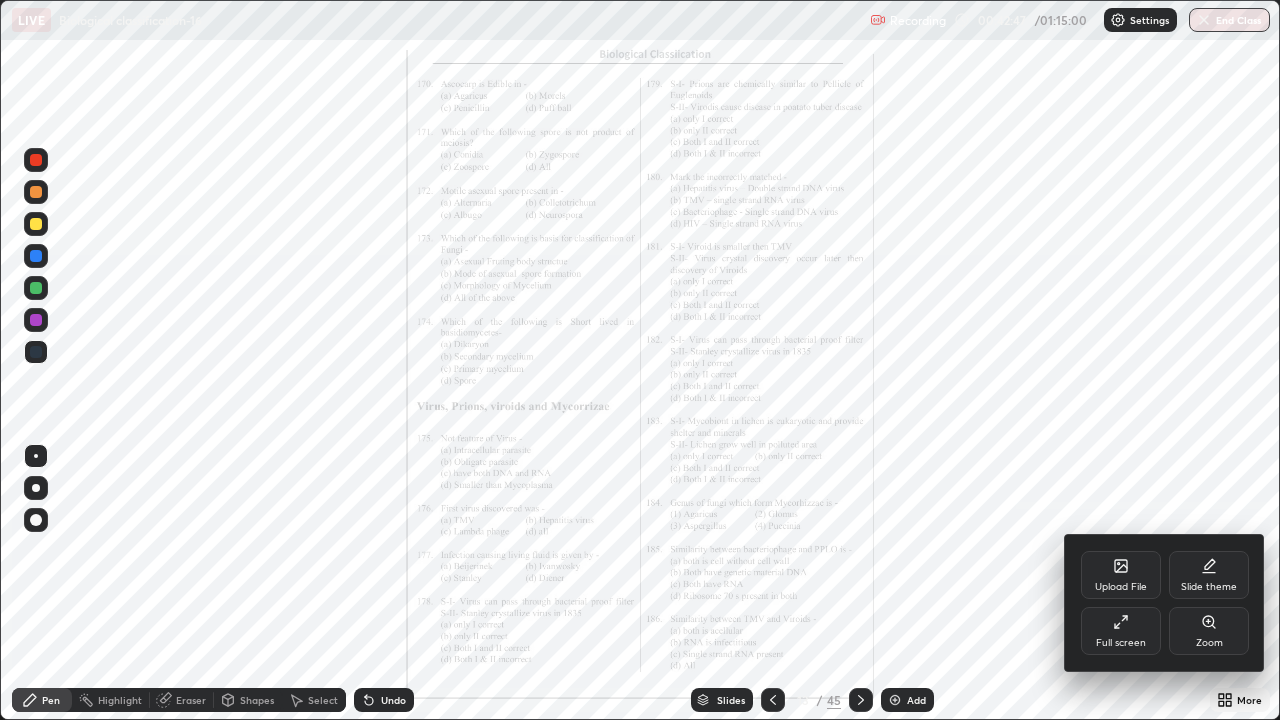click on "Zoom" at bounding box center (1209, 643) 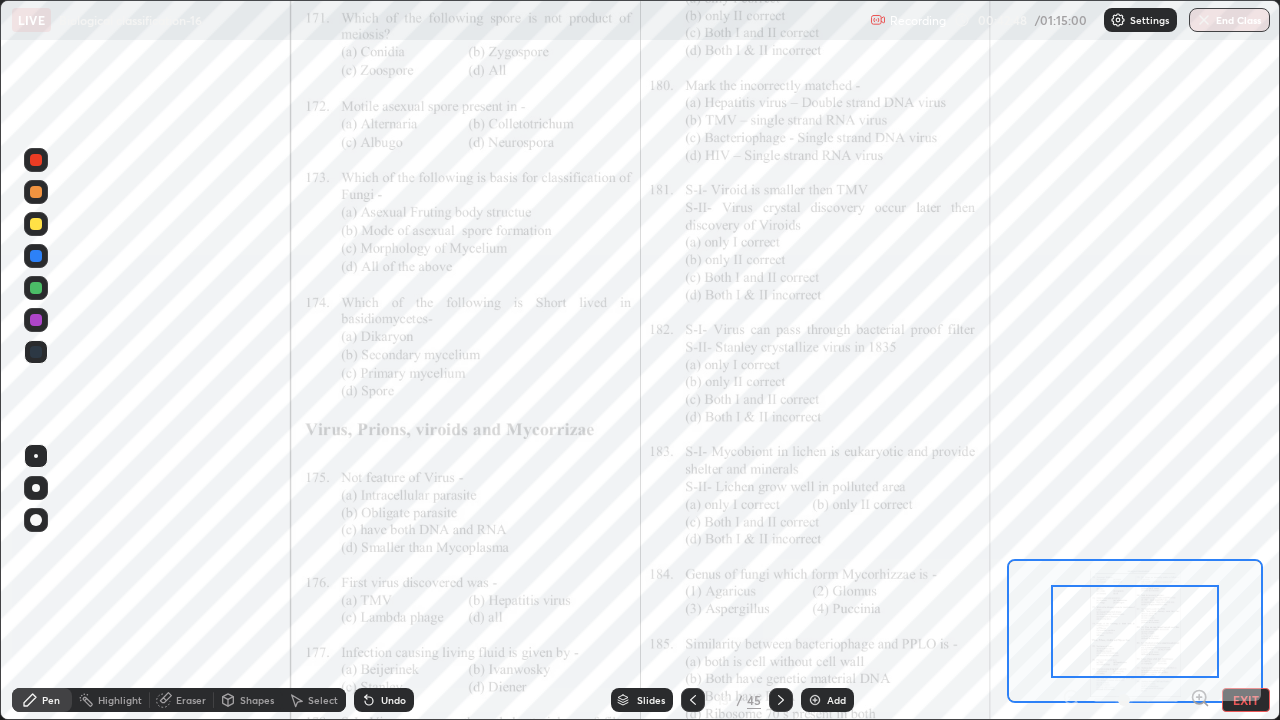 click 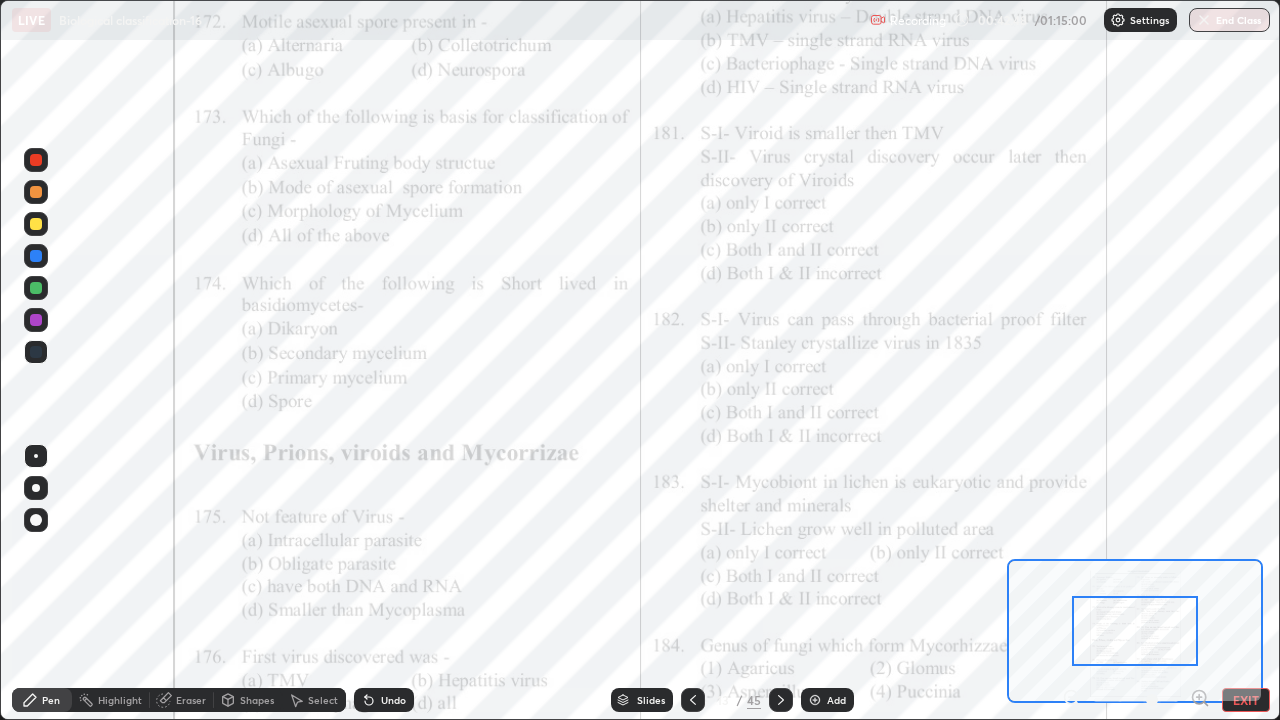 click 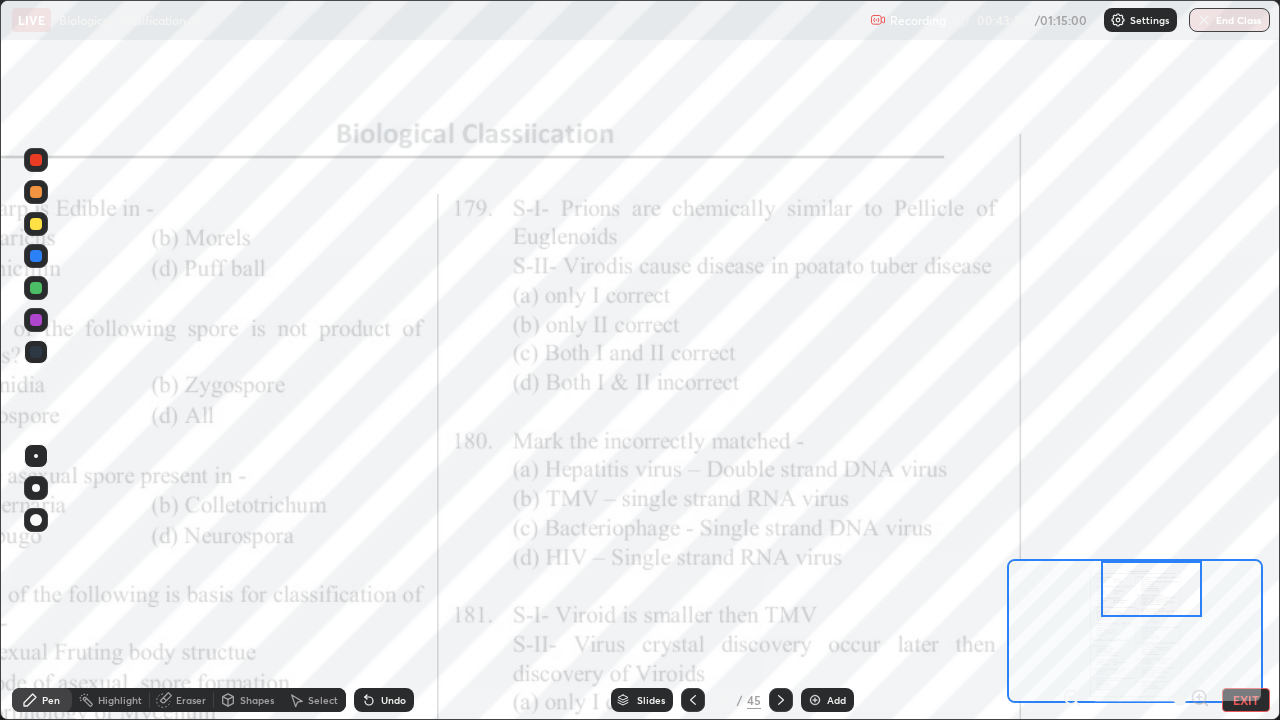 click at bounding box center (1151, 589) 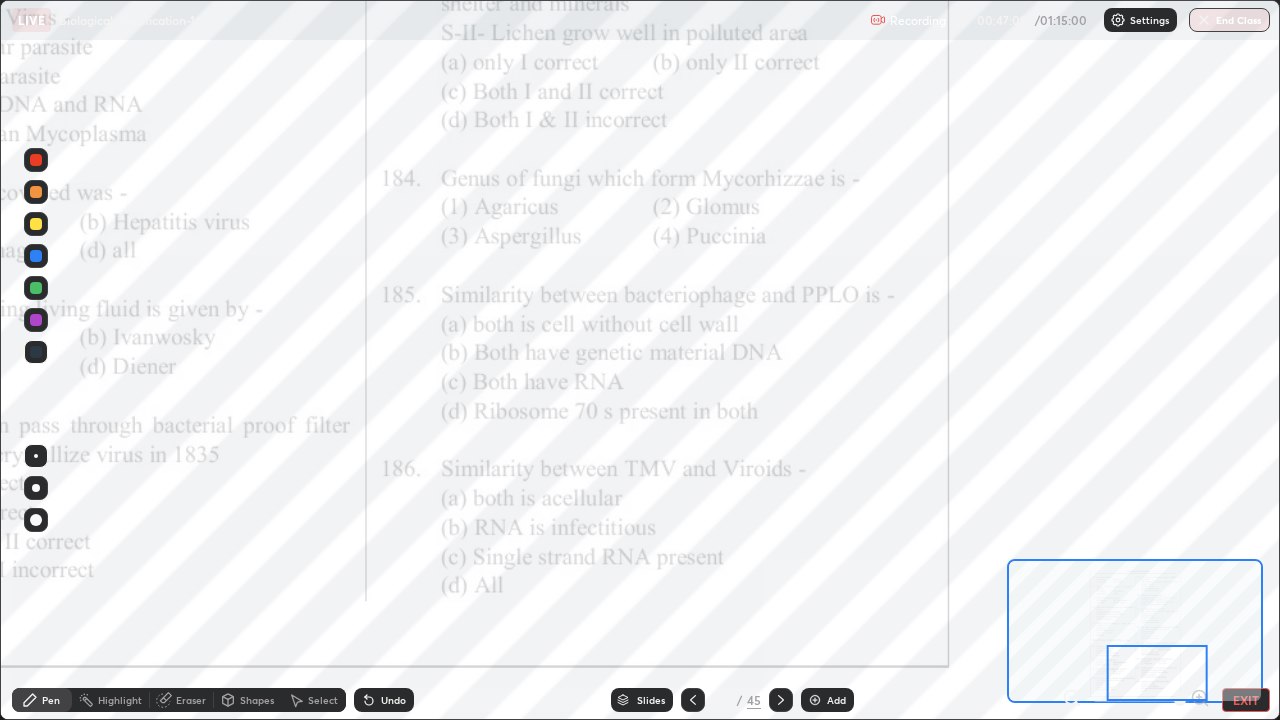 click 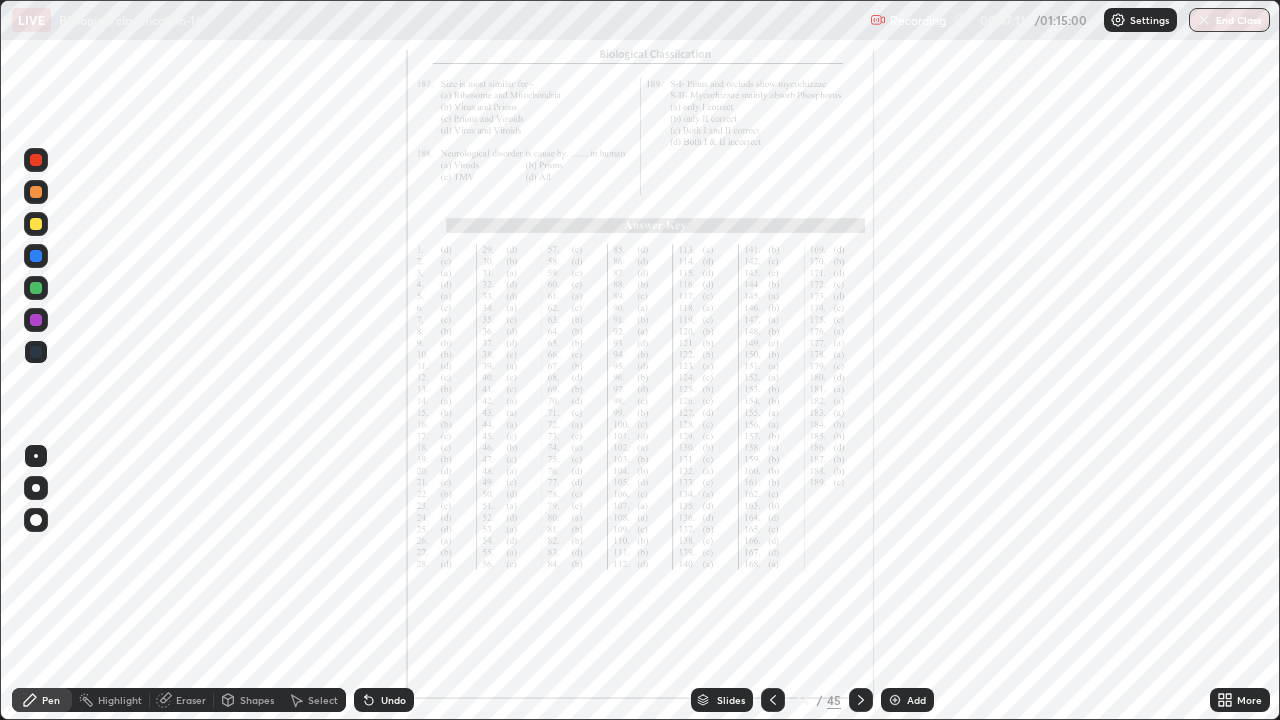 click on "More" at bounding box center (1240, 700) 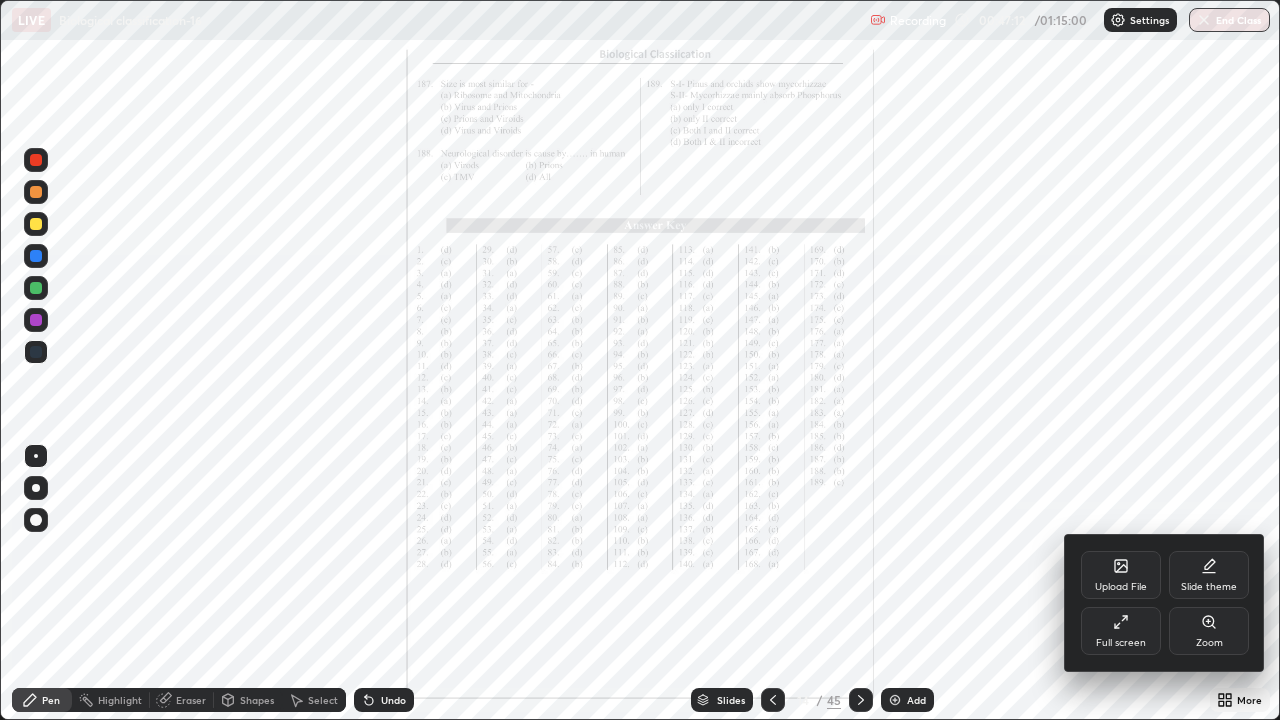 click on "Zoom" at bounding box center (1209, 631) 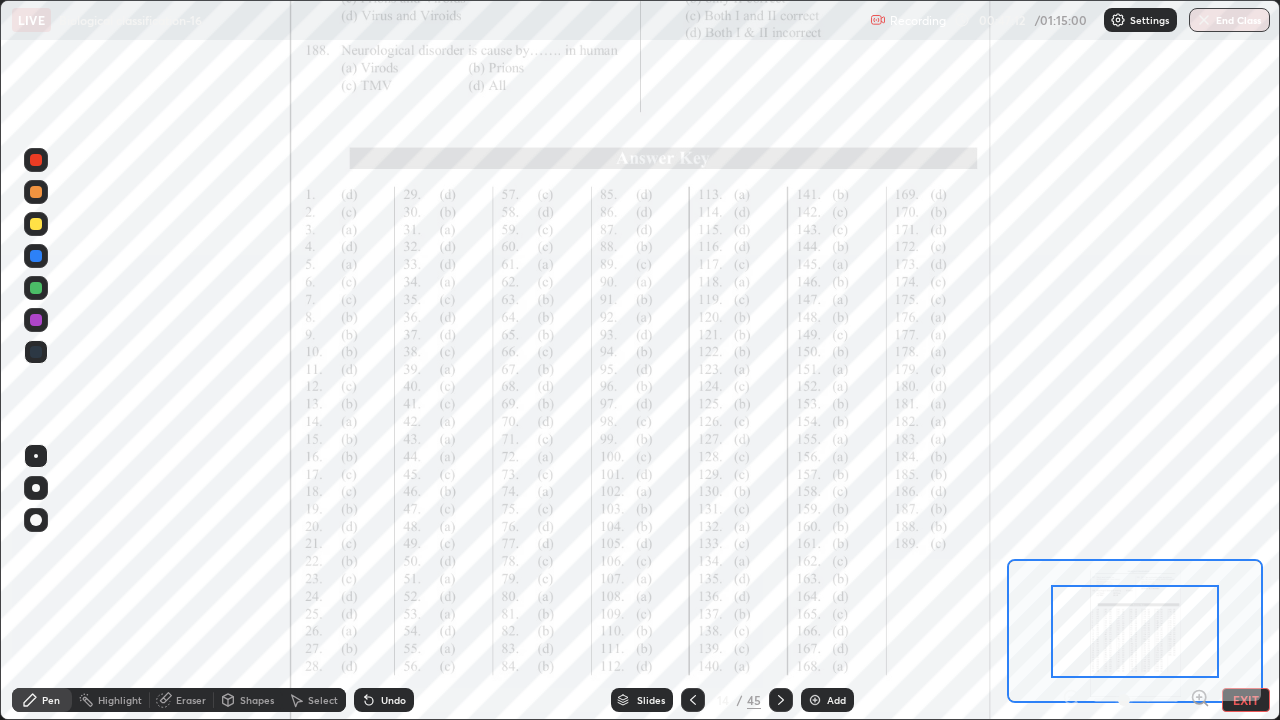 click 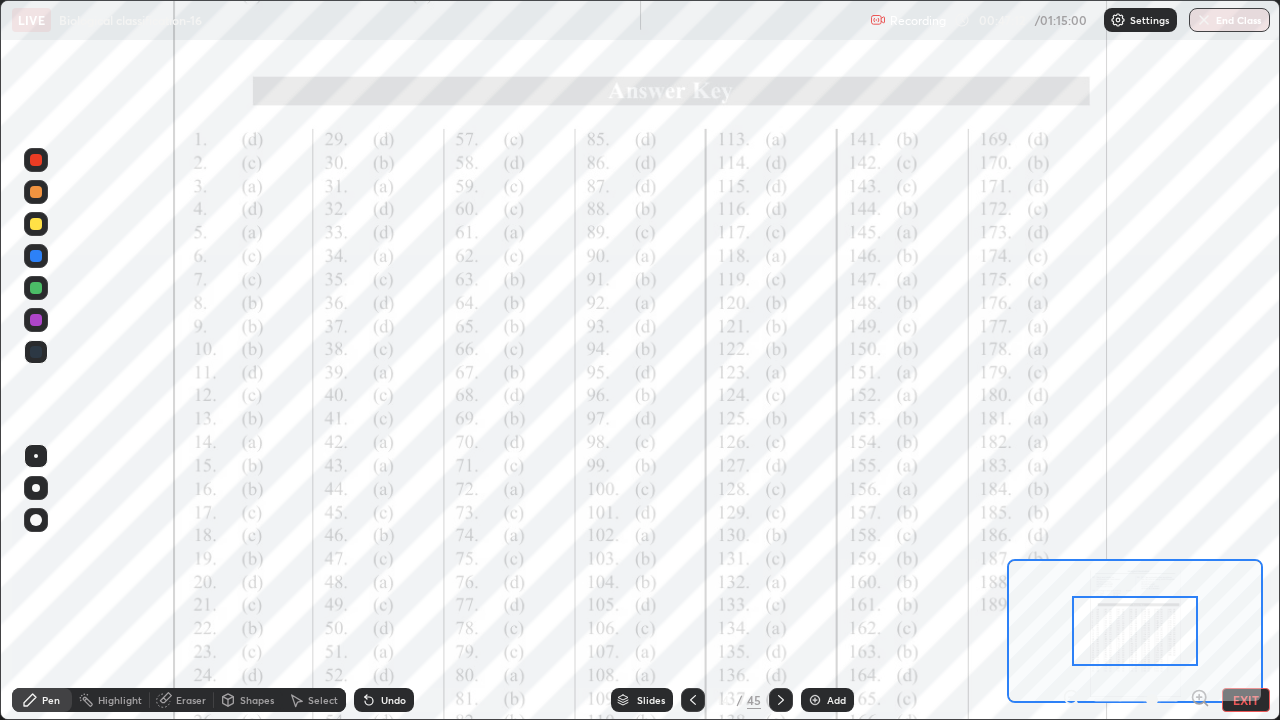 click 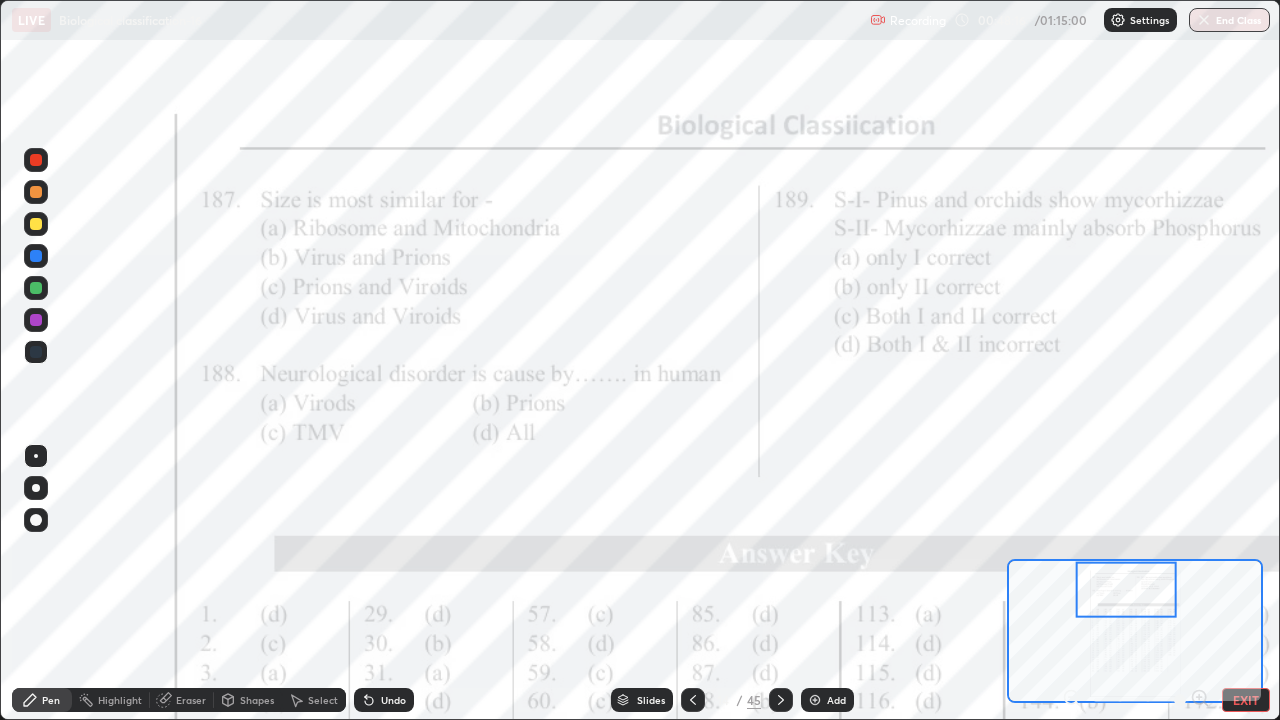 click on "Slides" at bounding box center (642, 700) 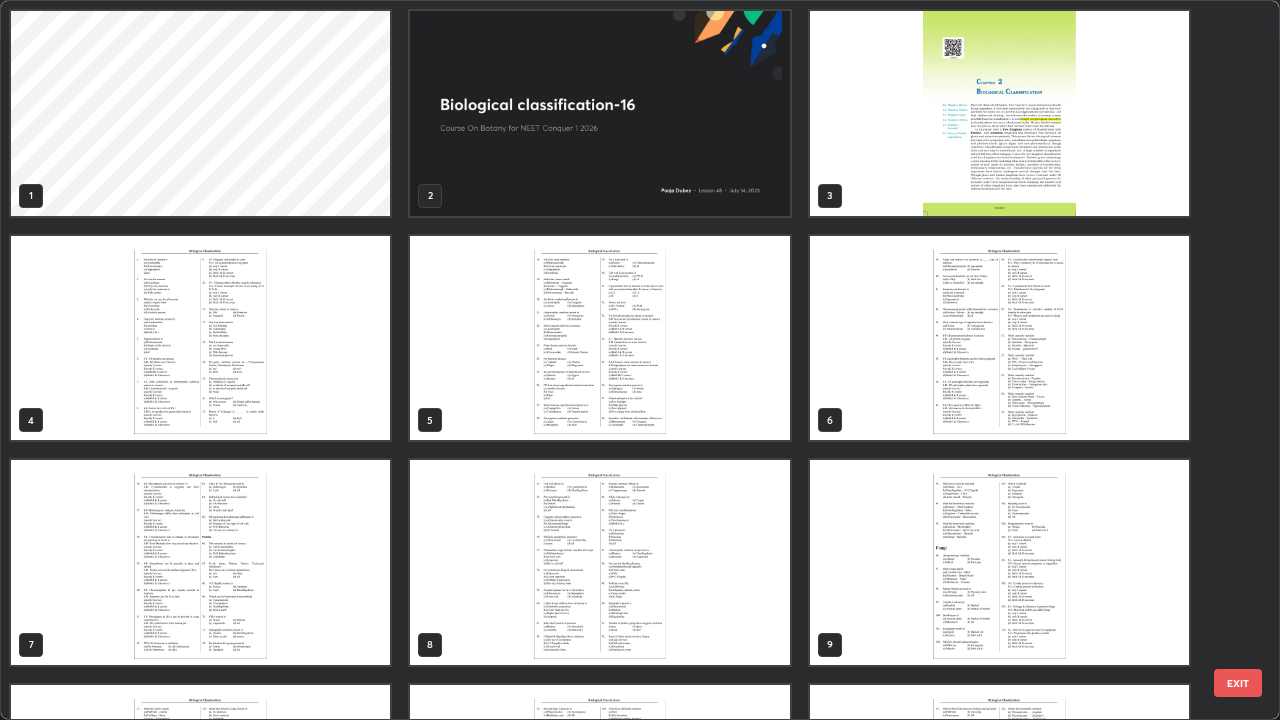scroll, scrollTop: 405, scrollLeft: 0, axis: vertical 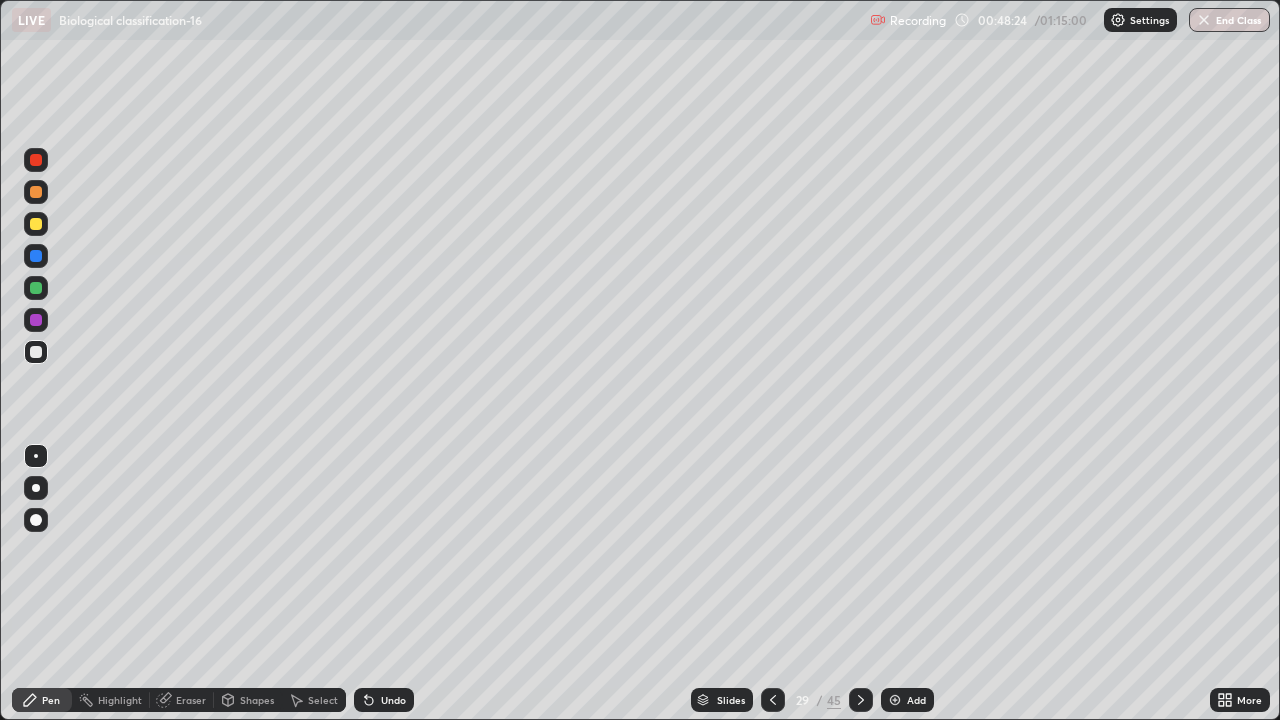 click 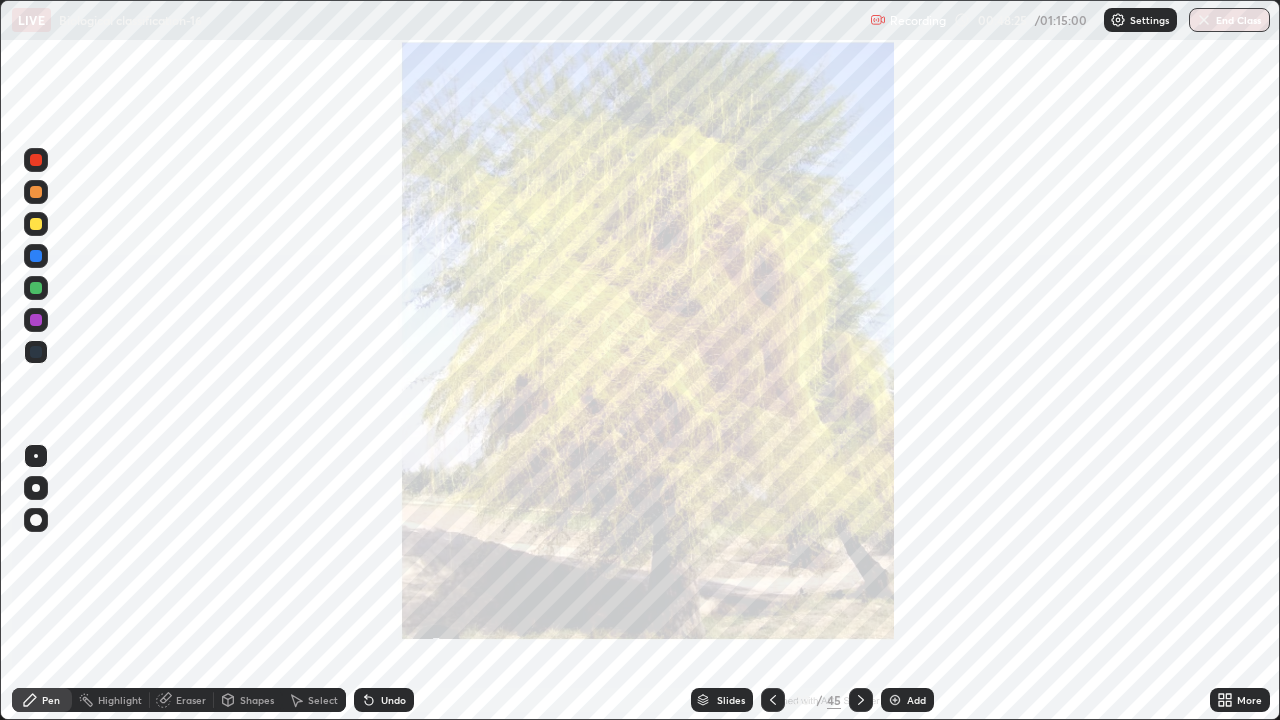 click on "Slides" at bounding box center [731, 700] 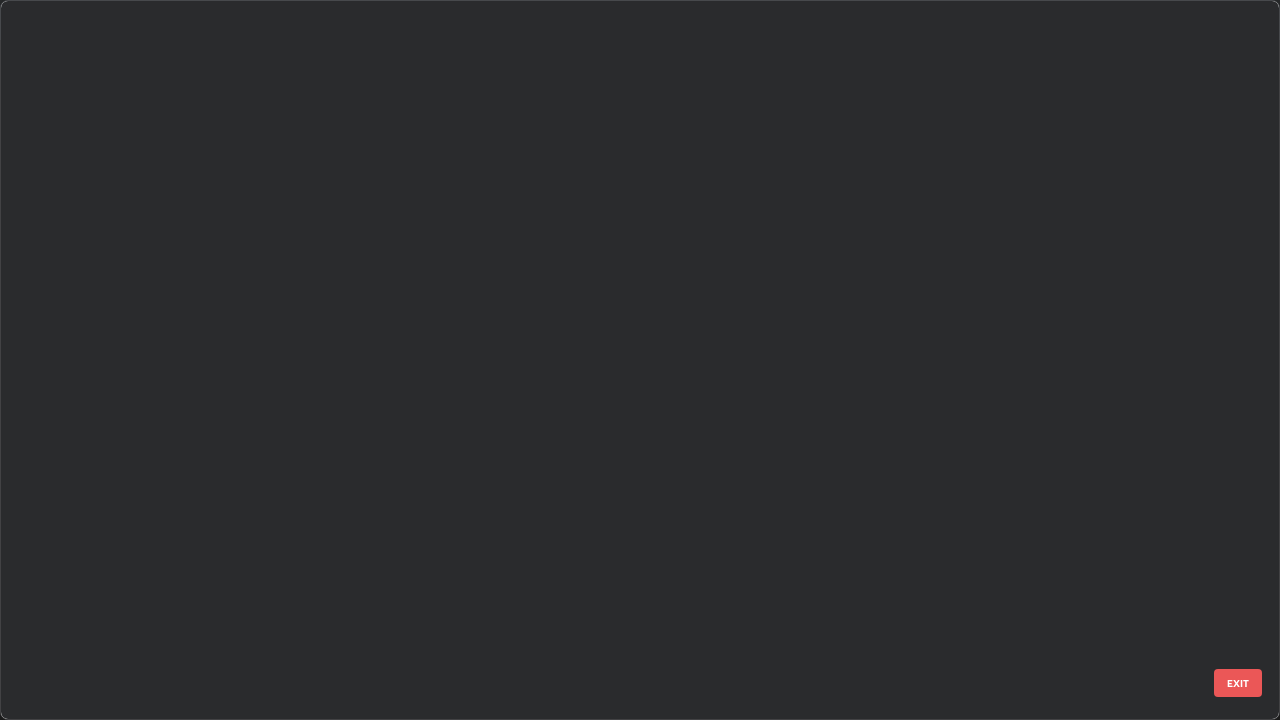 scroll, scrollTop: 1528, scrollLeft: 0, axis: vertical 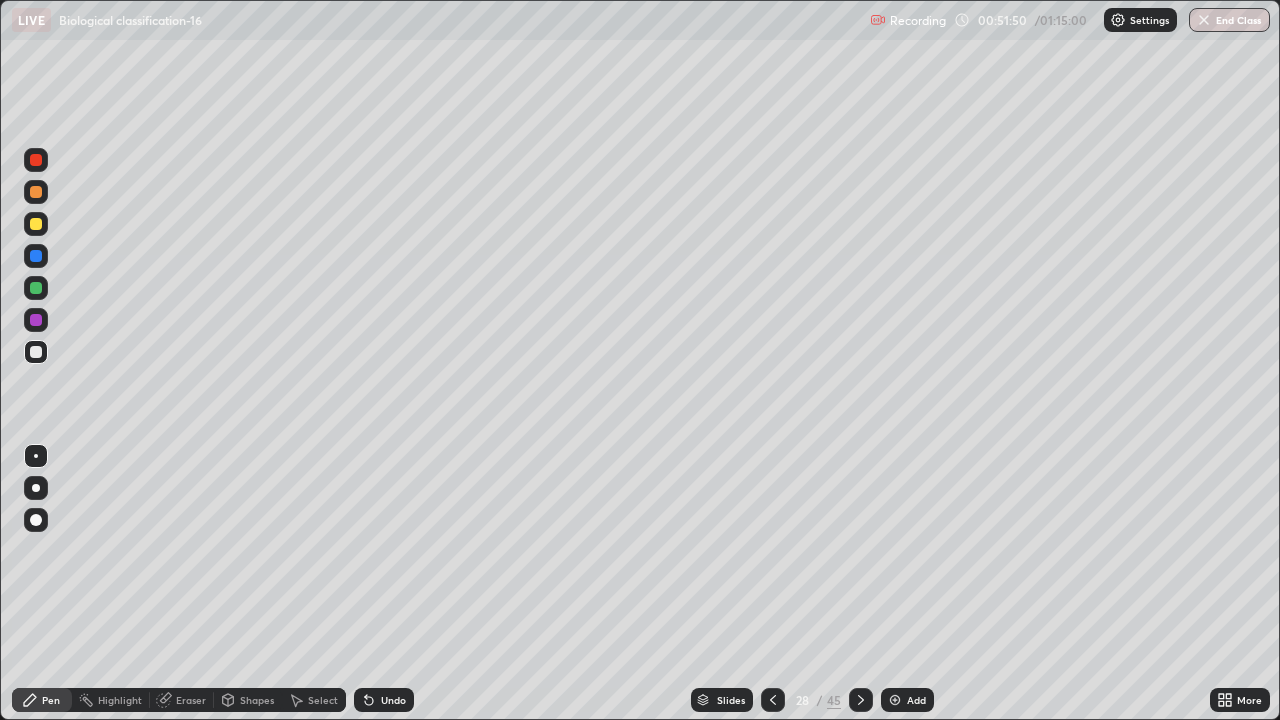 click on "Slides" at bounding box center [731, 700] 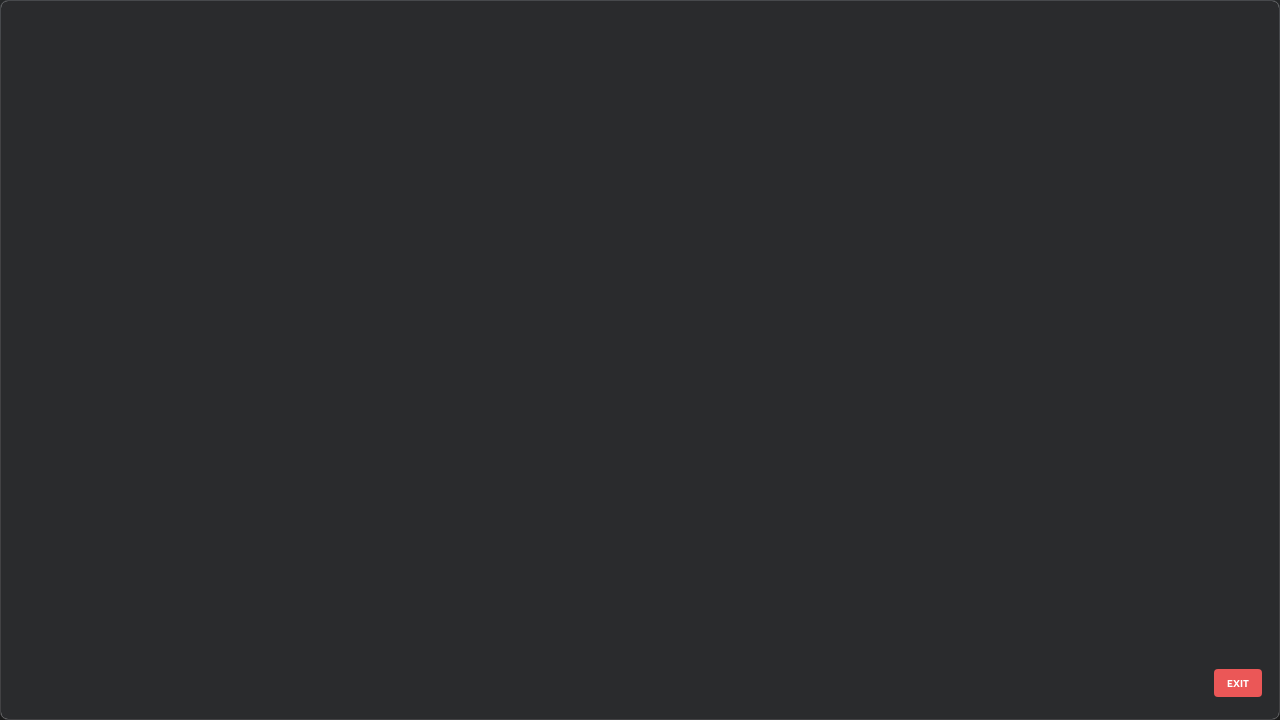 scroll, scrollTop: 1528, scrollLeft: 0, axis: vertical 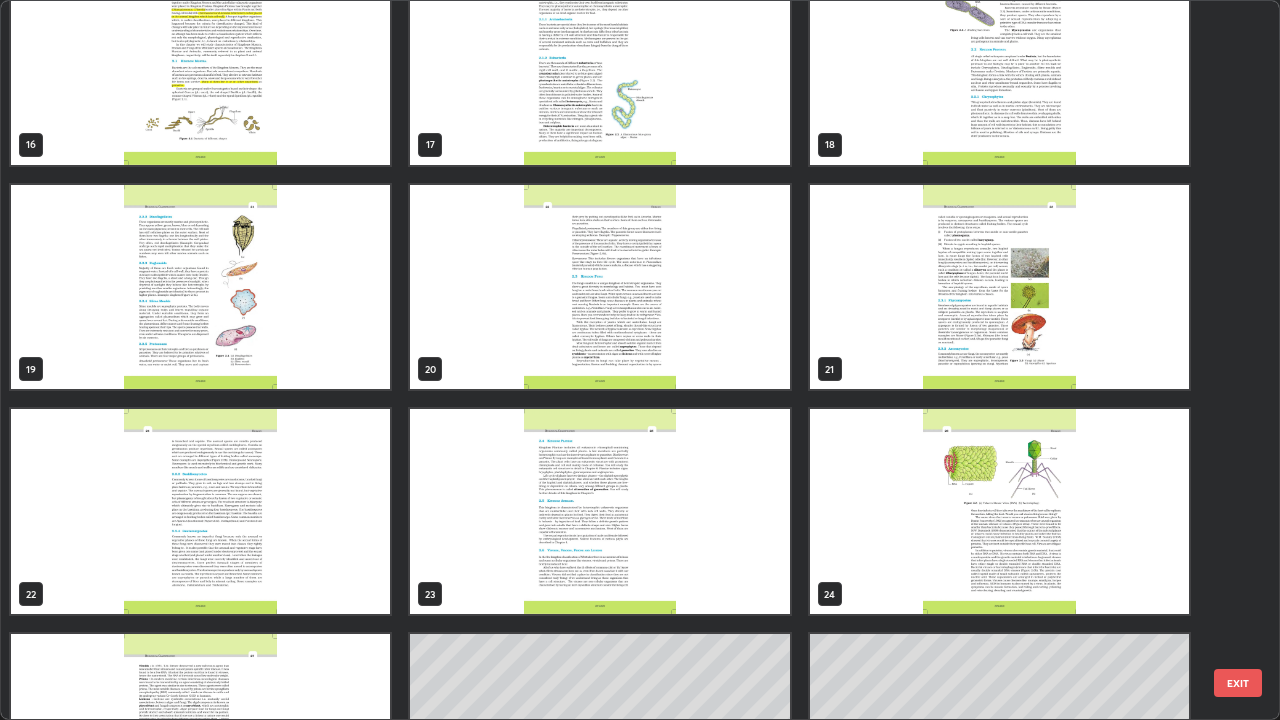 click at bounding box center (200, 511) 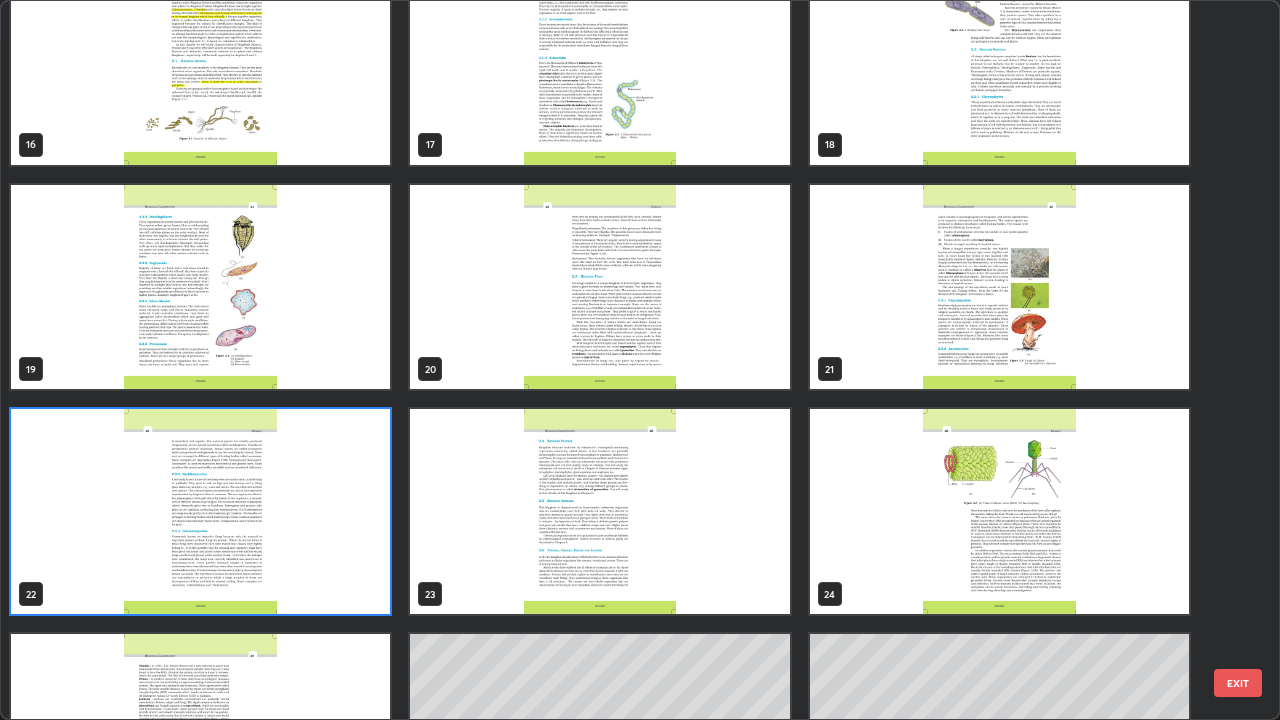 click at bounding box center (200, 511) 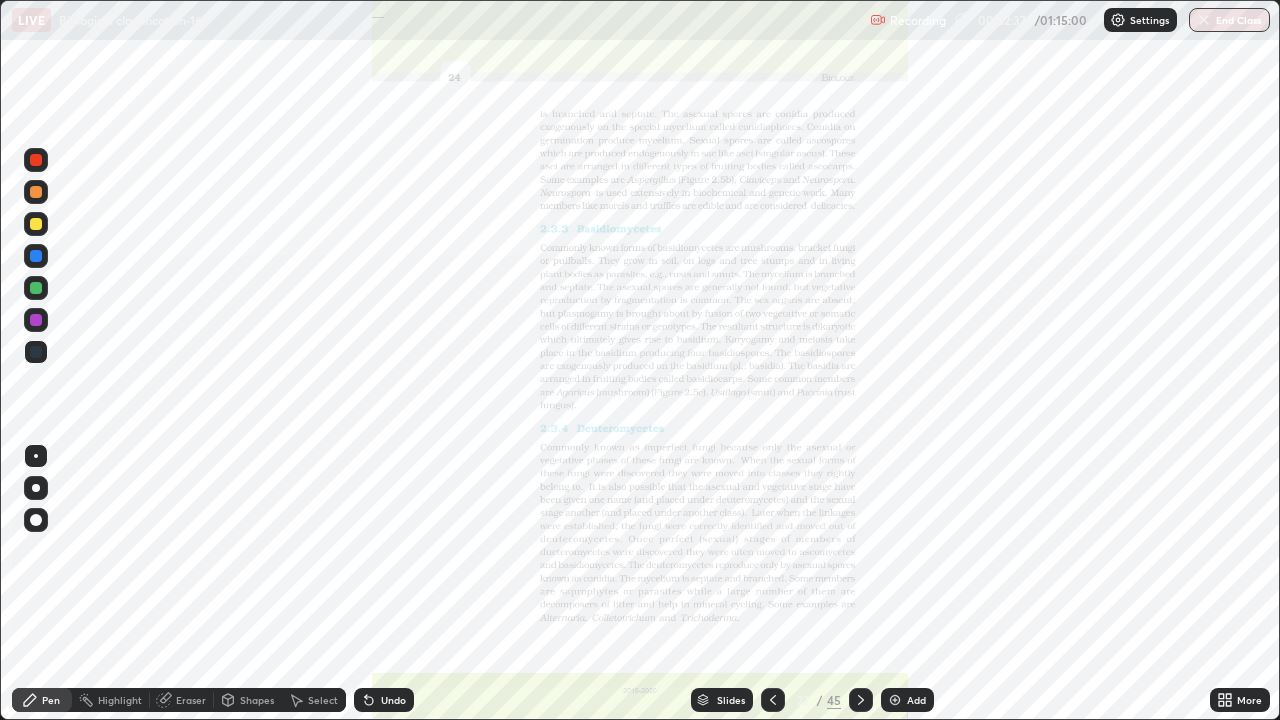 click on "More" at bounding box center (1240, 700) 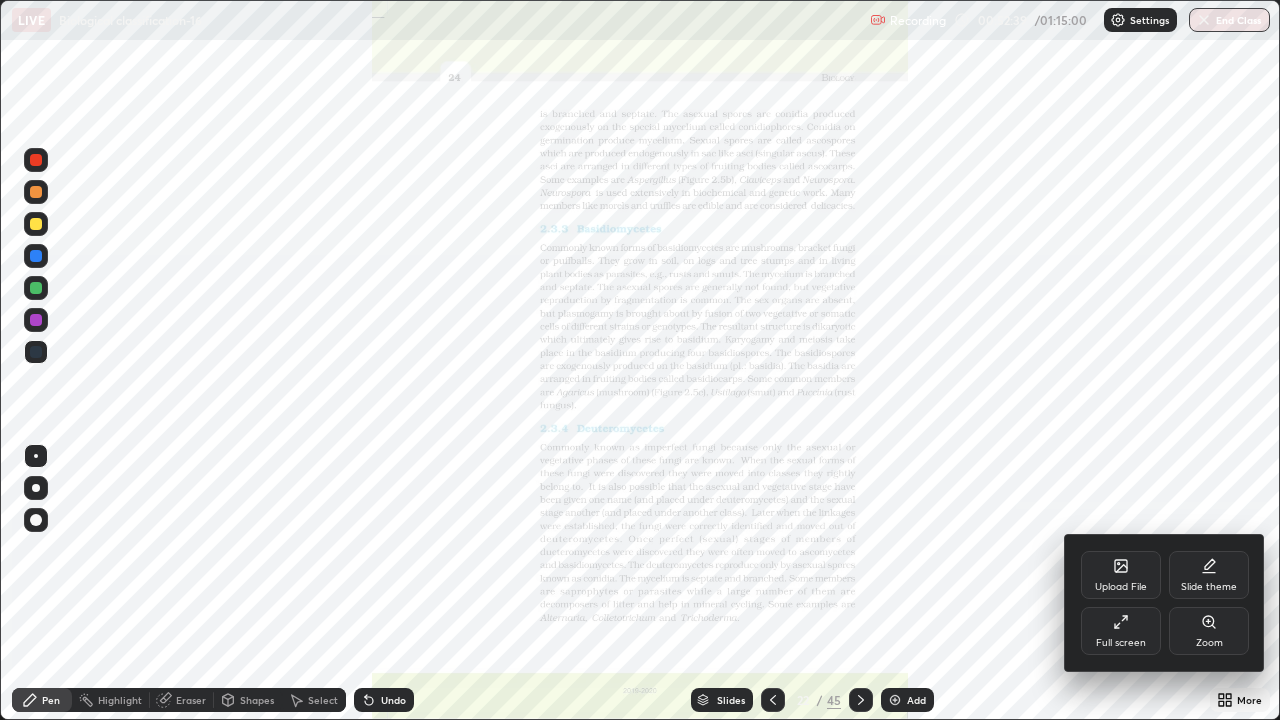 click on "Upload File" at bounding box center (1121, 575) 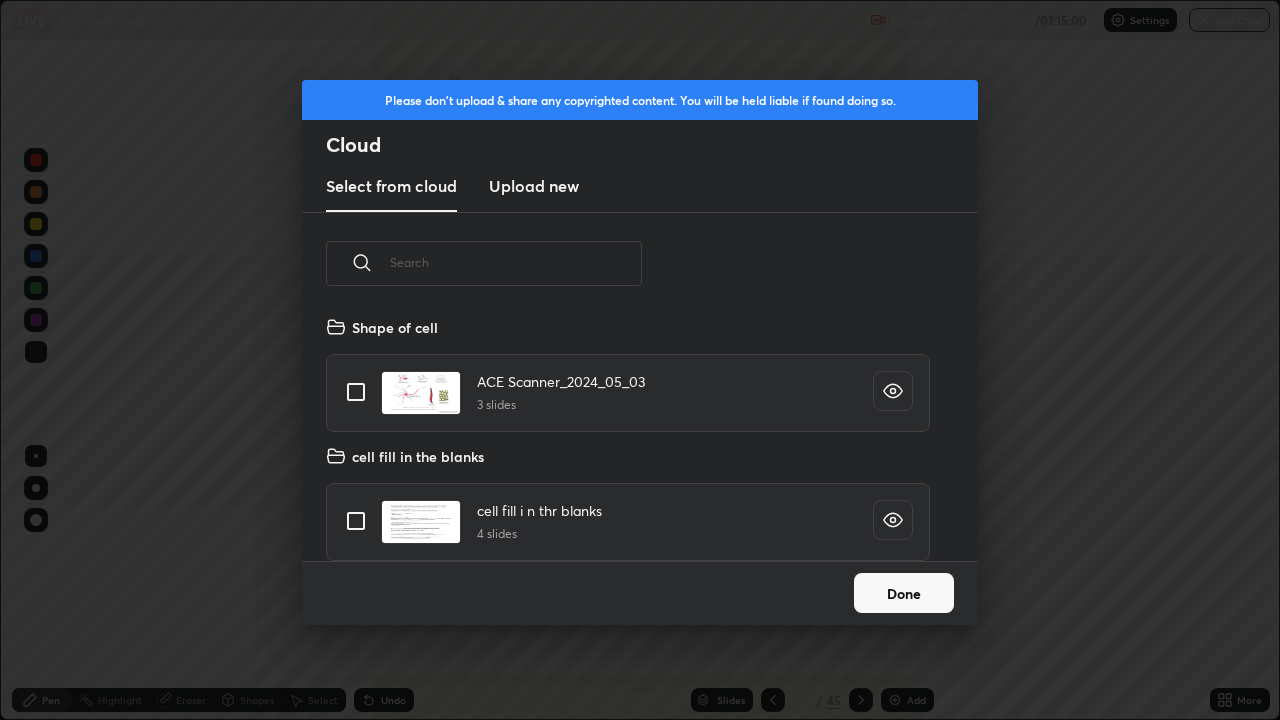 scroll, scrollTop: 7, scrollLeft: 11, axis: both 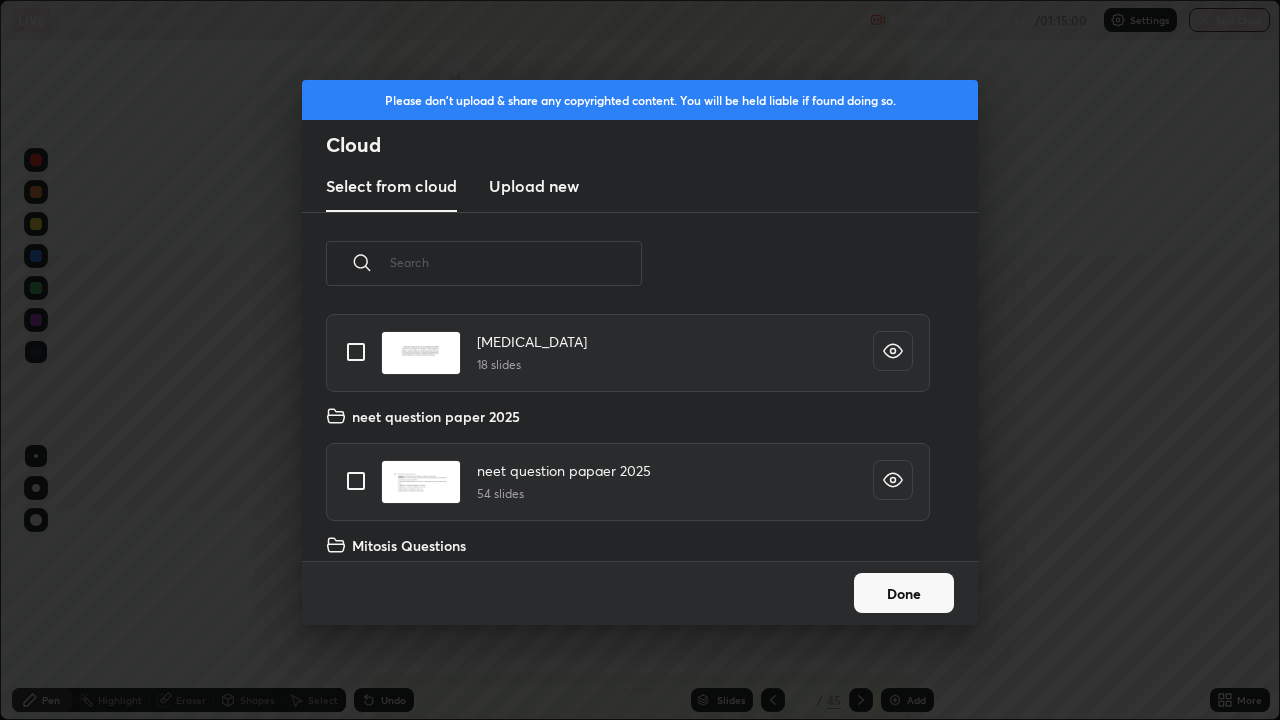 click at bounding box center (356, 481) 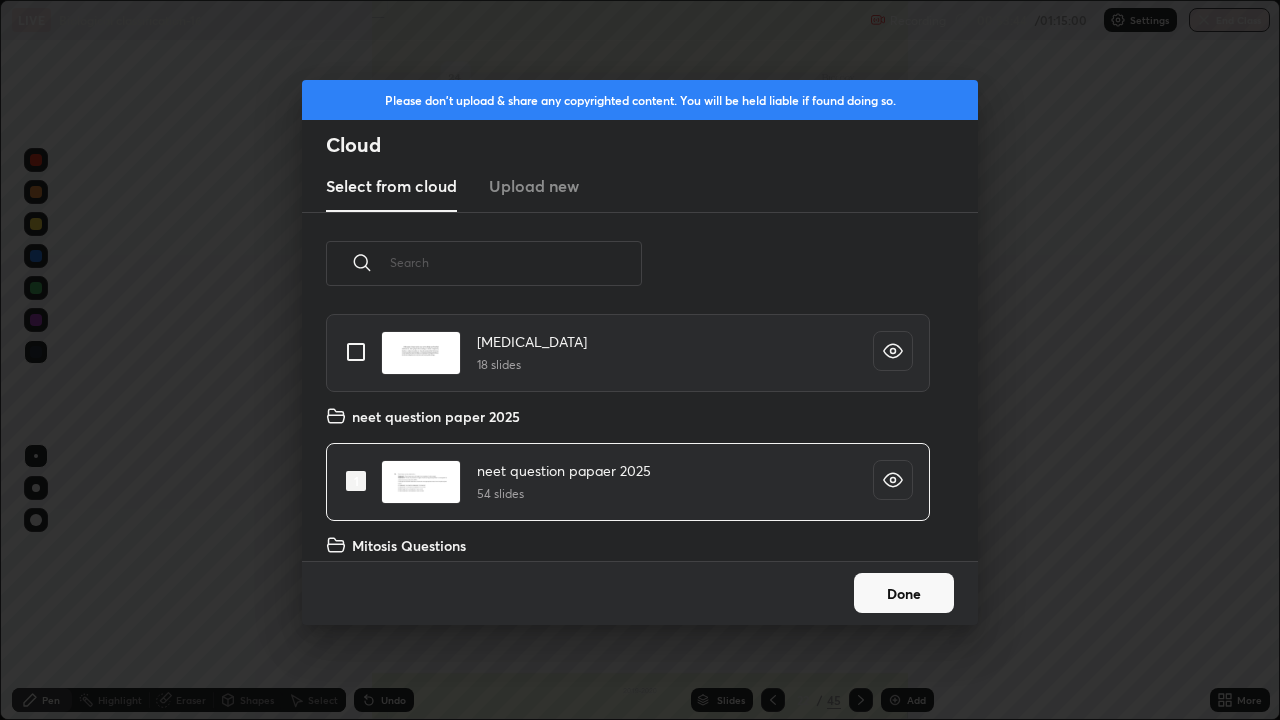 click on "Done" at bounding box center [904, 593] 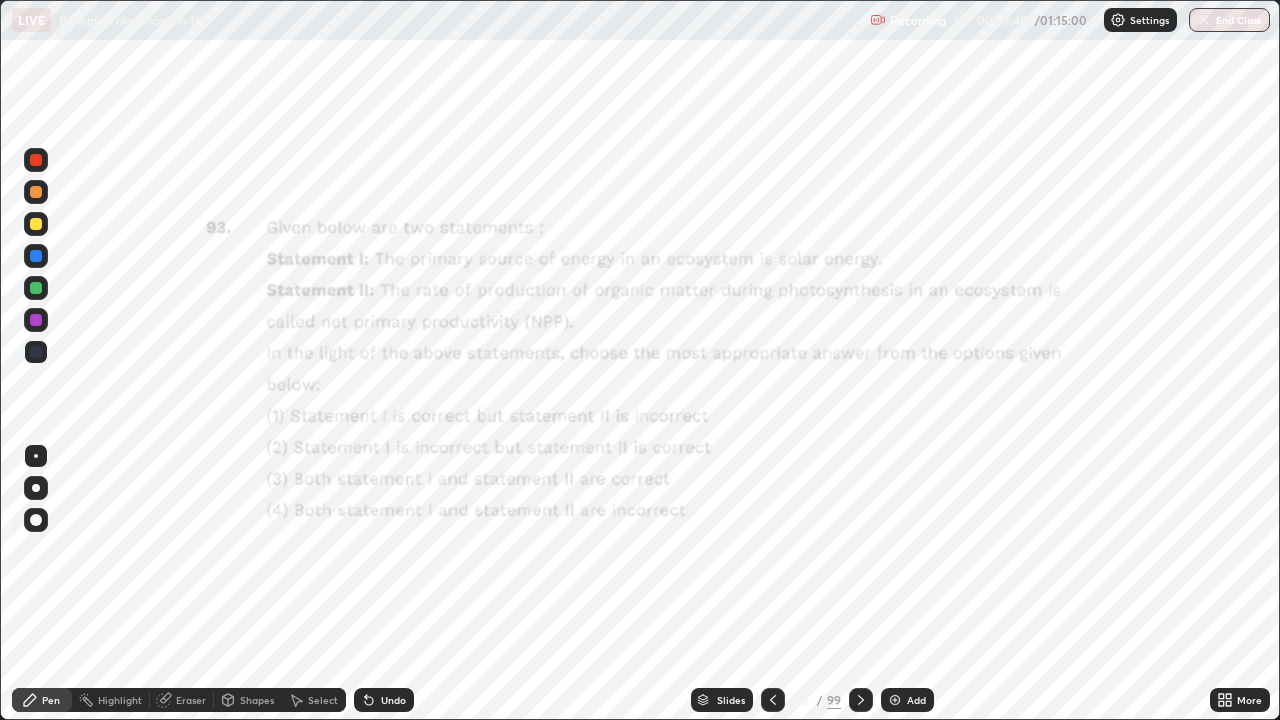 click on "Slides" at bounding box center (731, 700) 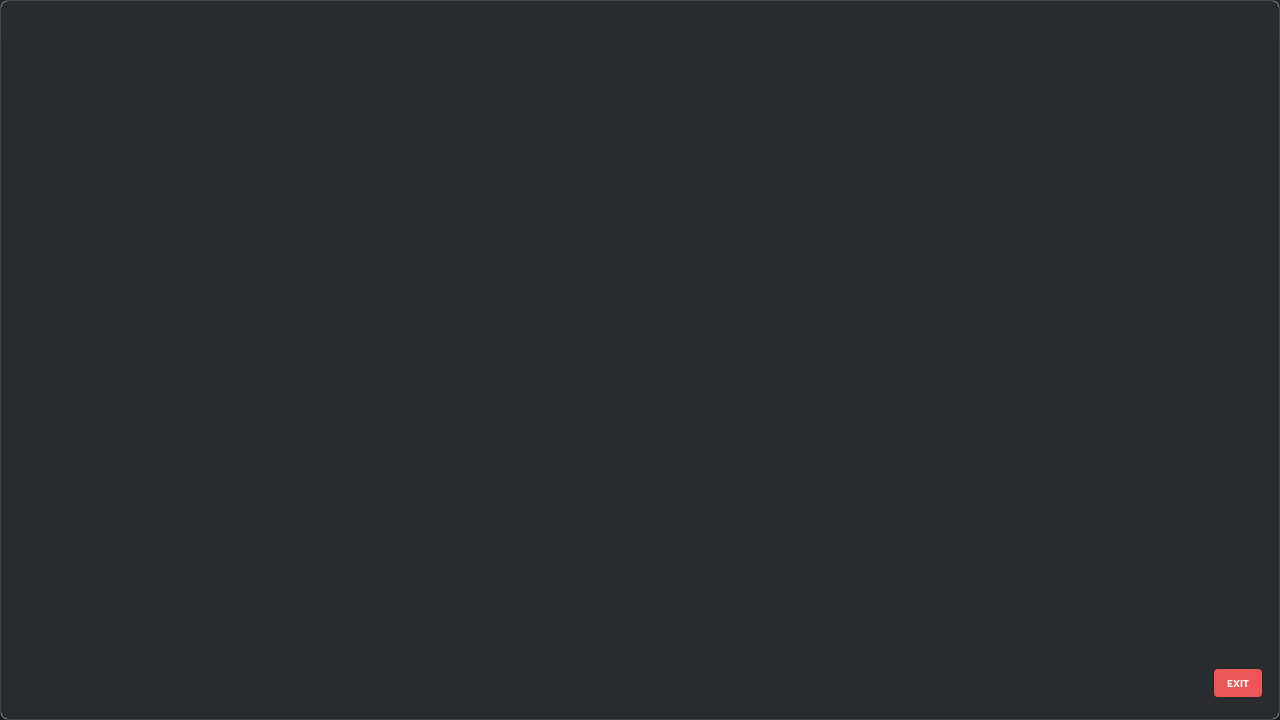 scroll, scrollTop: 1079, scrollLeft: 0, axis: vertical 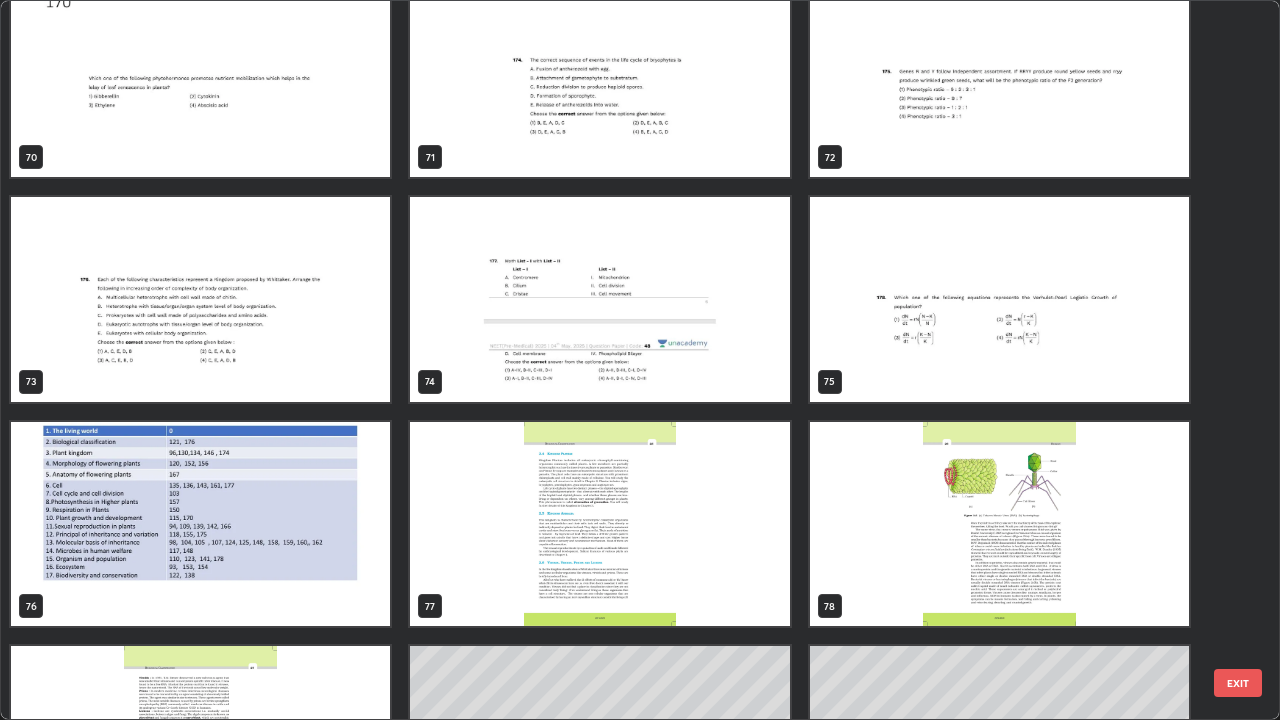 click at bounding box center (200, 524) 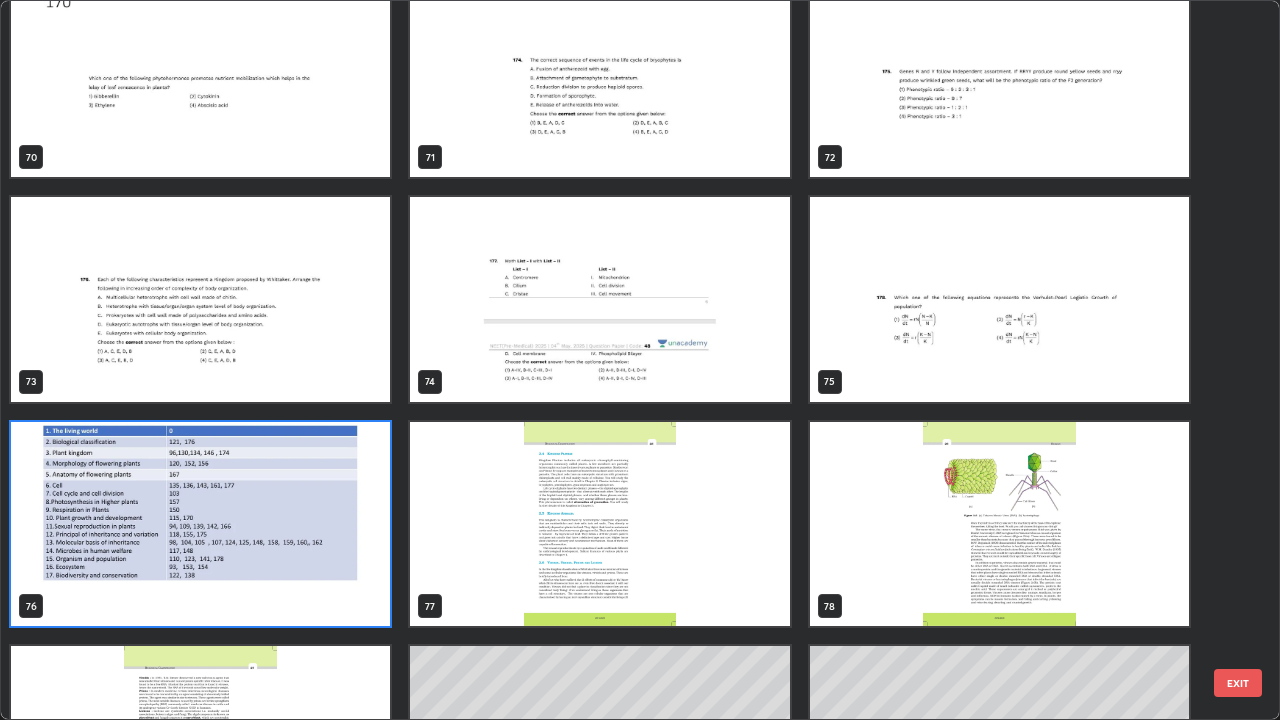 click at bounding box center (200, 524) 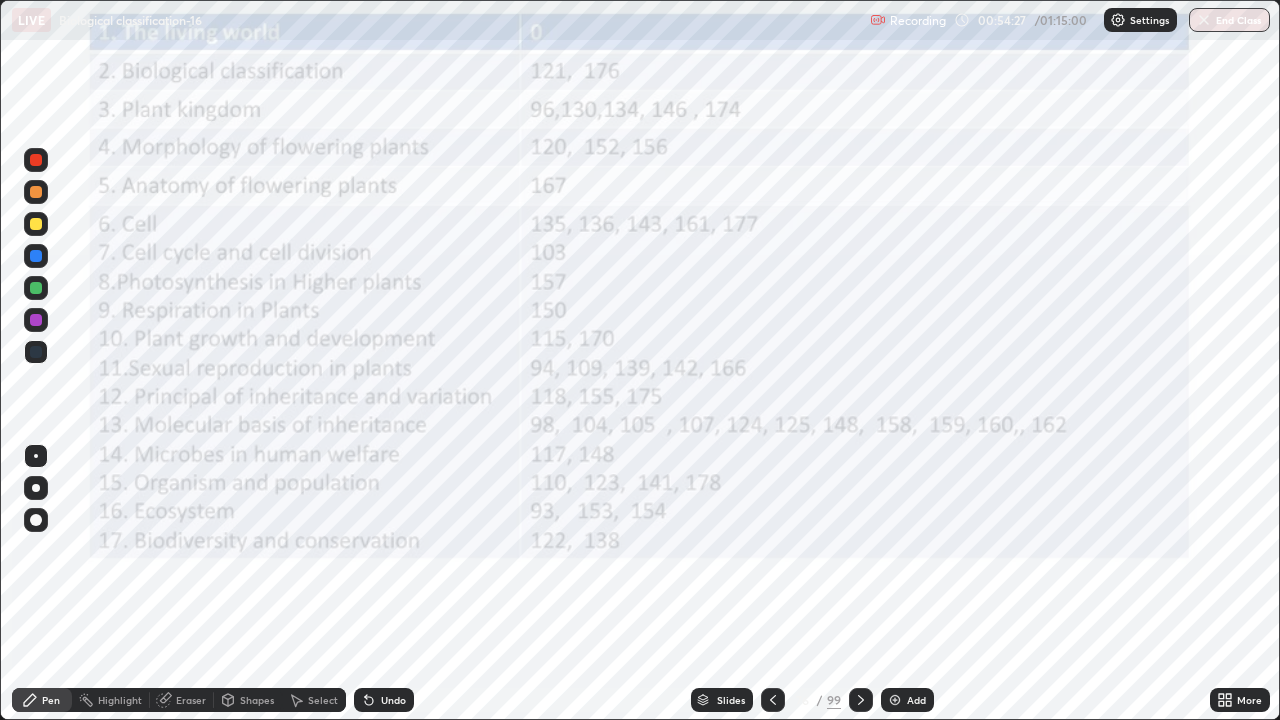 click on "Slides" at bounding box center (731, 700) 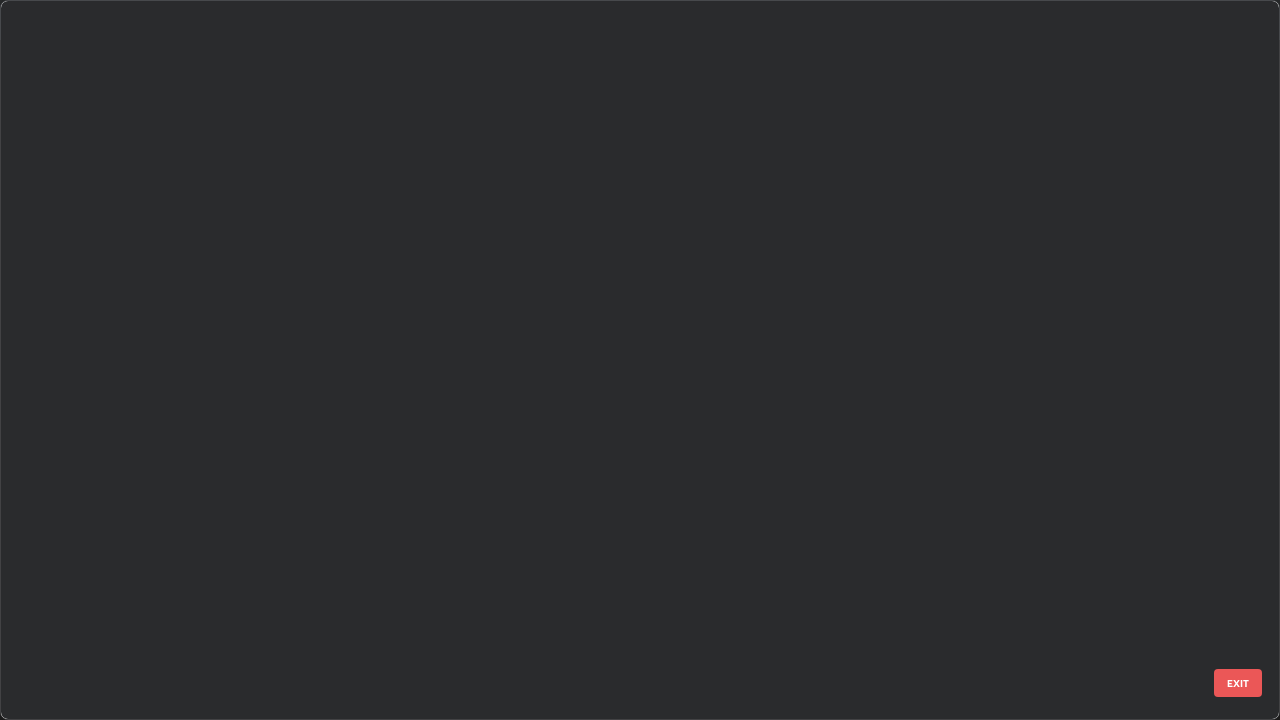 scroll, scrollTop: 5122, scrollLeft: 0, axis: vertical 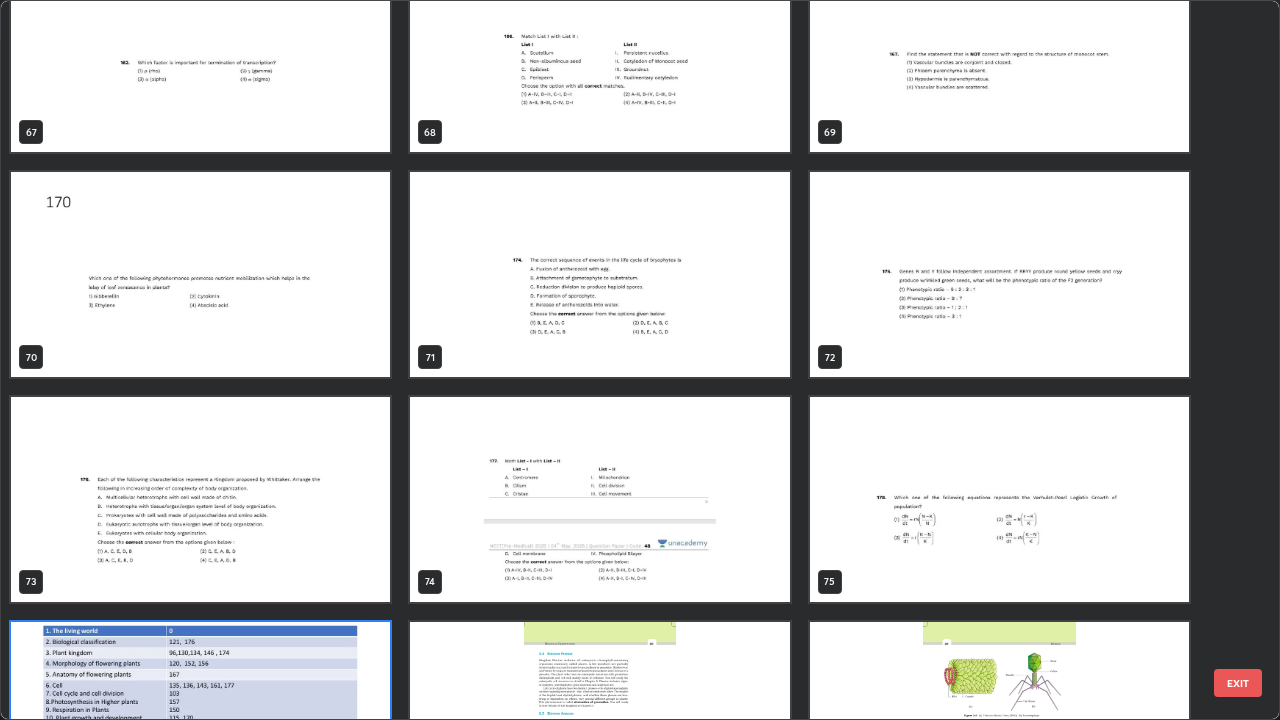 click at bounding box center (599, 499) 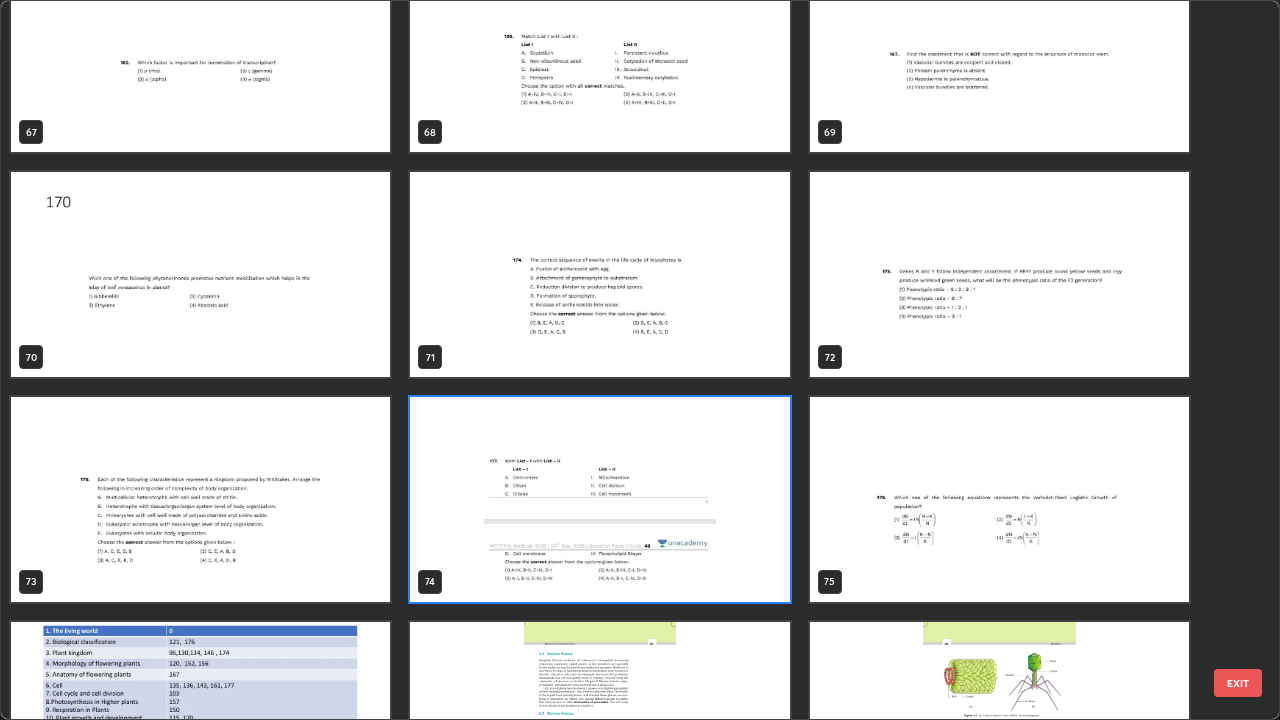 click at bounding box center [599, 499] 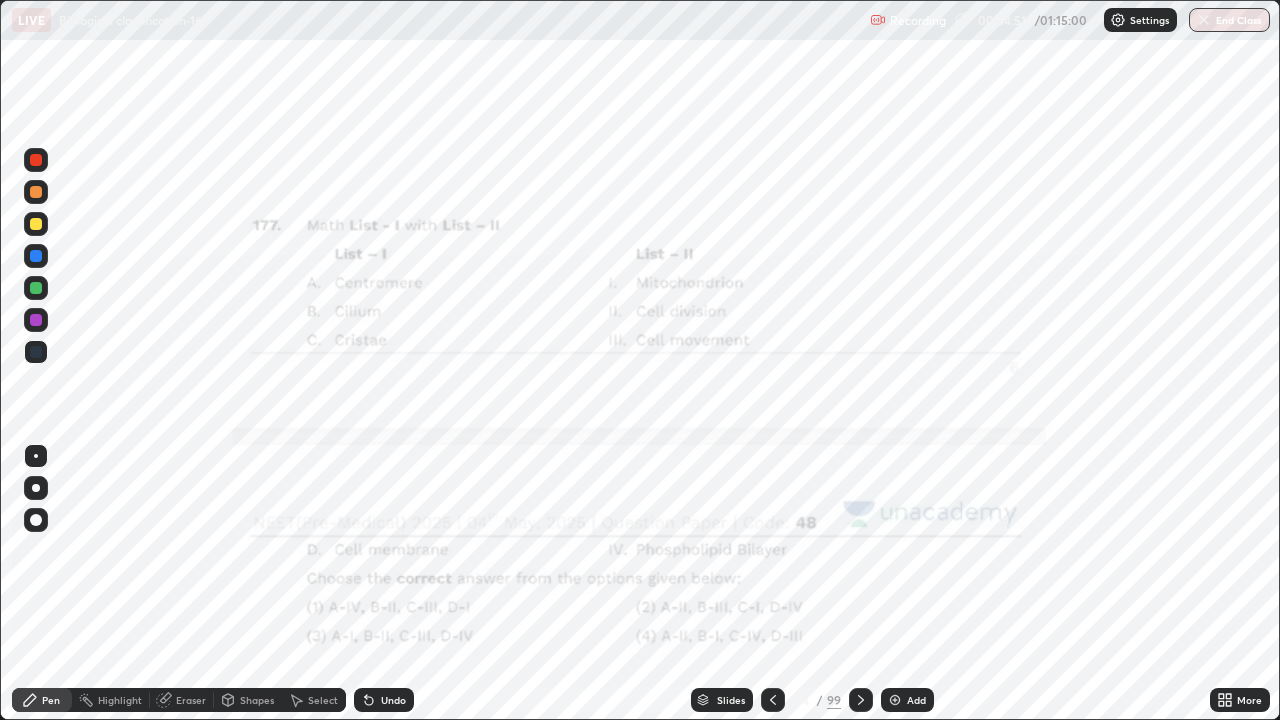 click 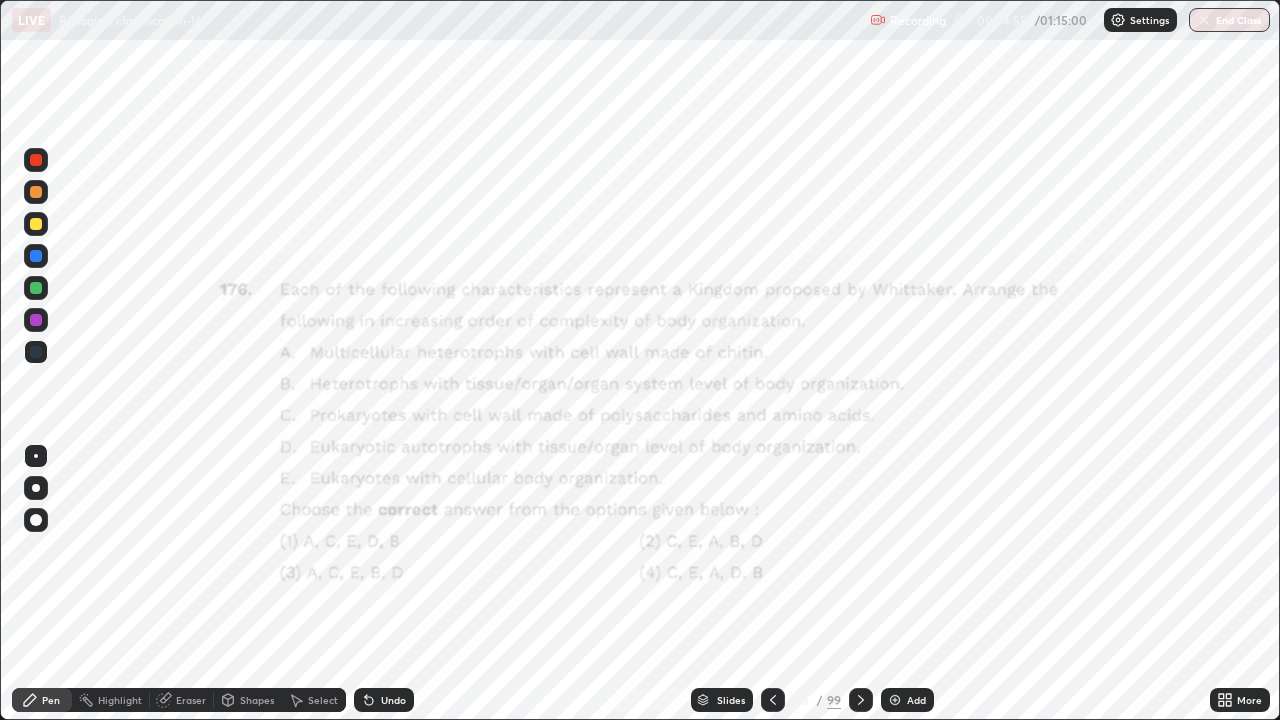 click 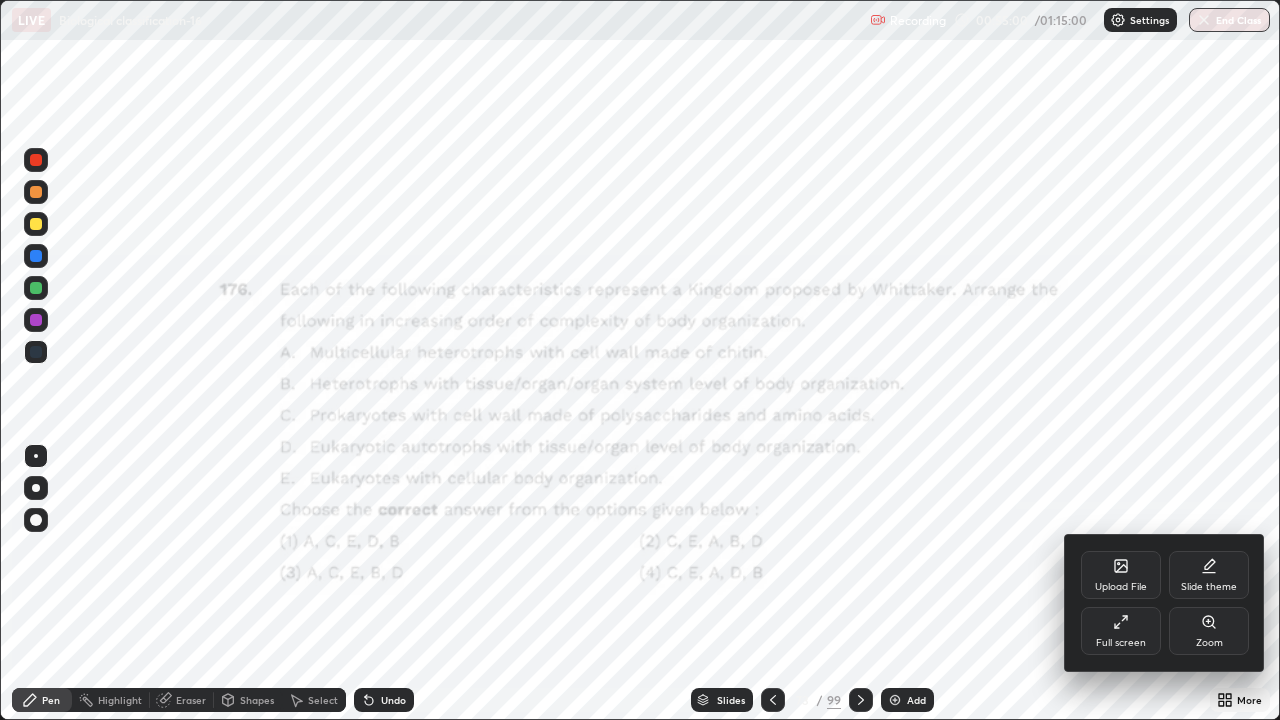 click on "Zoom" at bounding box center [1209, 631] 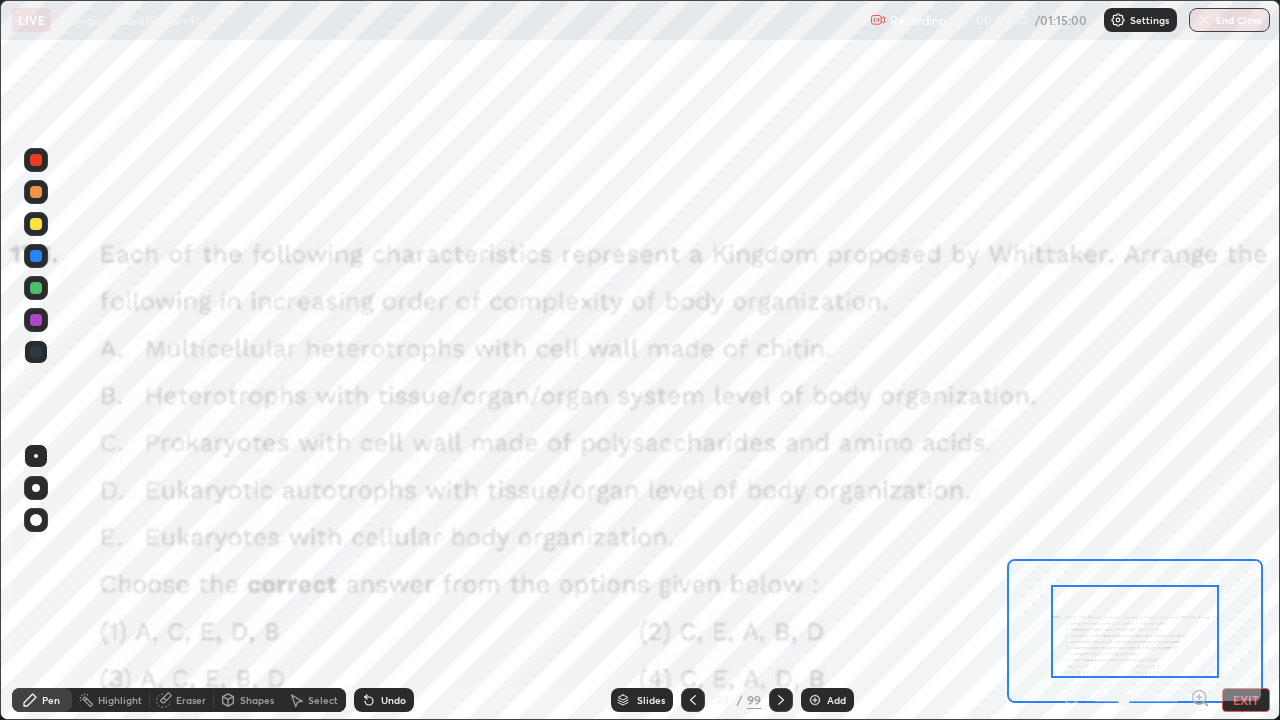 click 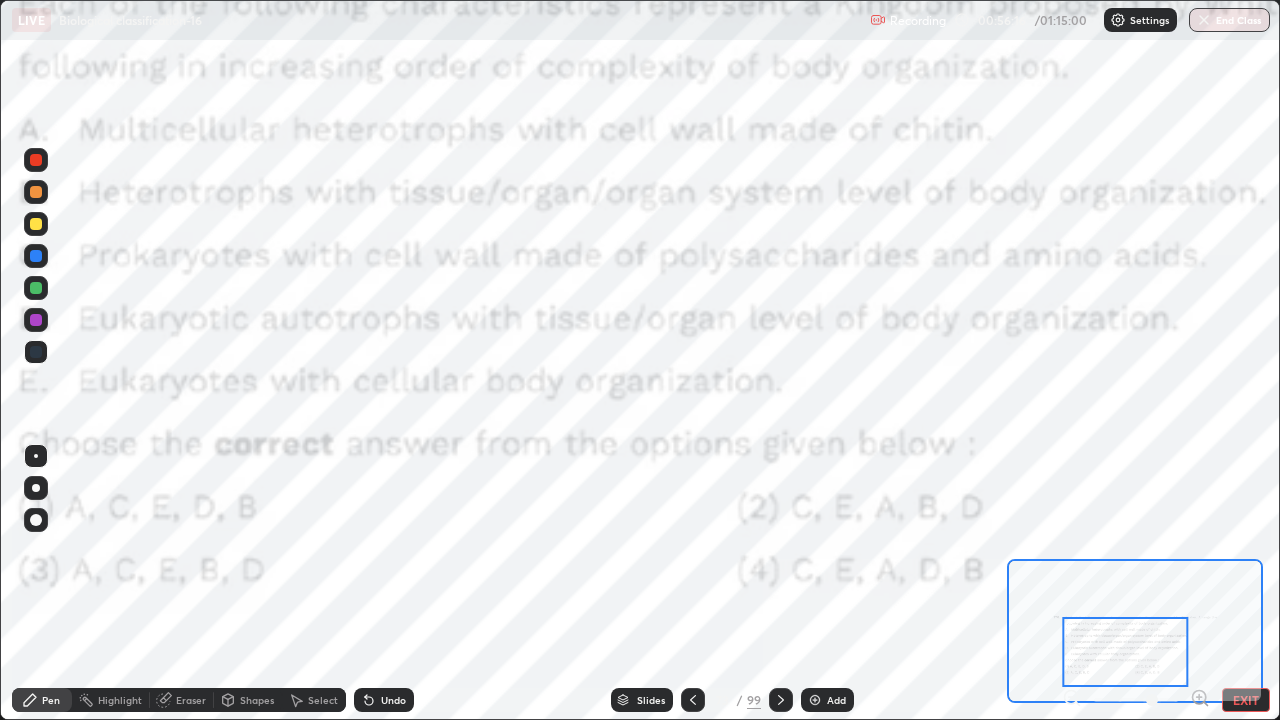 click on "Slides" at bounding box center (651, 700) 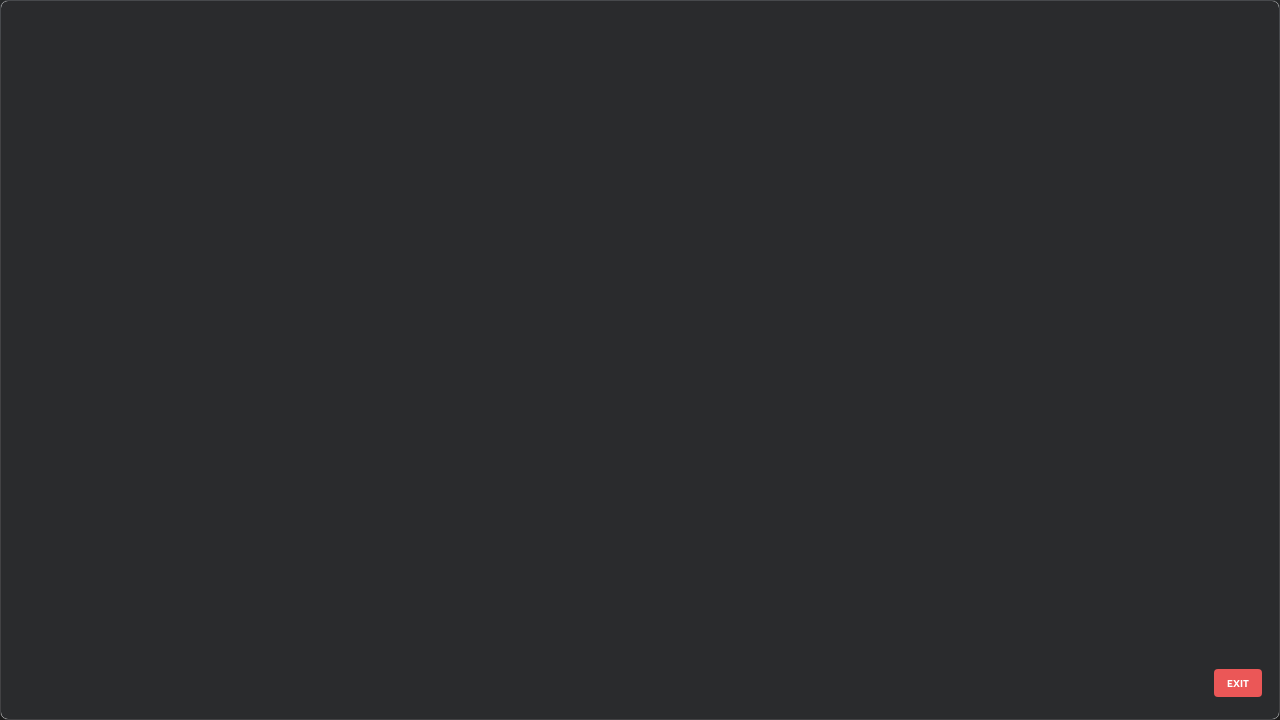 scroll, scrollTop: 4897, scrollLeft: 0, axis: vertical 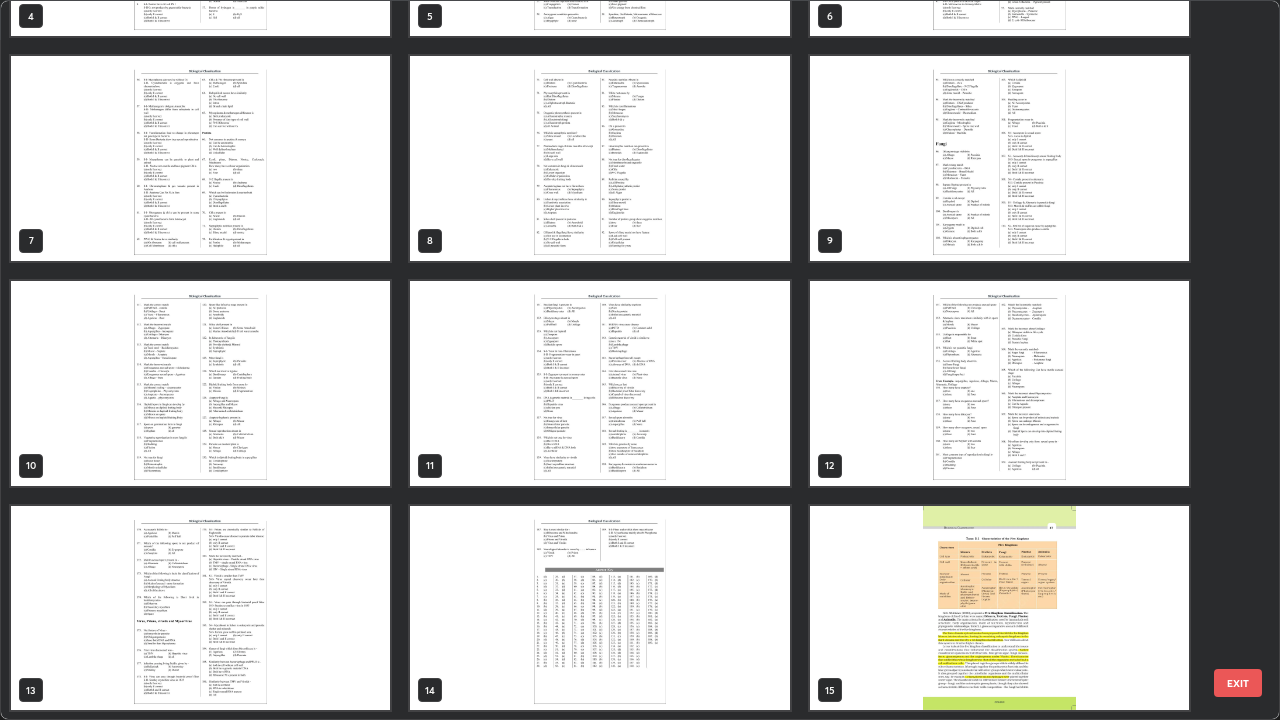 click on "1 2 3 4 5 6 7 8 9 10 11 12 13 14 15" at bounding box center (622, 360) 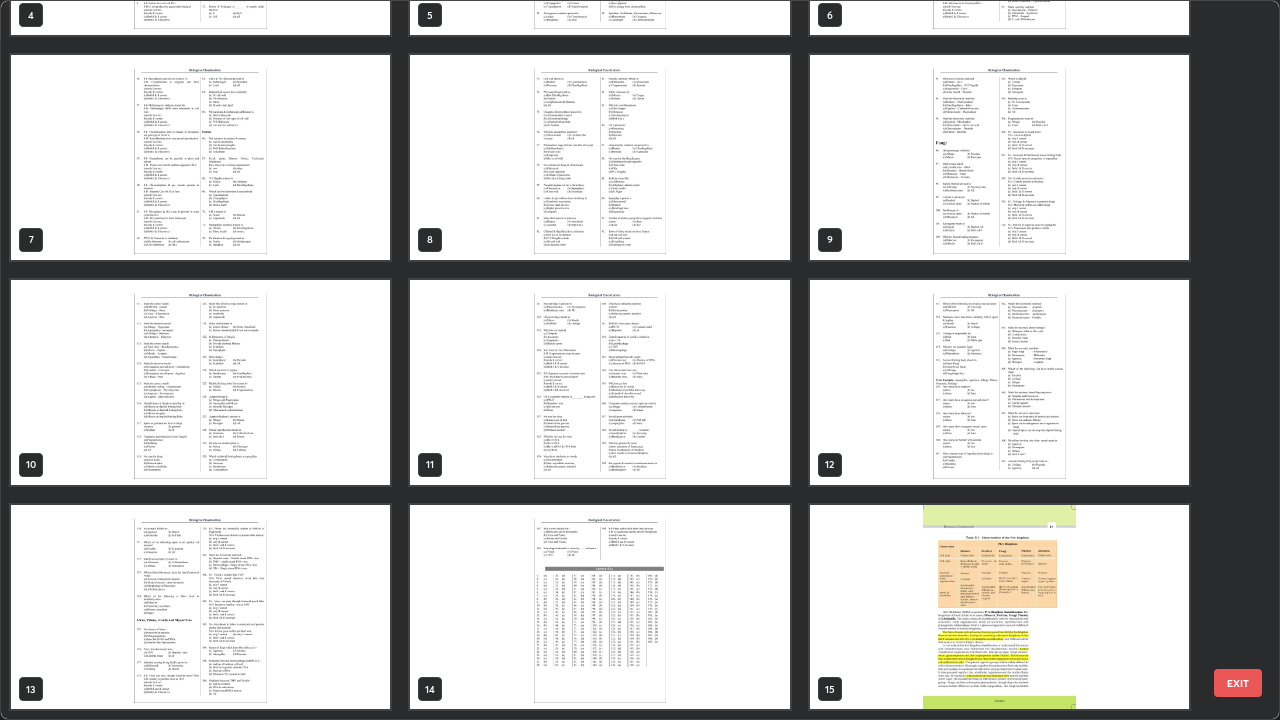 click on "1 2 3 4 5 6 7 8 9 10 11 12 13 14 15" at bounding box center [622, 360] 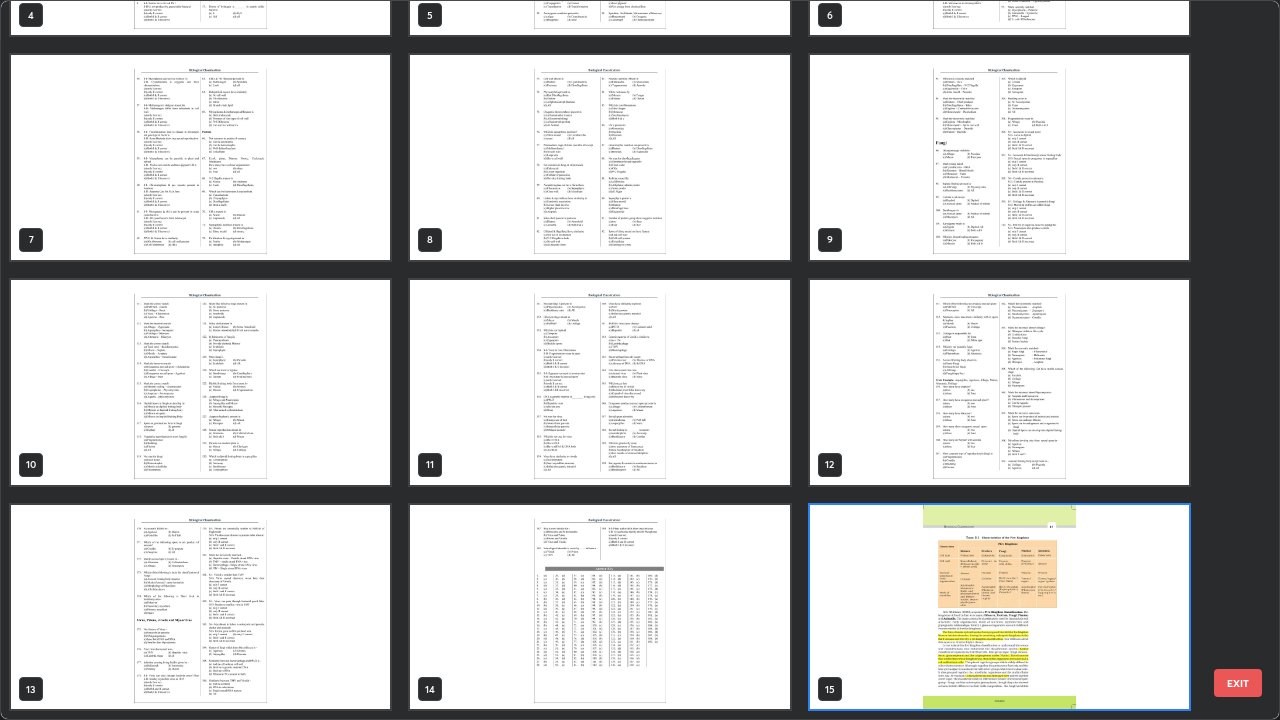 click at bounding box center (999, 607) 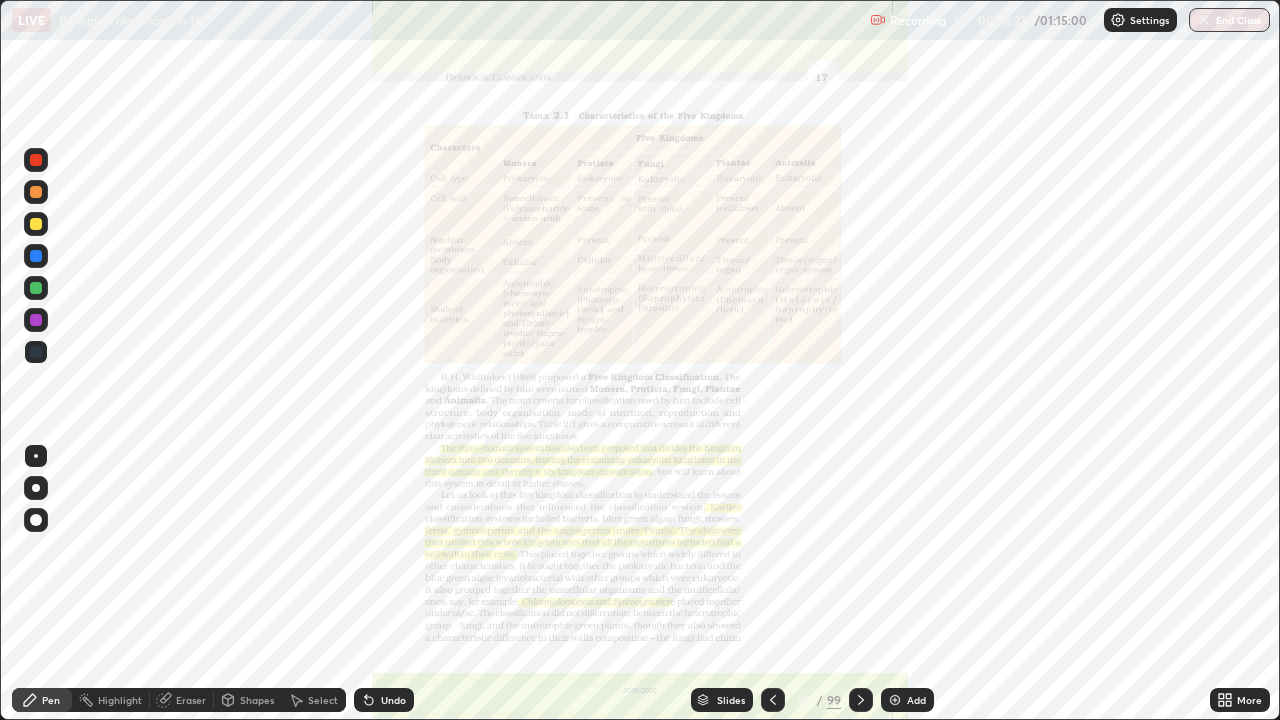 click at bounding box center [999, 607] 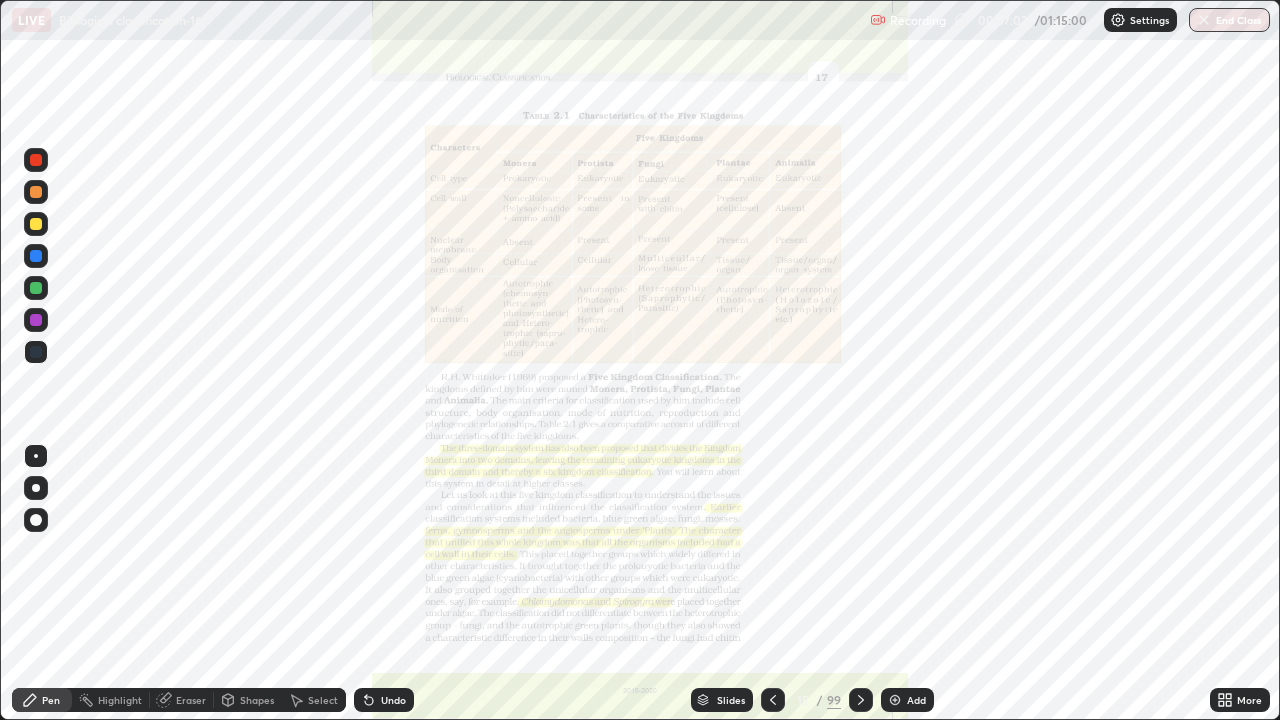 click on "Slides" at bounding box center [722, 700] 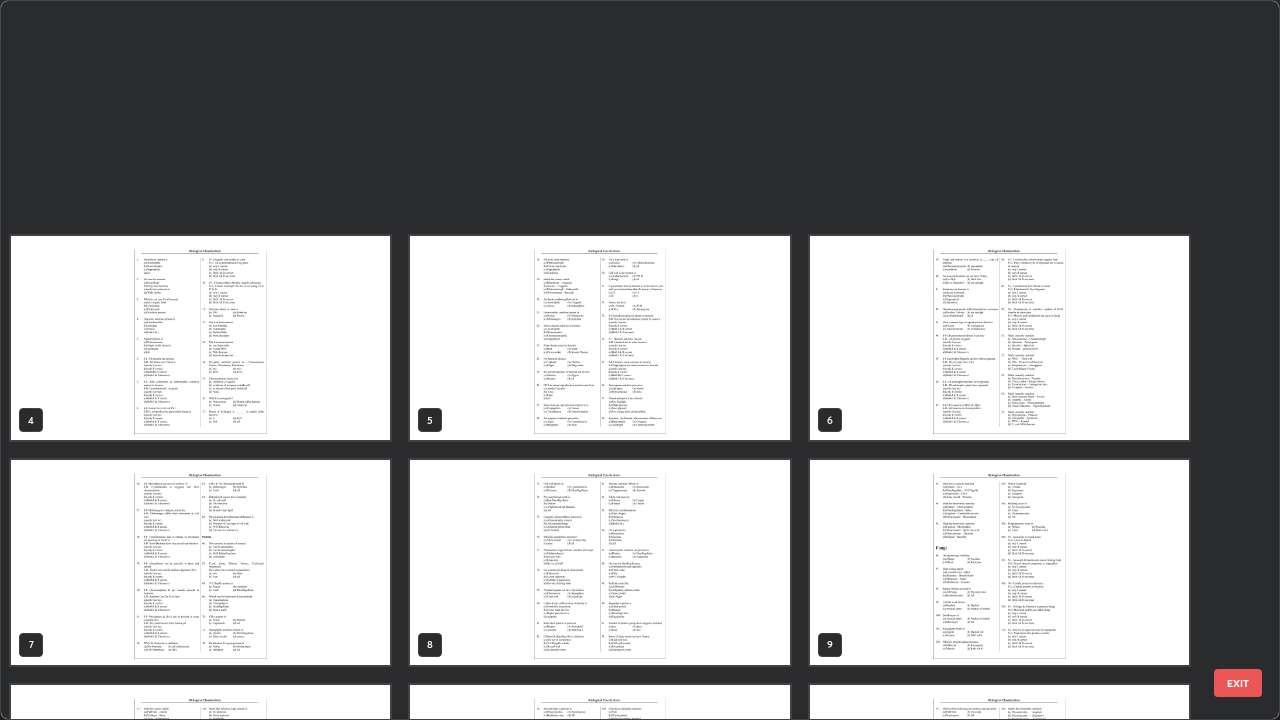 scroll, scrollTop: 712, scrollLeft: 1268, axis: both 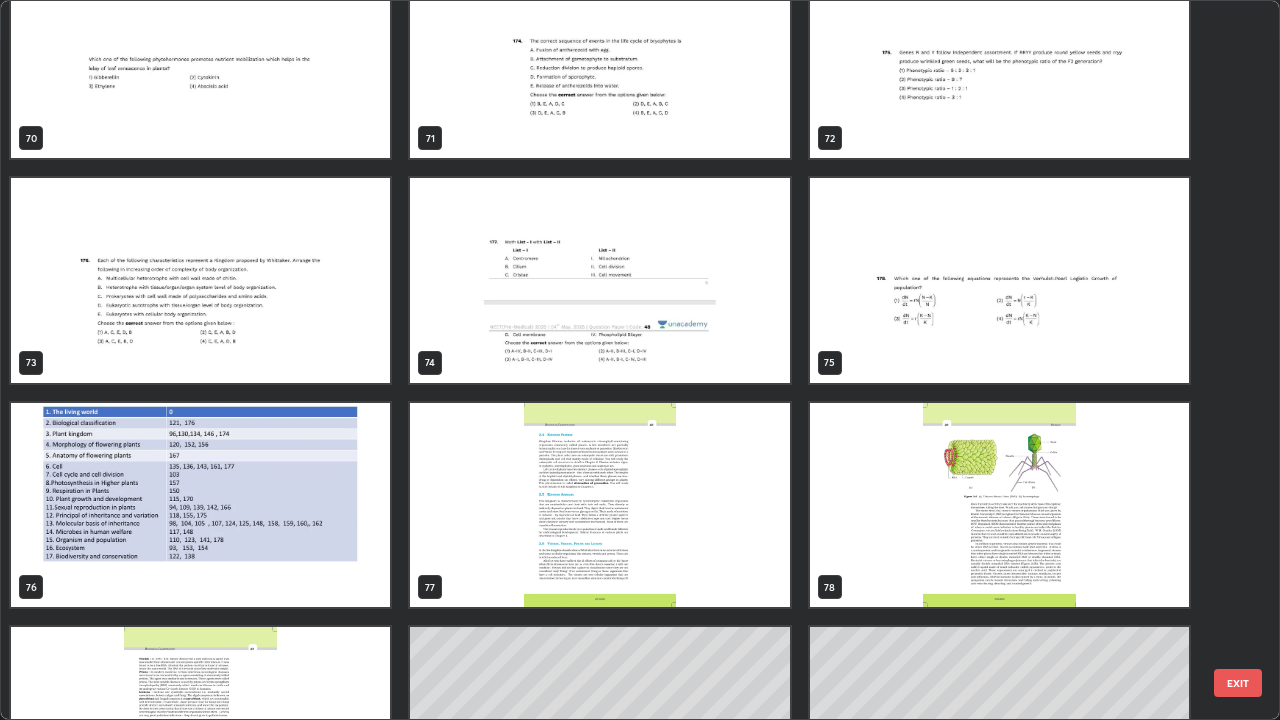 click at bounding box center [200, 505] 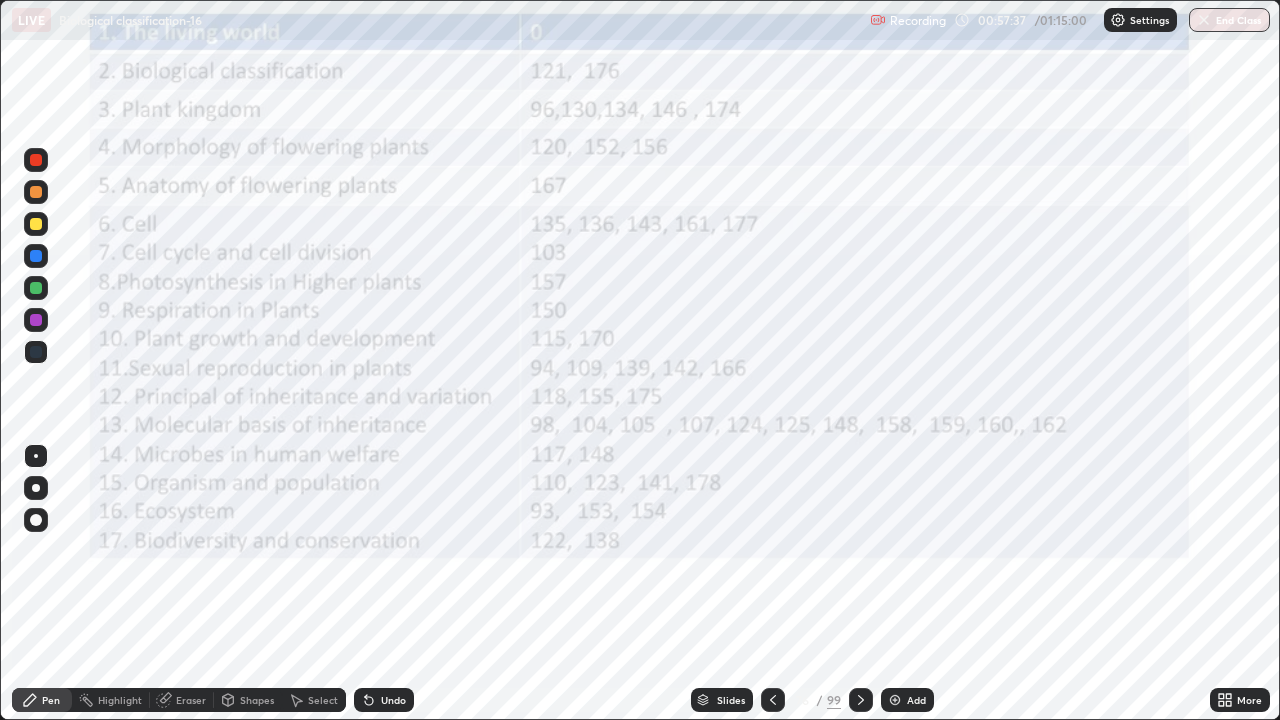 click at bounding box center (200, 505) 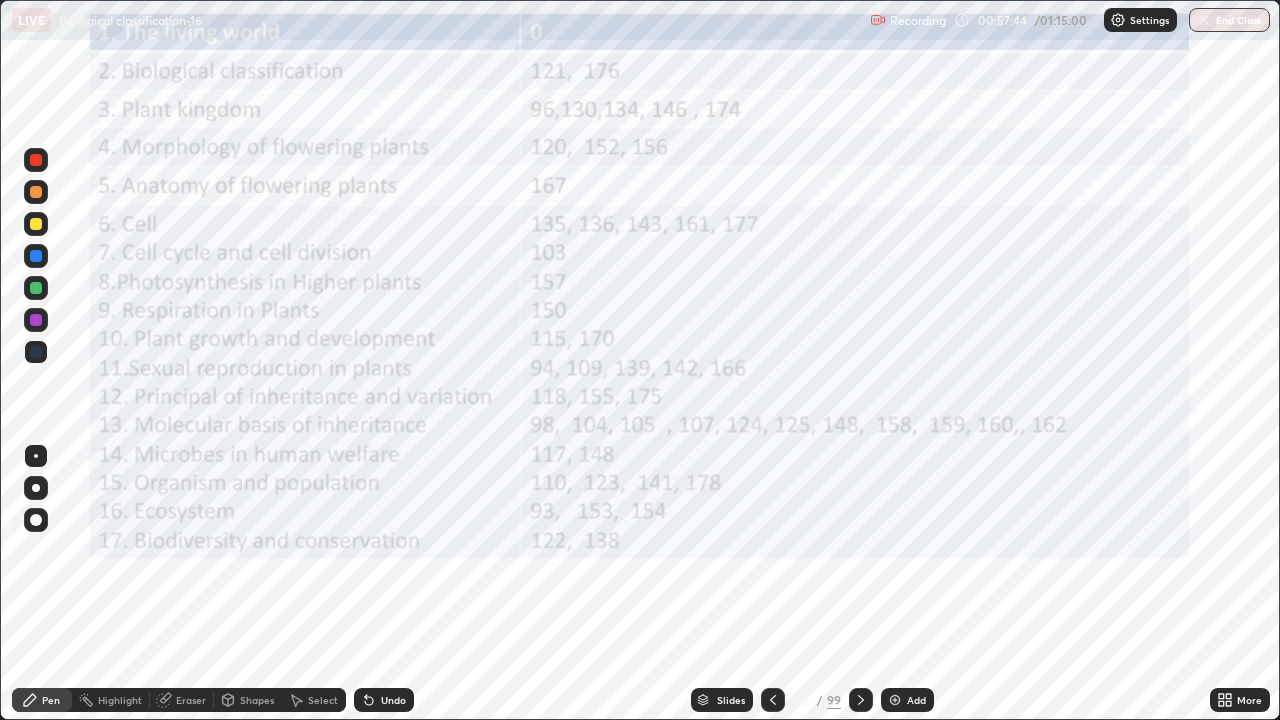 click on "Slides" at bounding box center [722, 700] 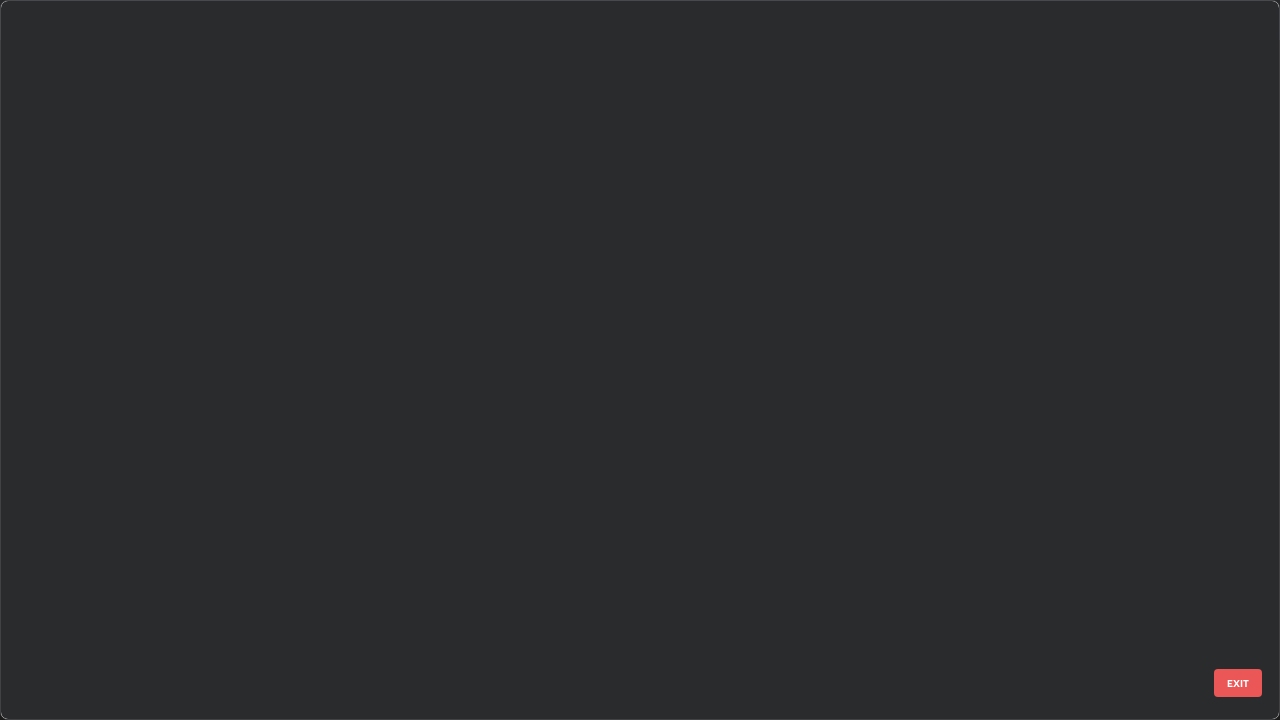 scroll, scrollTop: 5122, scrollLeft: 0, axis: vertical 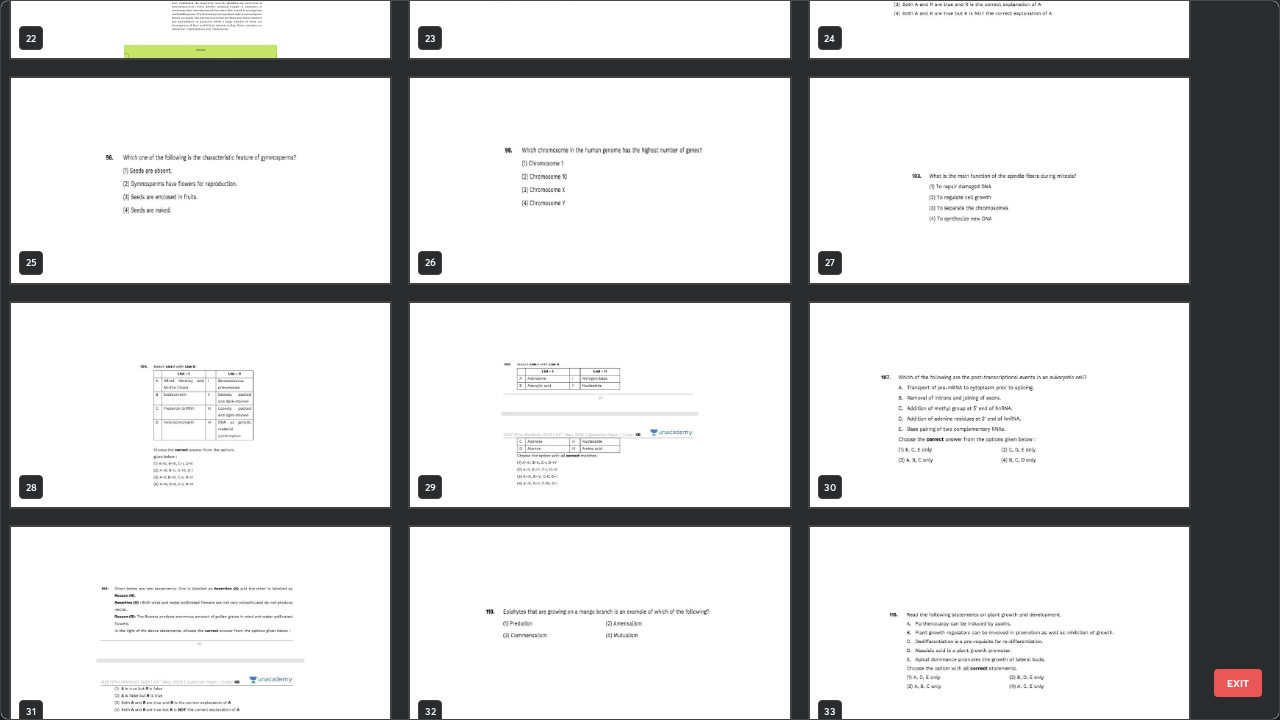 click at bounding box center [999, 180] 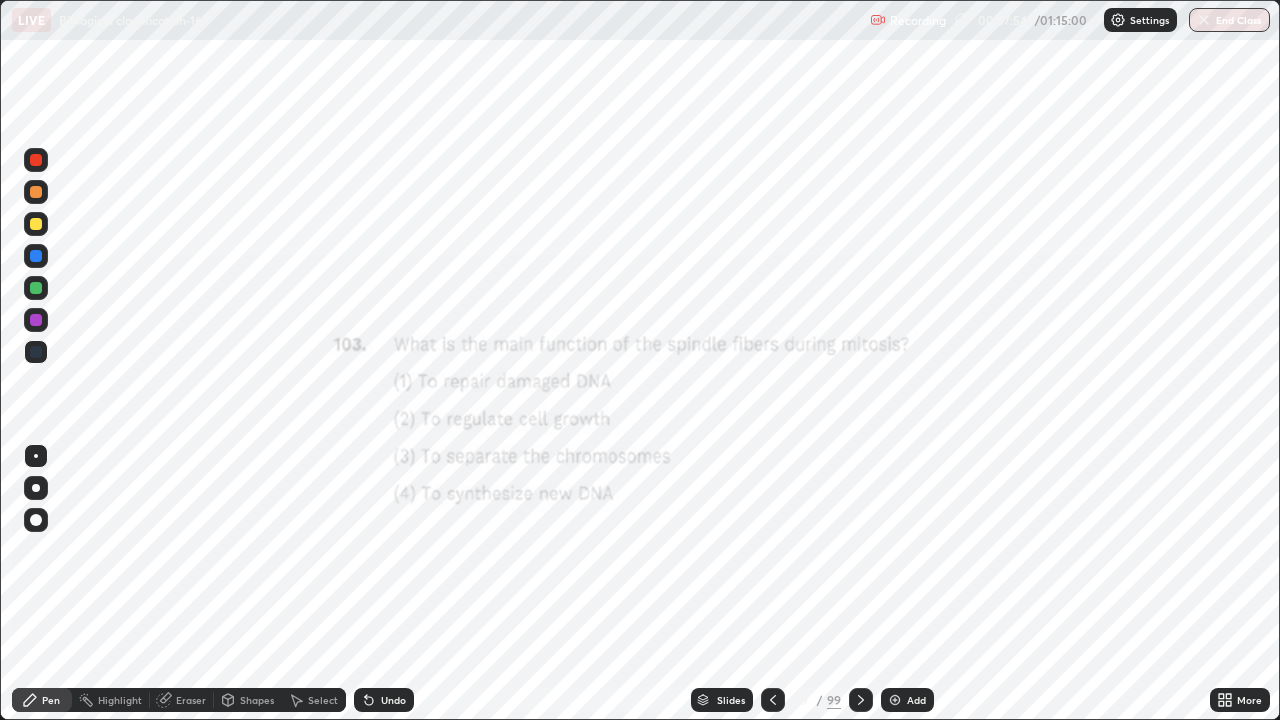 click at bounding box center [999, 180] 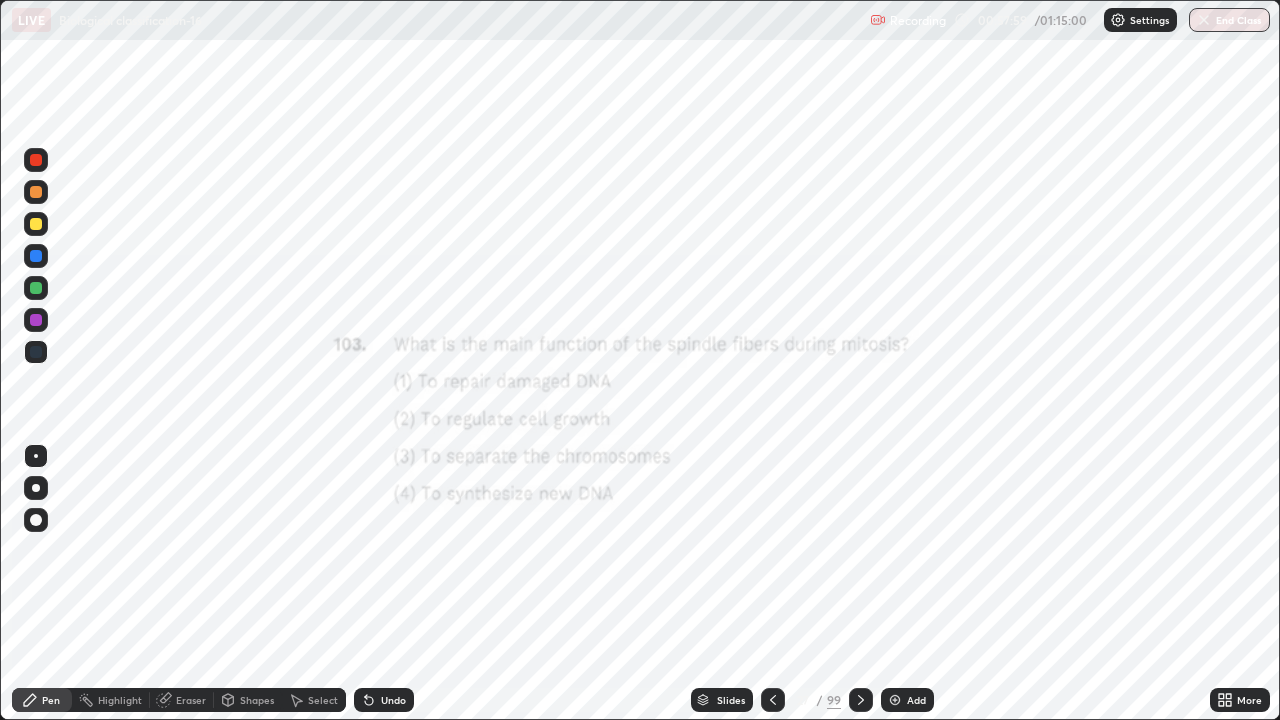click on "More" at bounding box center (1240, 700) 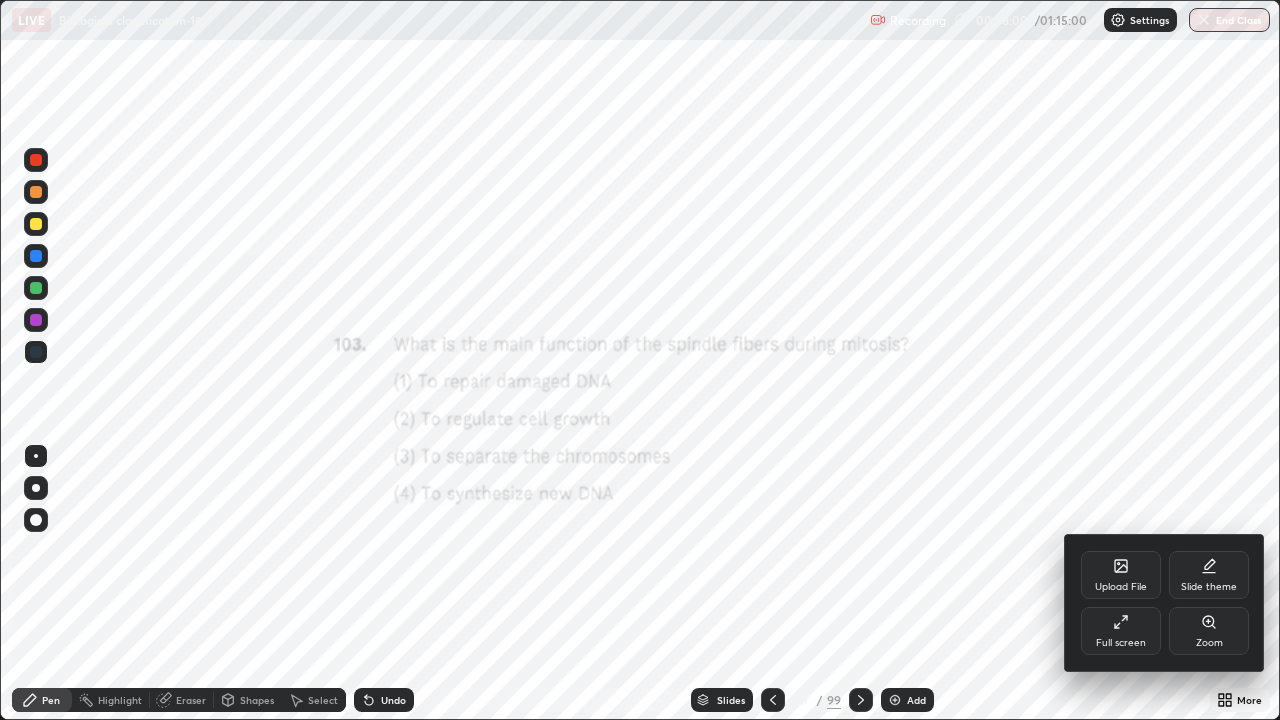 click on "Zoom" at bounding box center (1209, 643) 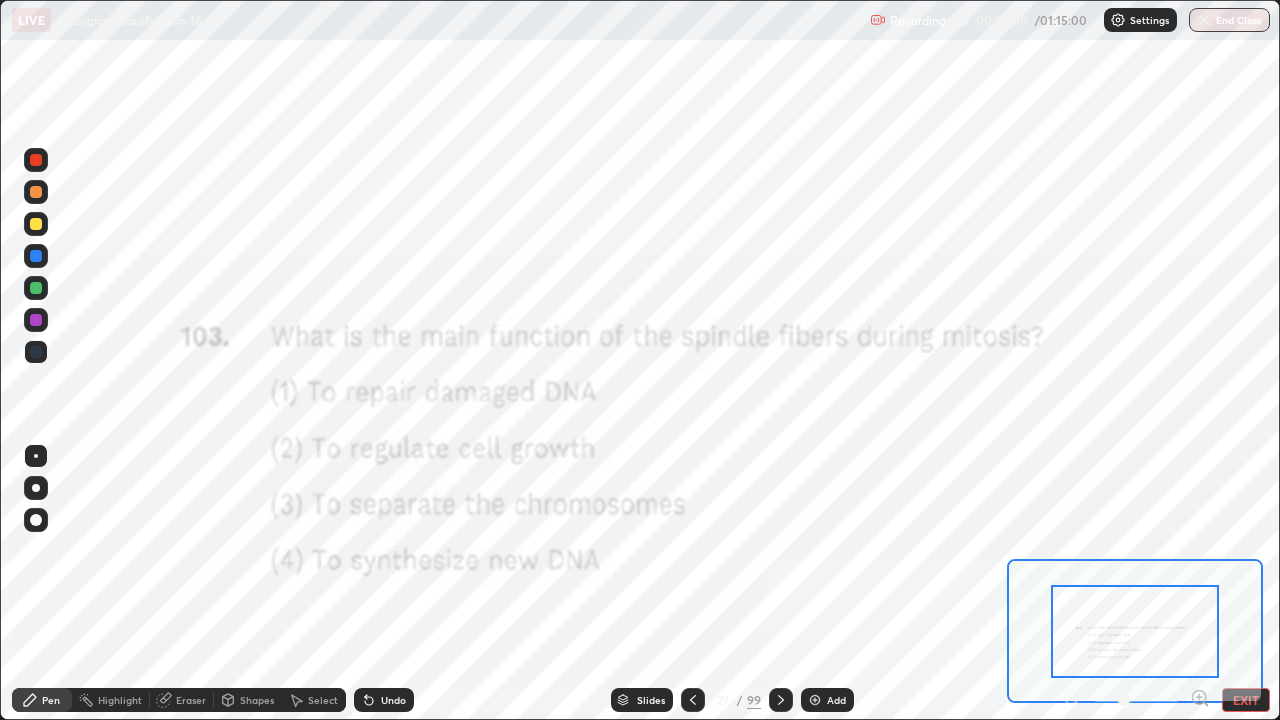 click 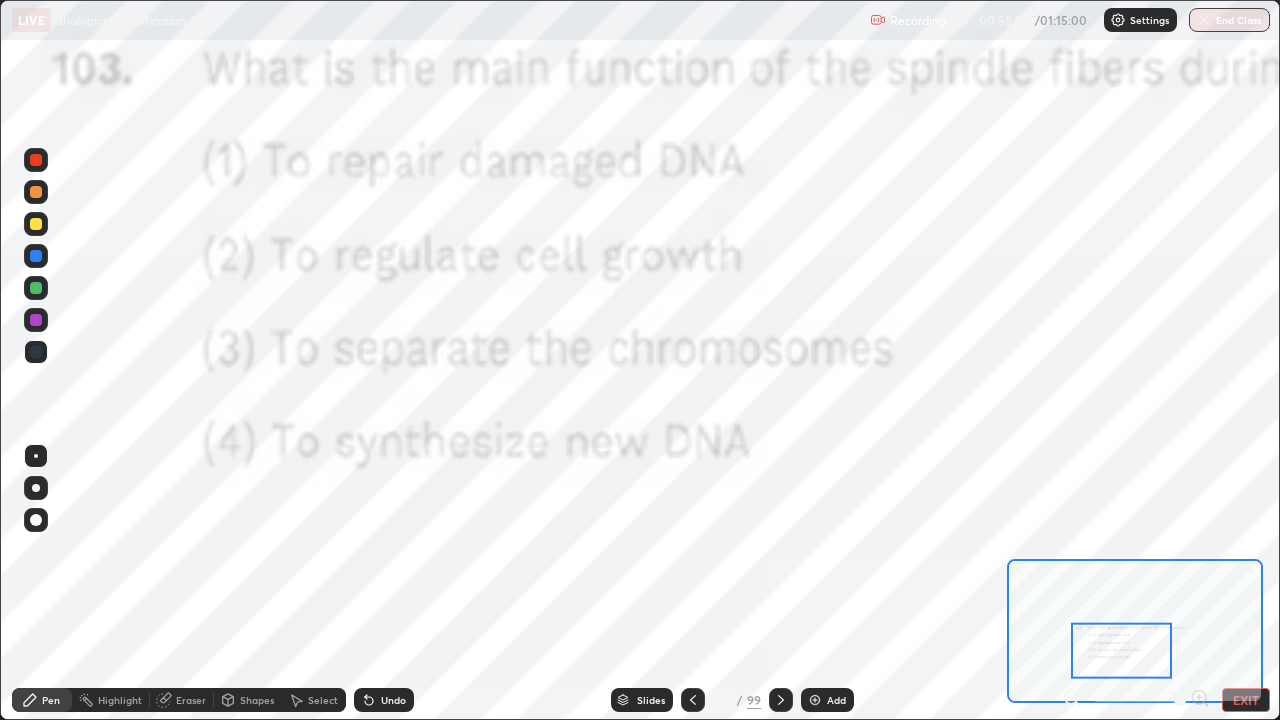 click on "Slides" at bounding box center (651, 700) 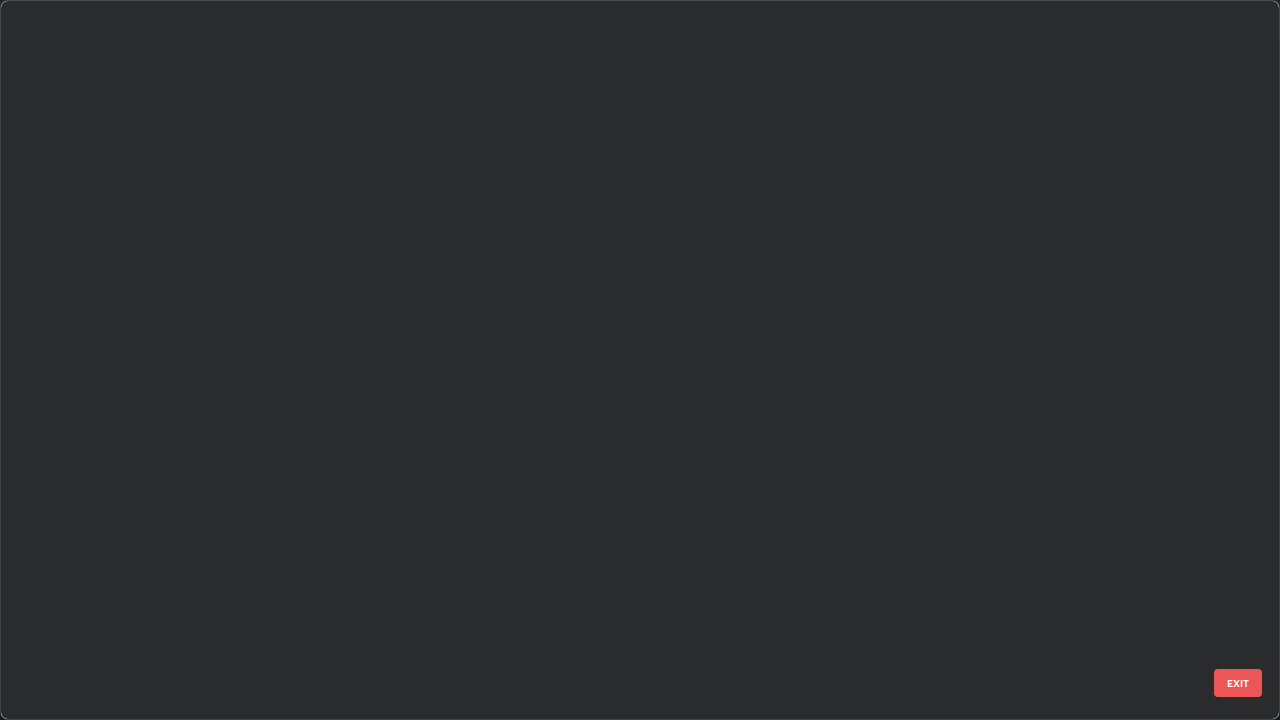 scroll, scrollTop: 1303, scrollLeft: 0, axis: vertical 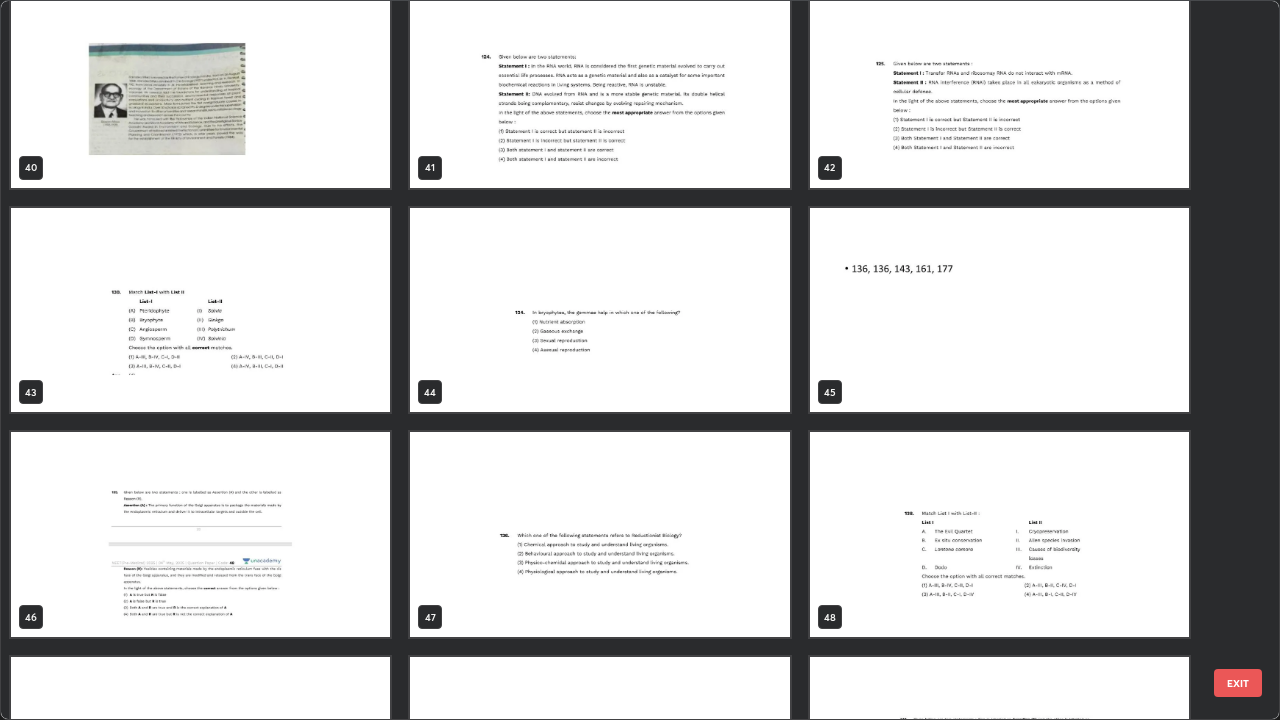 click at bounding box center [200, 310] 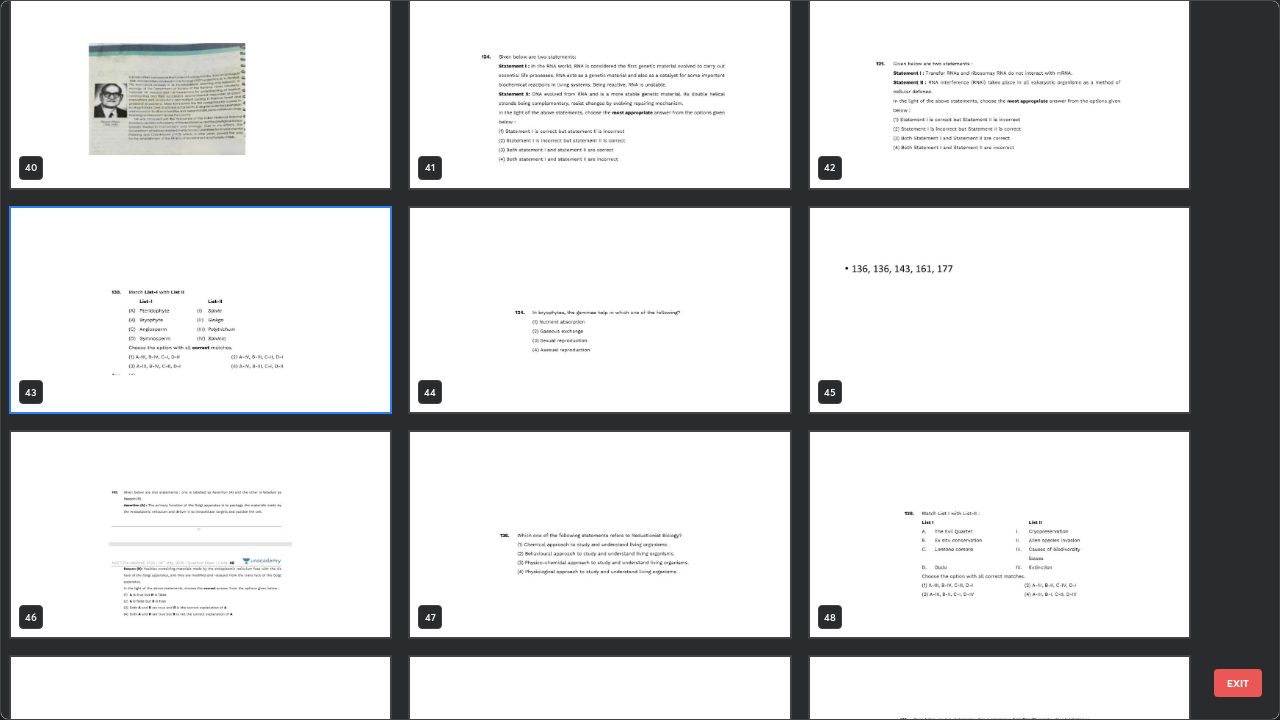 click at bounding box center (200, 310) 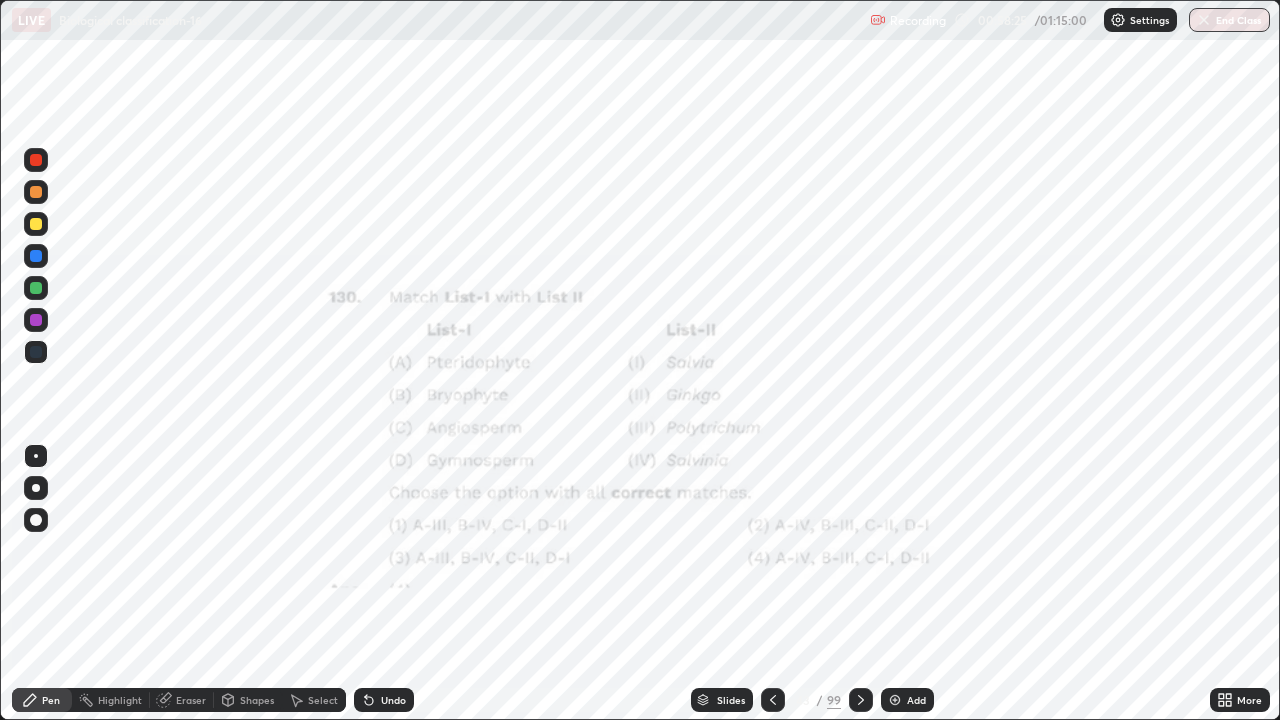 click at bounding box center (200, 310) 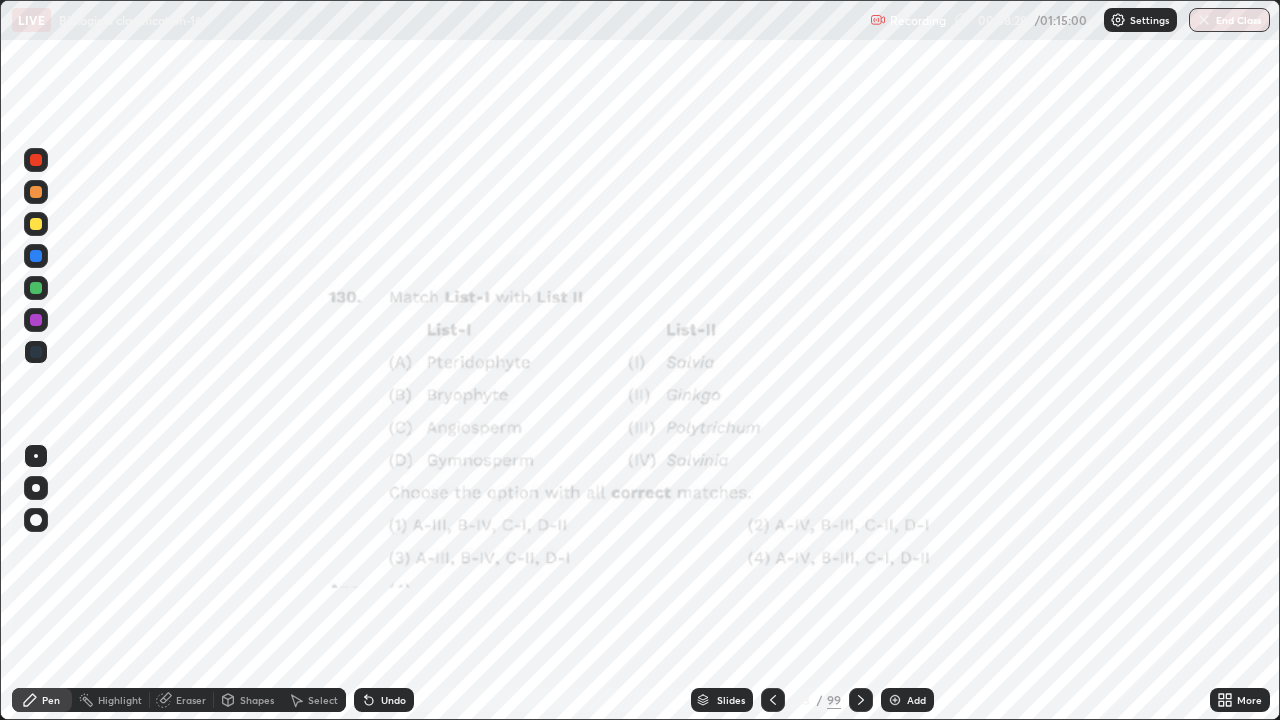 click at bounding box center [861, 700] 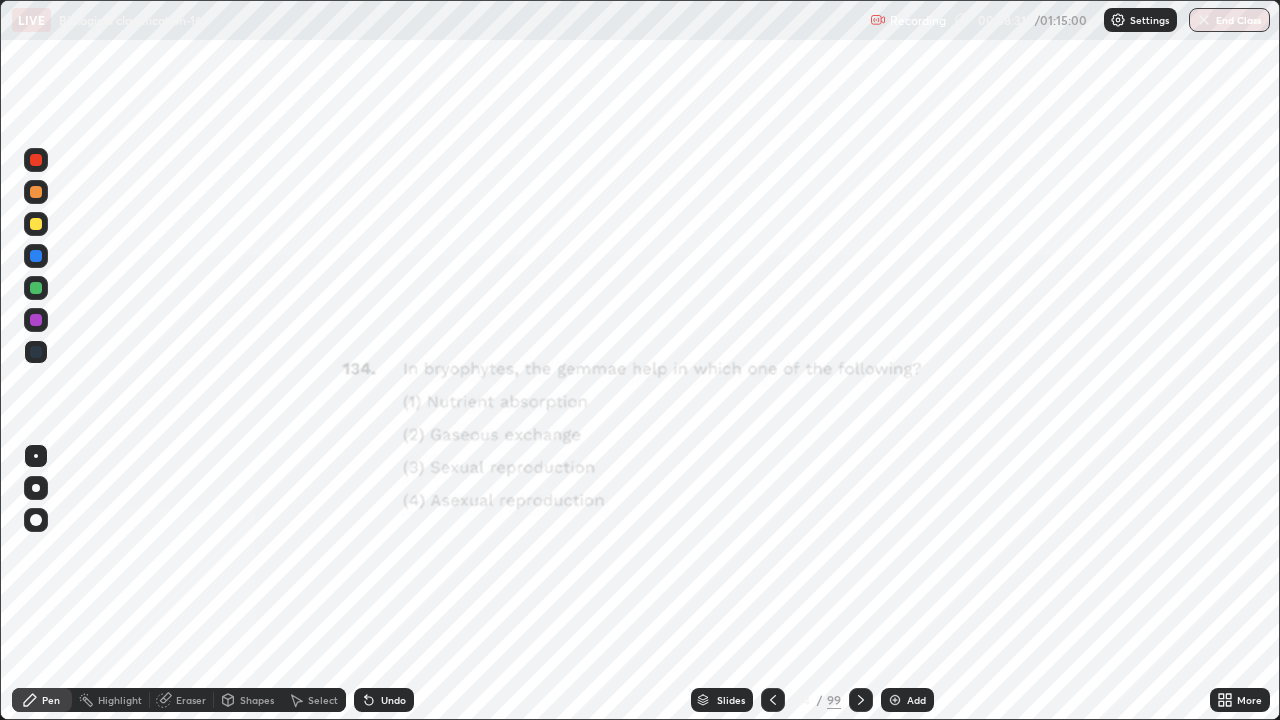 click on "Slides" at bounding box center (731, 700) 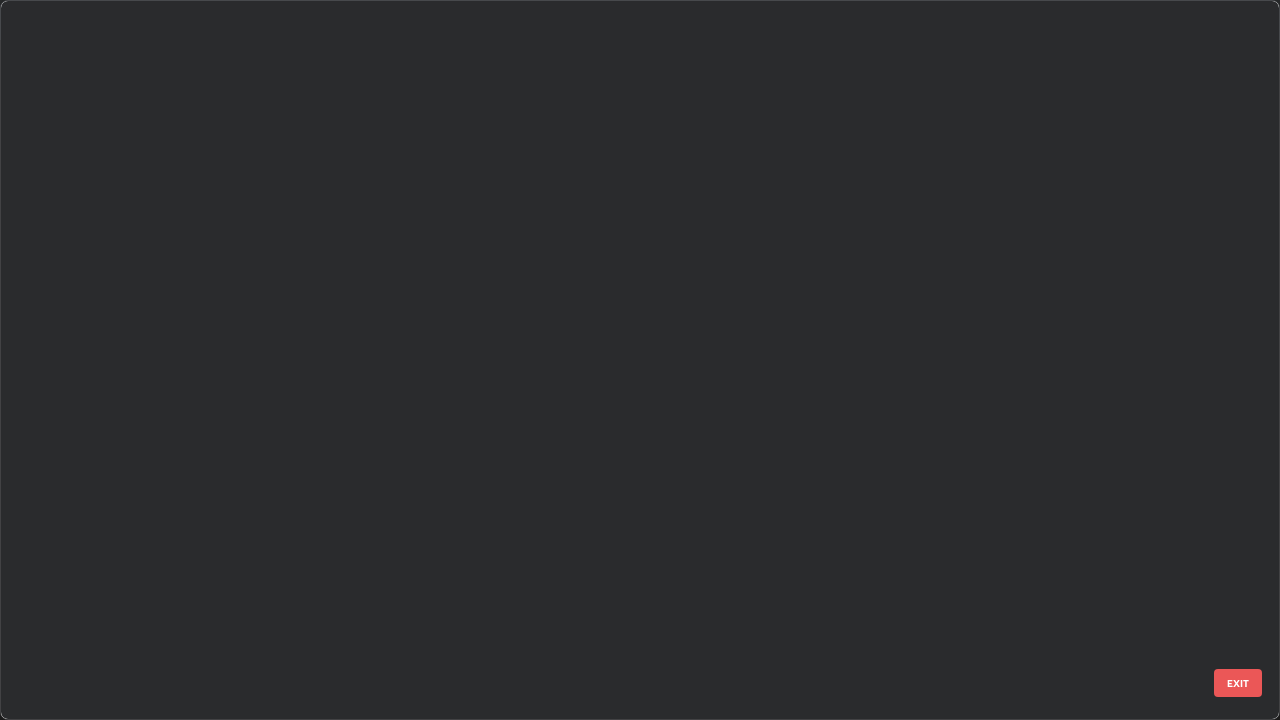 scroll, scrollTop: 2651, scrollLeft: 0, axis: vertical 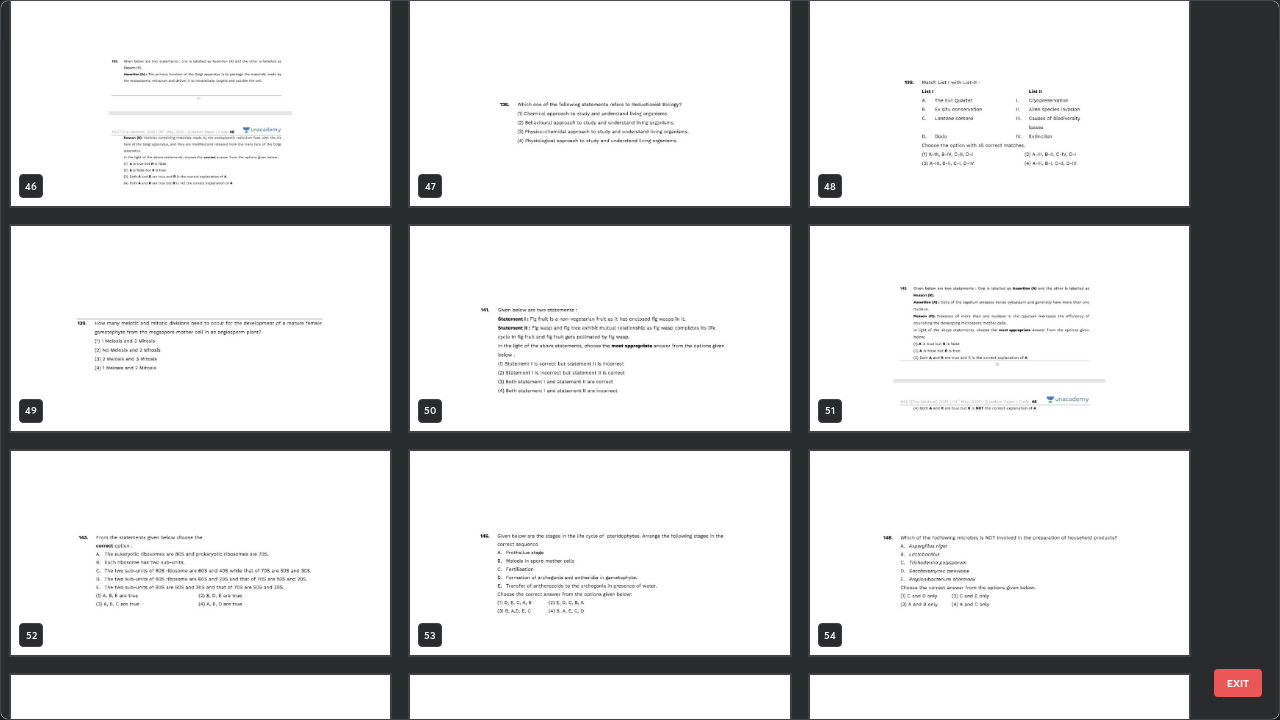 click at bounding box center [599, 553] 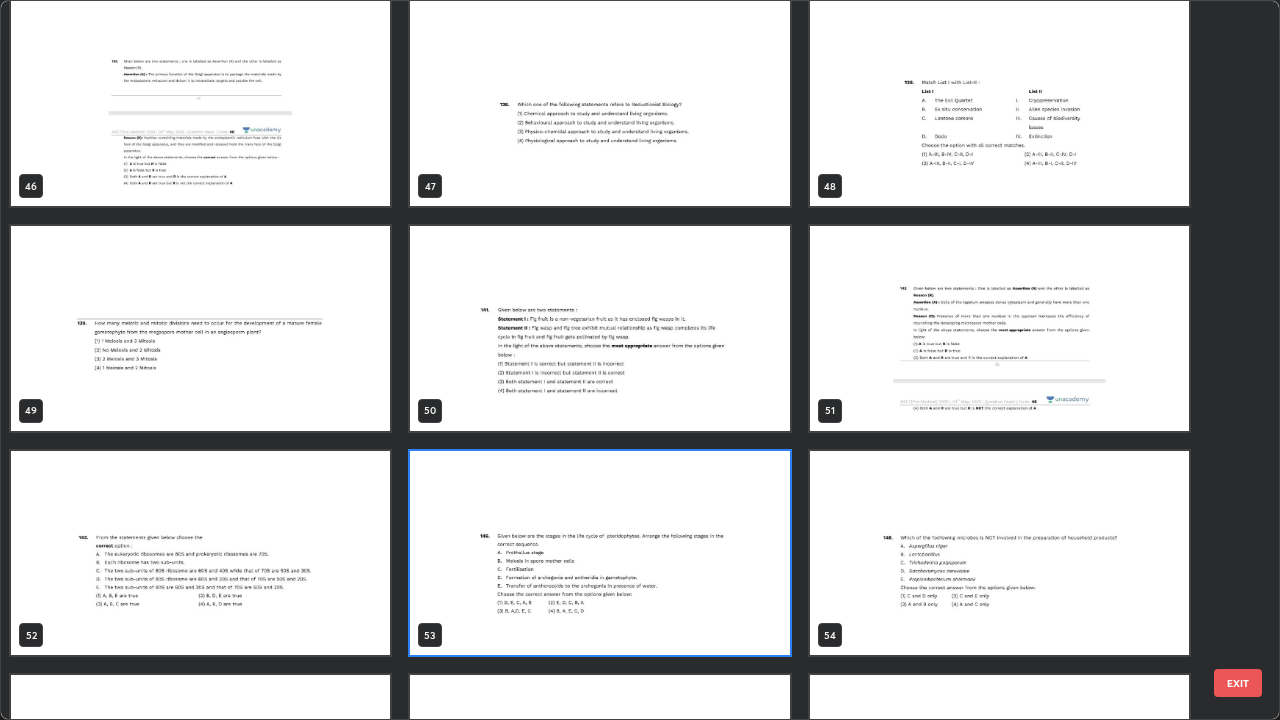 click at bounding box center [599, 553] 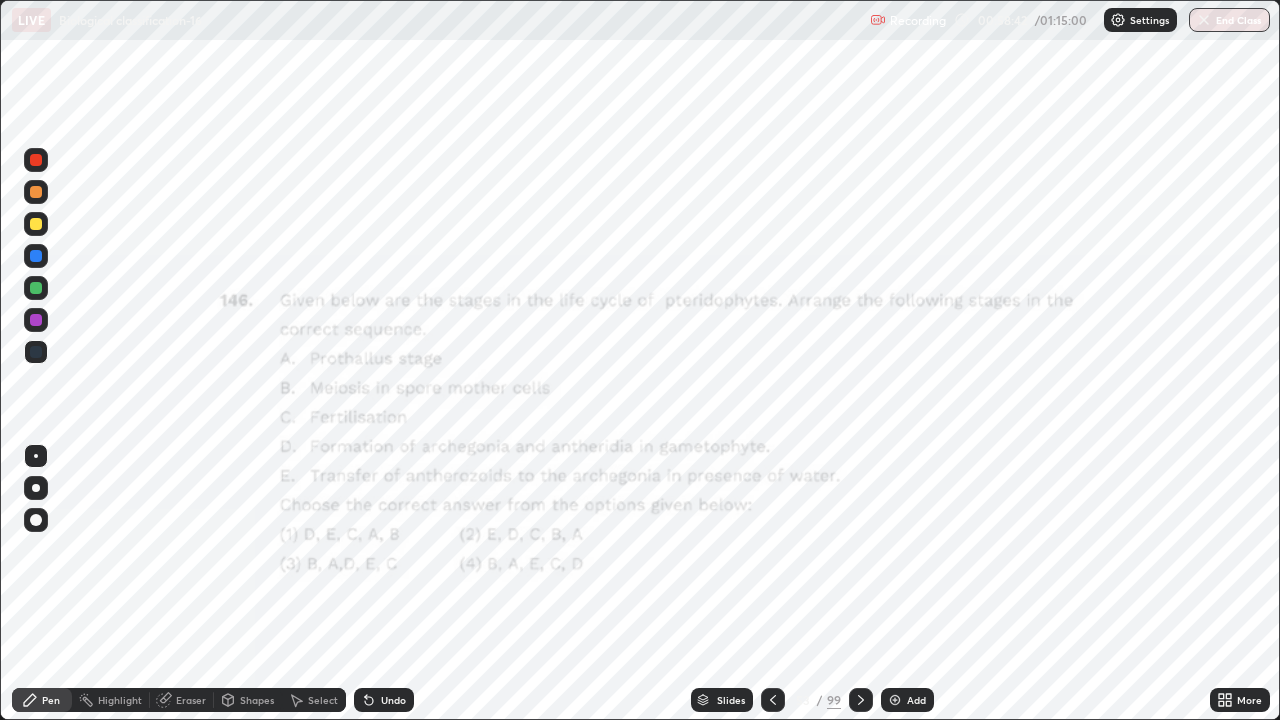 click at bounding box center (599, 553) 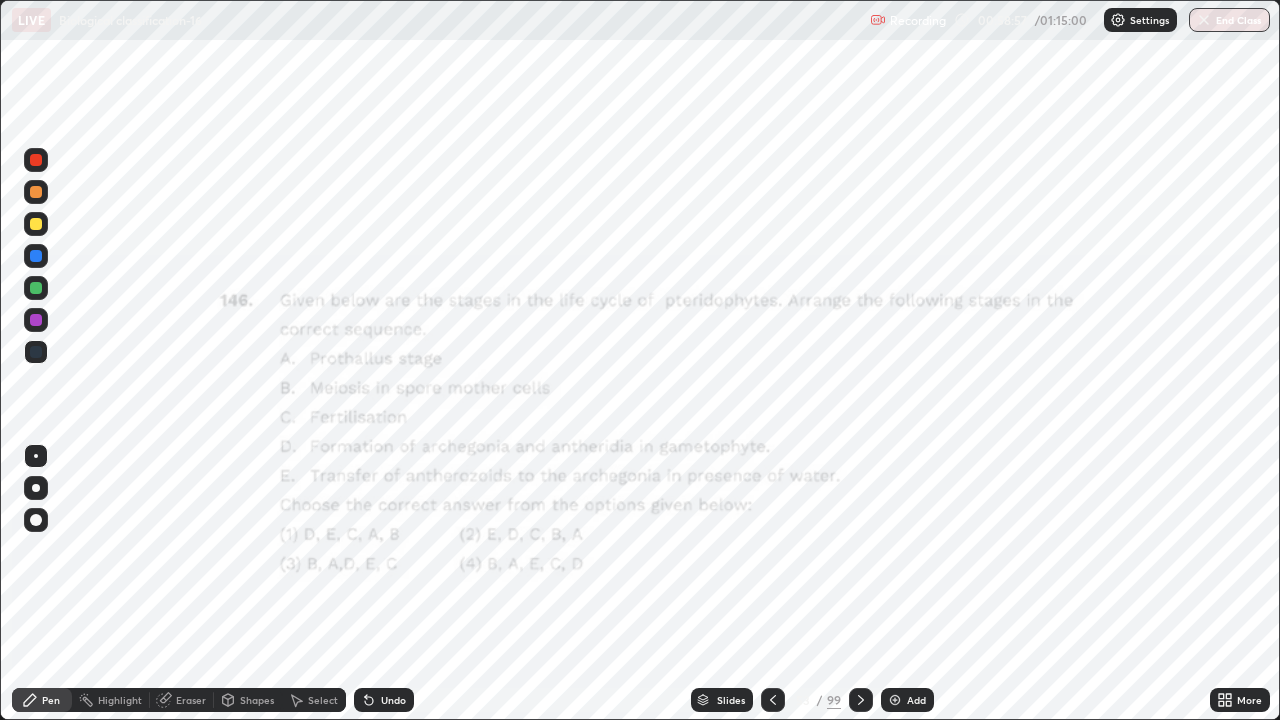 click 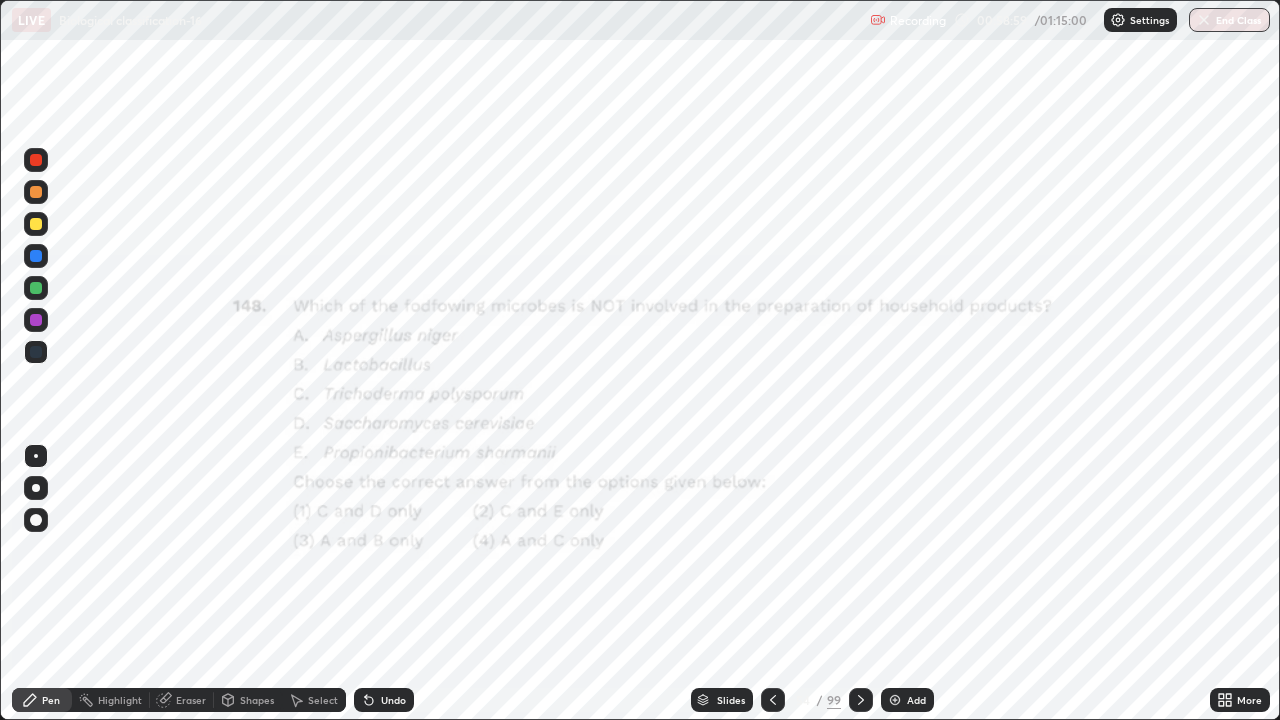 click on "Slides" at bounding box center [722, 700] 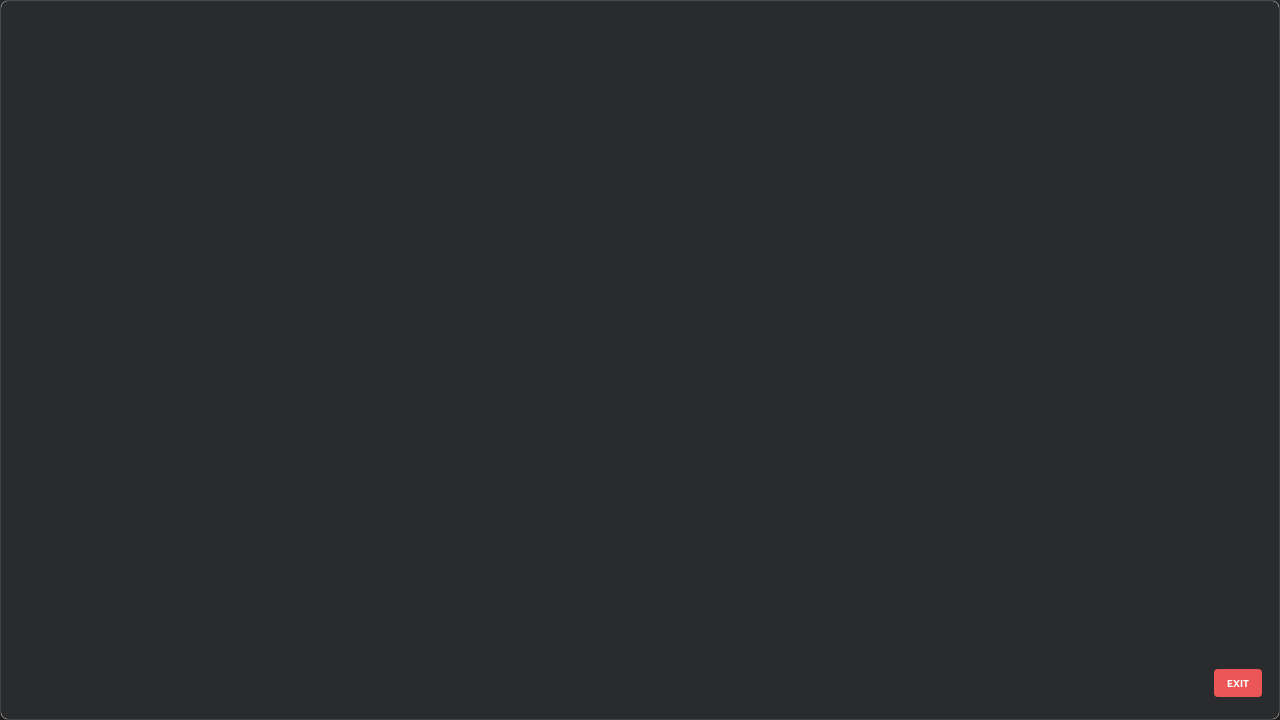 scroll, scrollTop: 3325, scrollLeft: 0, axis: vertical 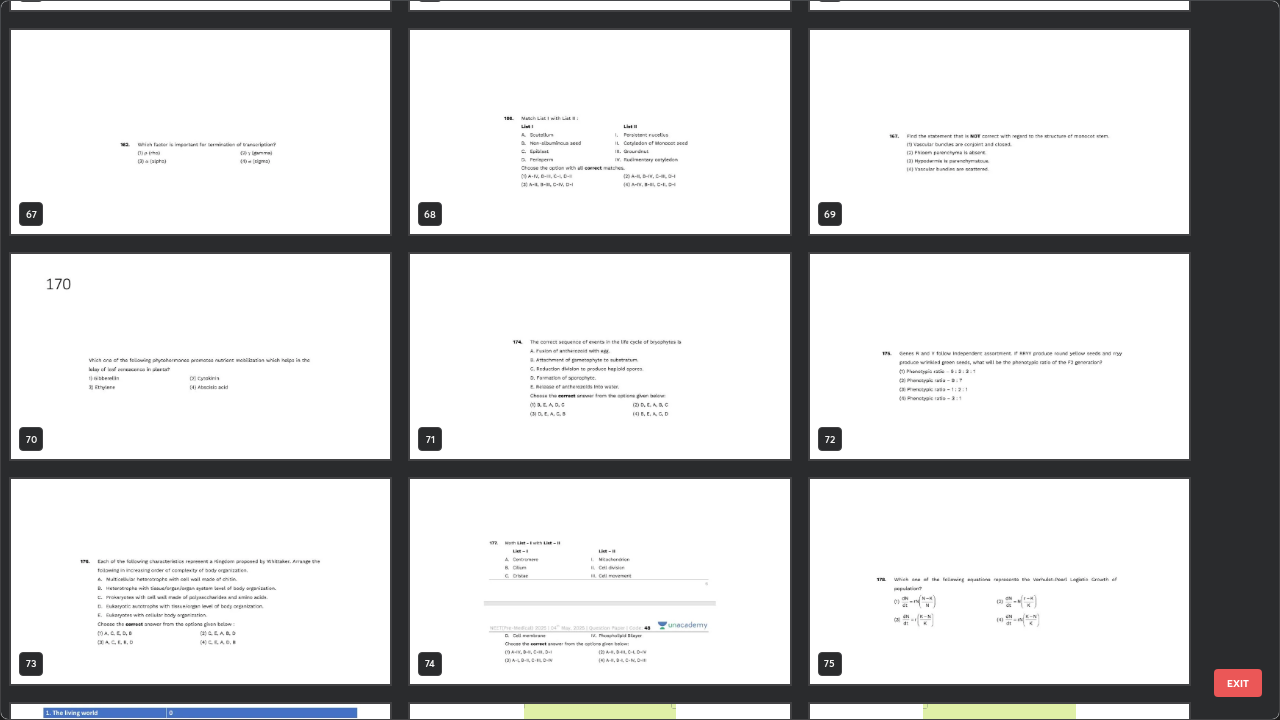 click at bounding box center (599, 356) 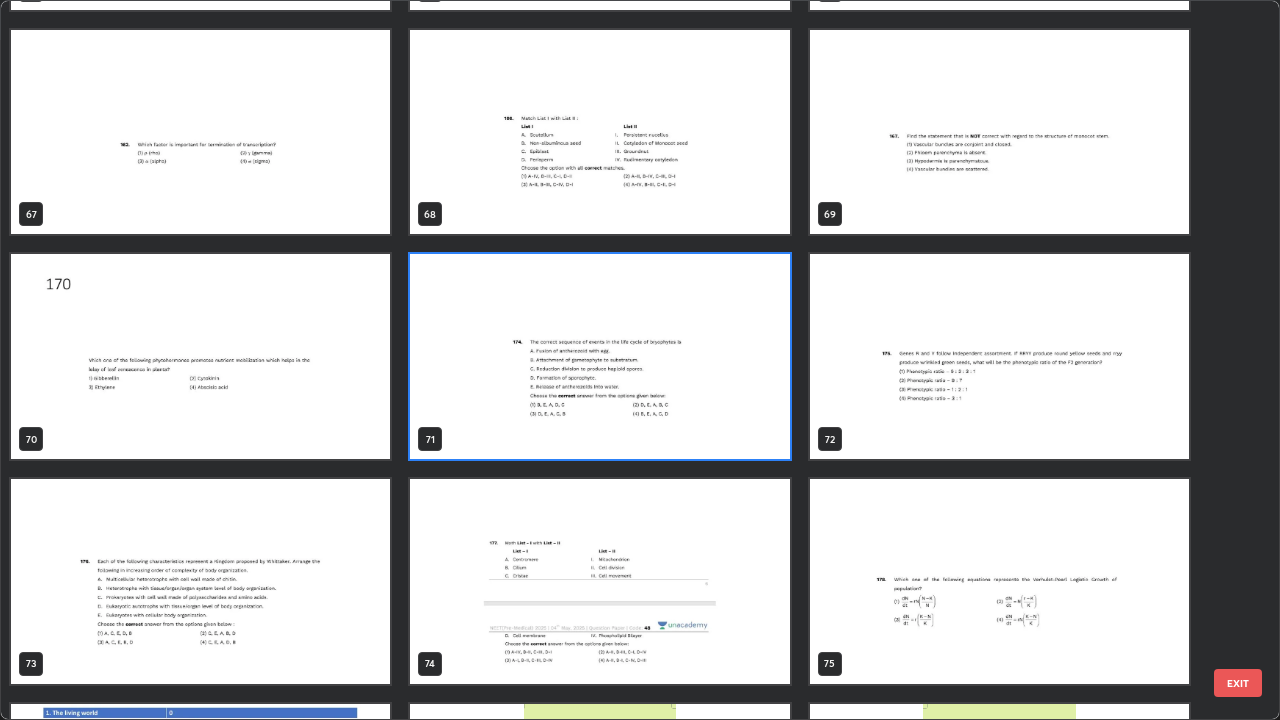 click at bounding box center (599, 356) 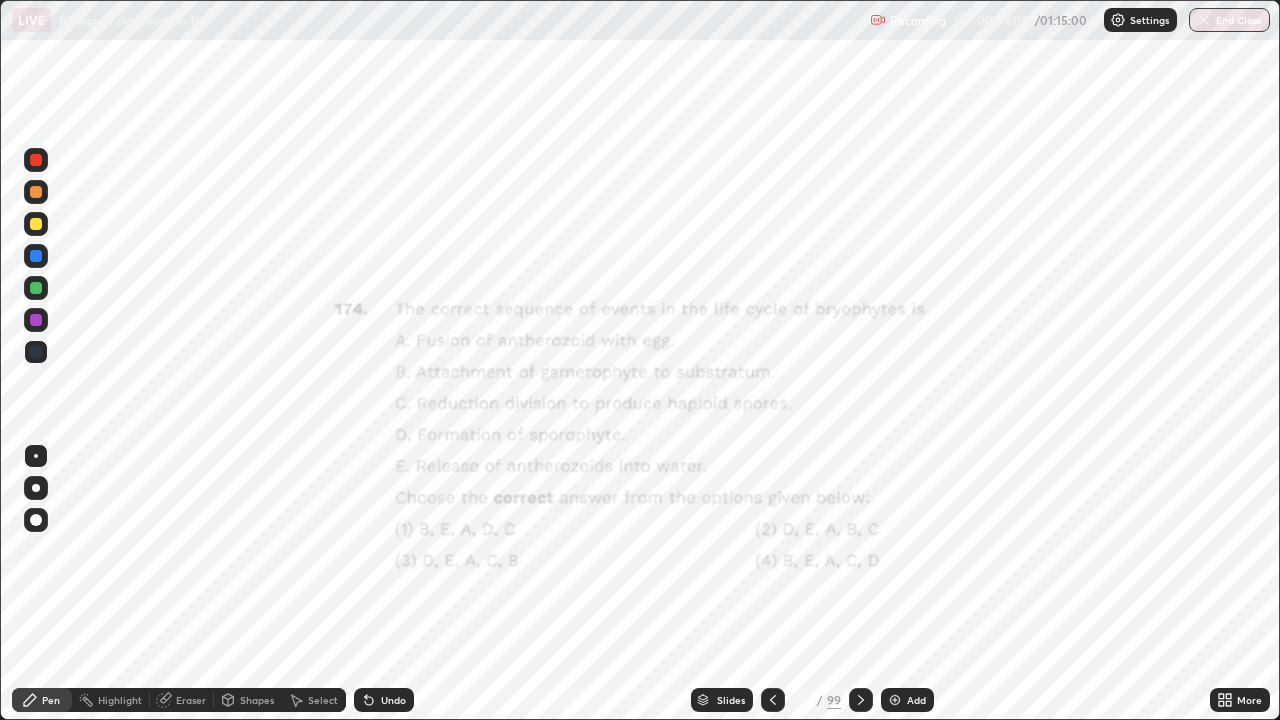 click at bounding box center (599, 356) 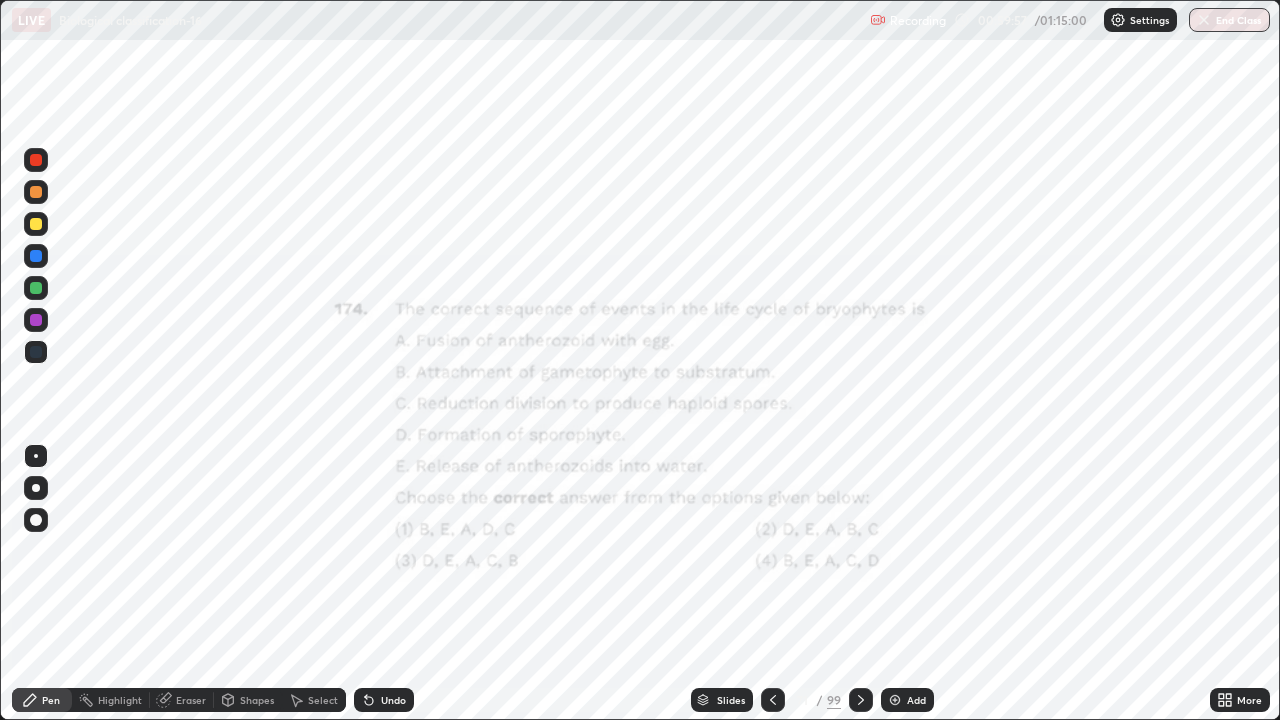 click 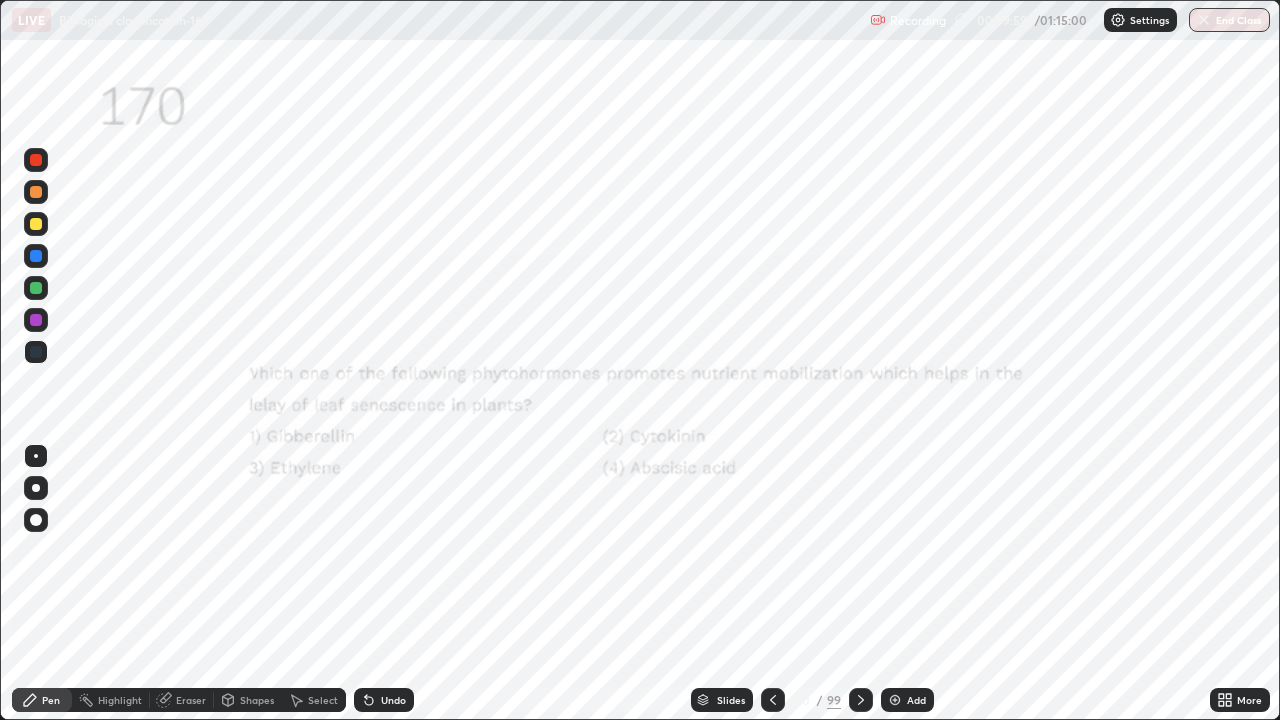 click on "Slides" at bounding box center (722, 700) 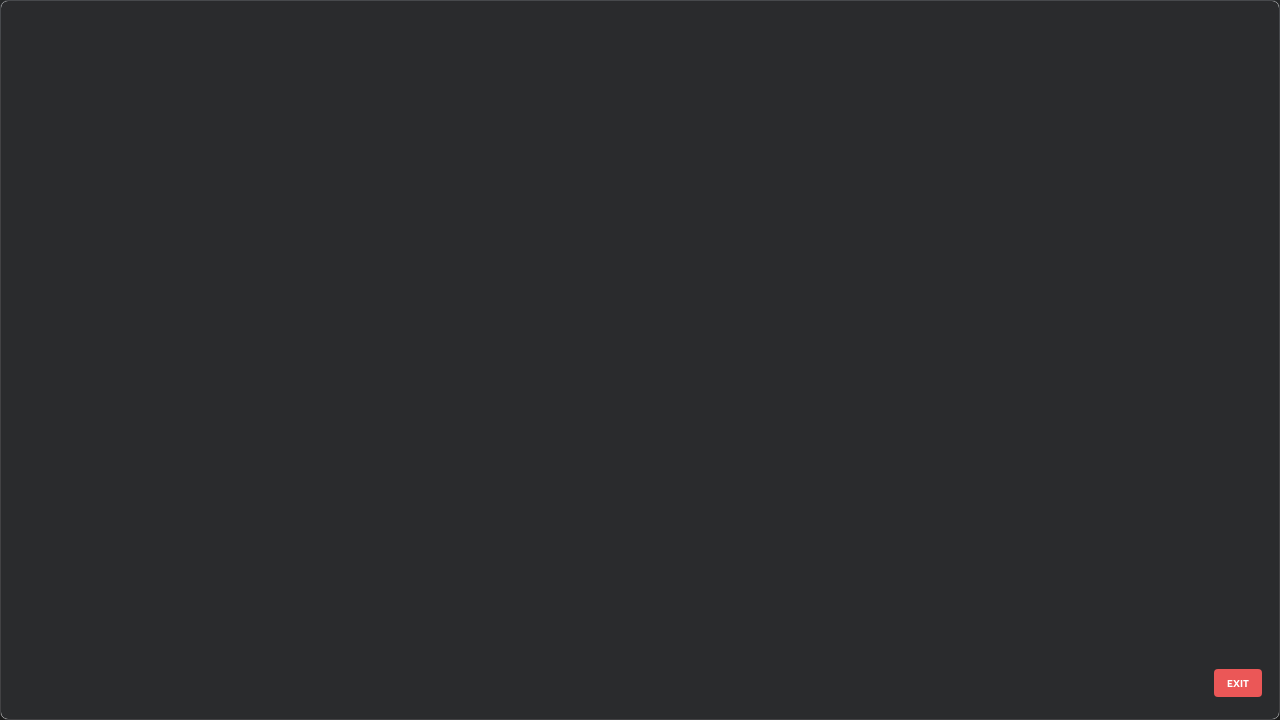scroll, scrollTop: 4673, scrollLeft: 0, axis: vertical 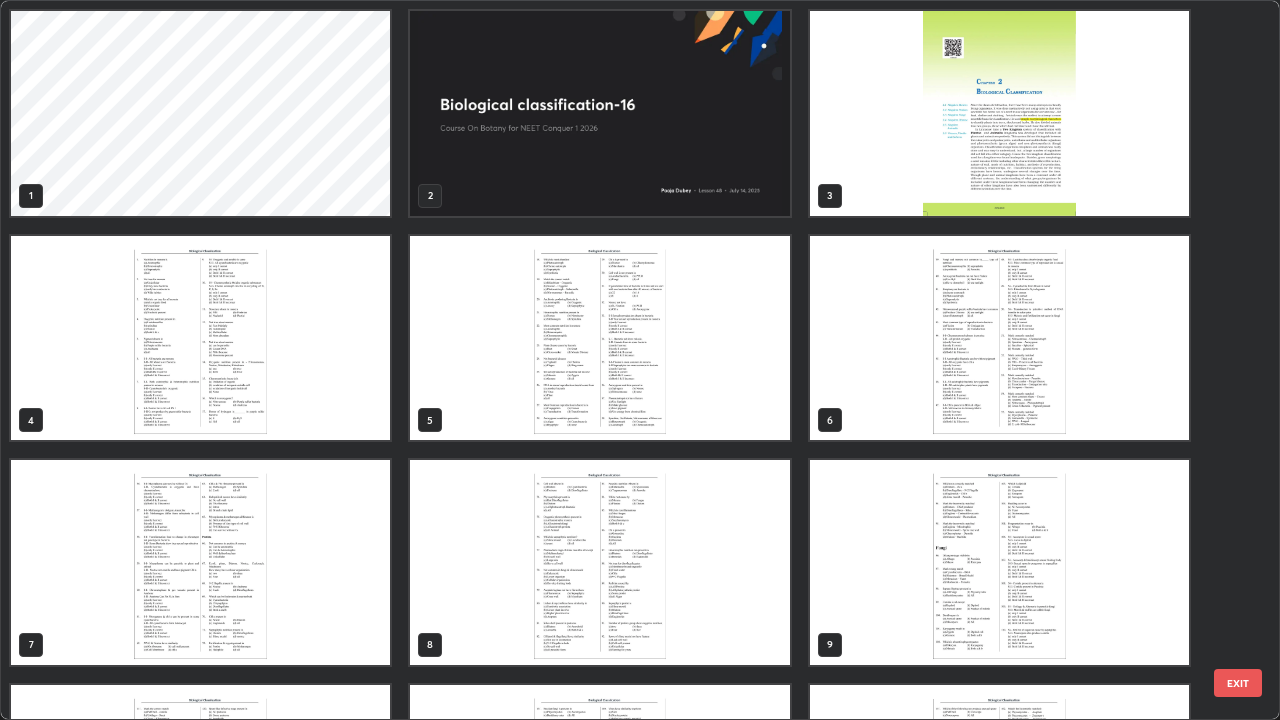 click at bounding box center [599, 113] 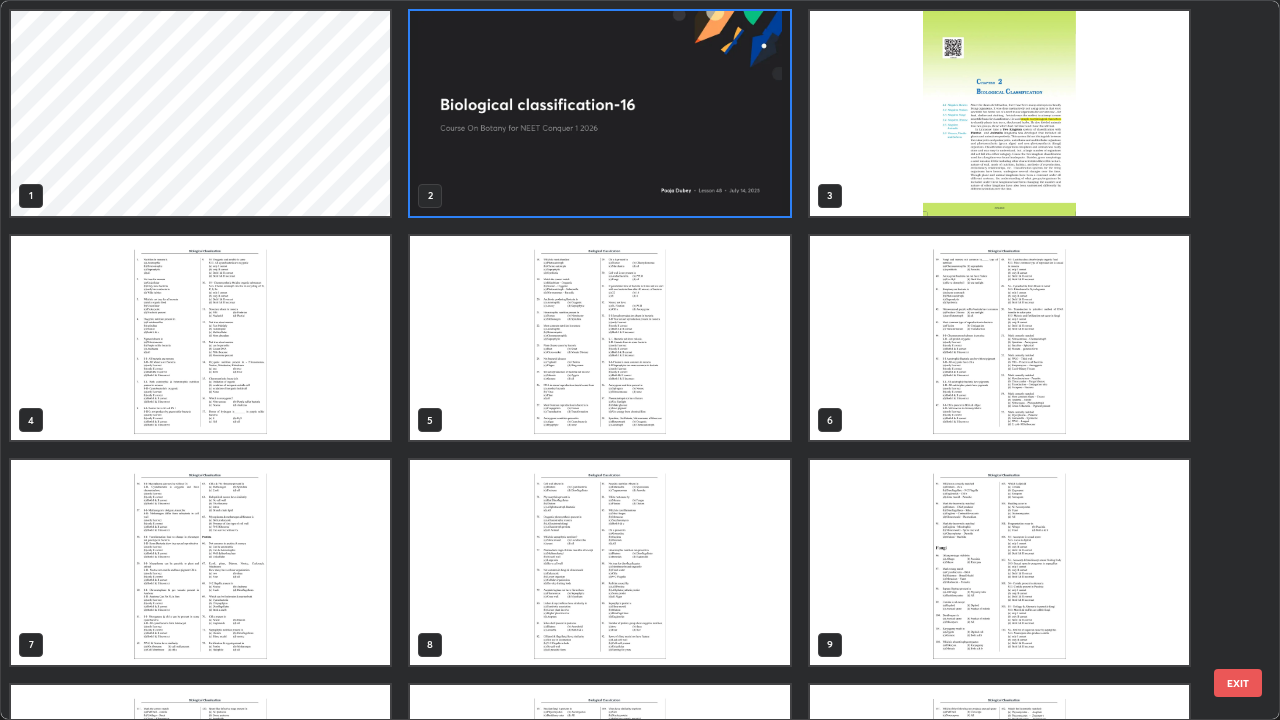 click at bounding box center (599, 113) 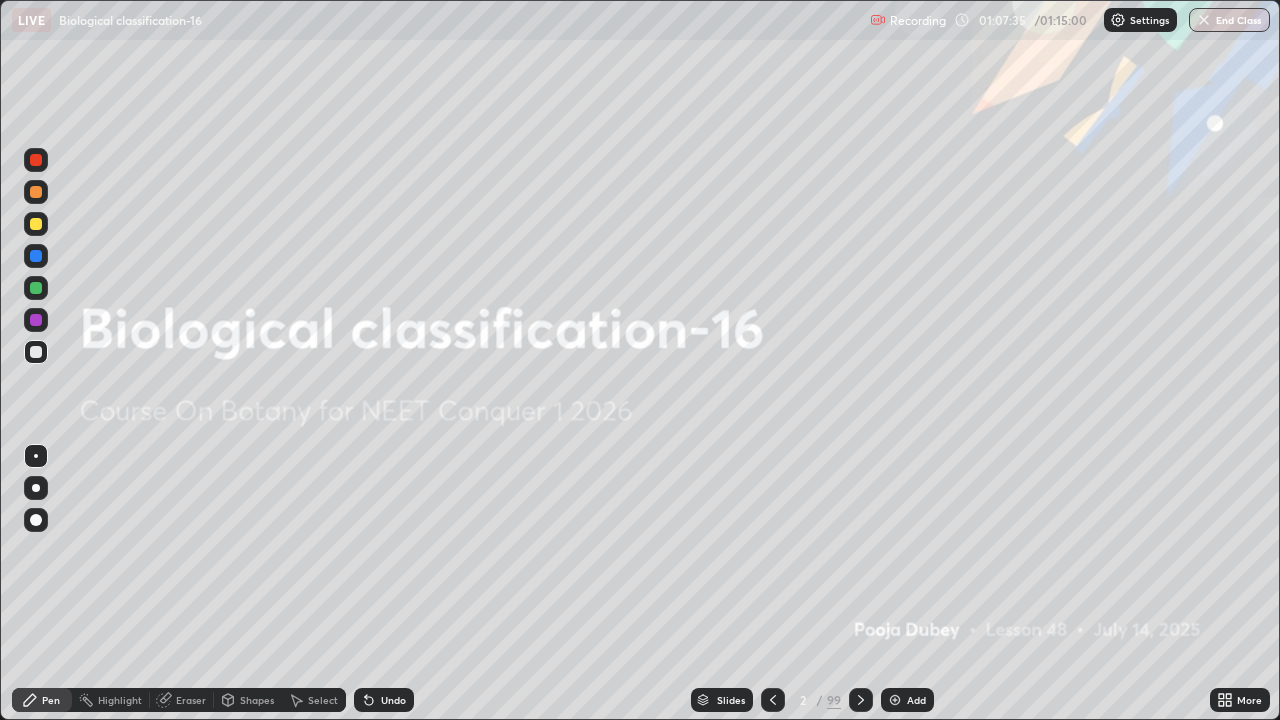 click on "End Class" at bounding box center [1229, 20] 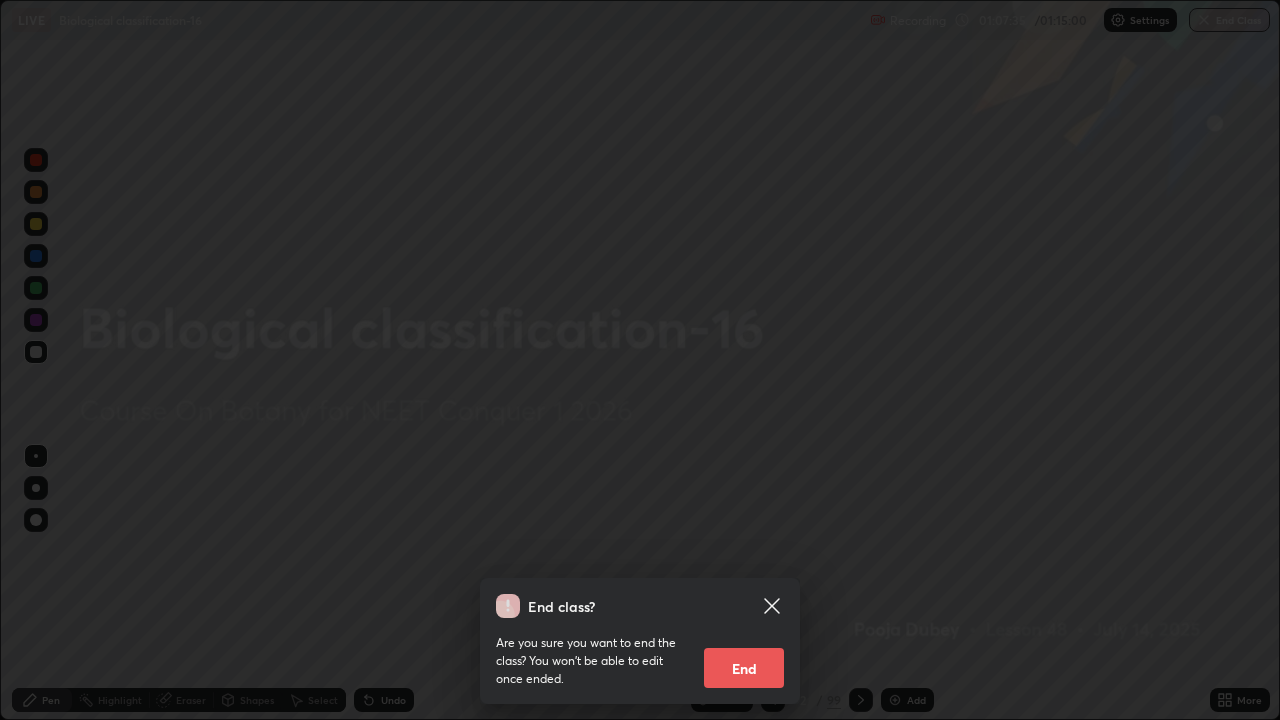 click on "End" at bounding box center (744, 668) 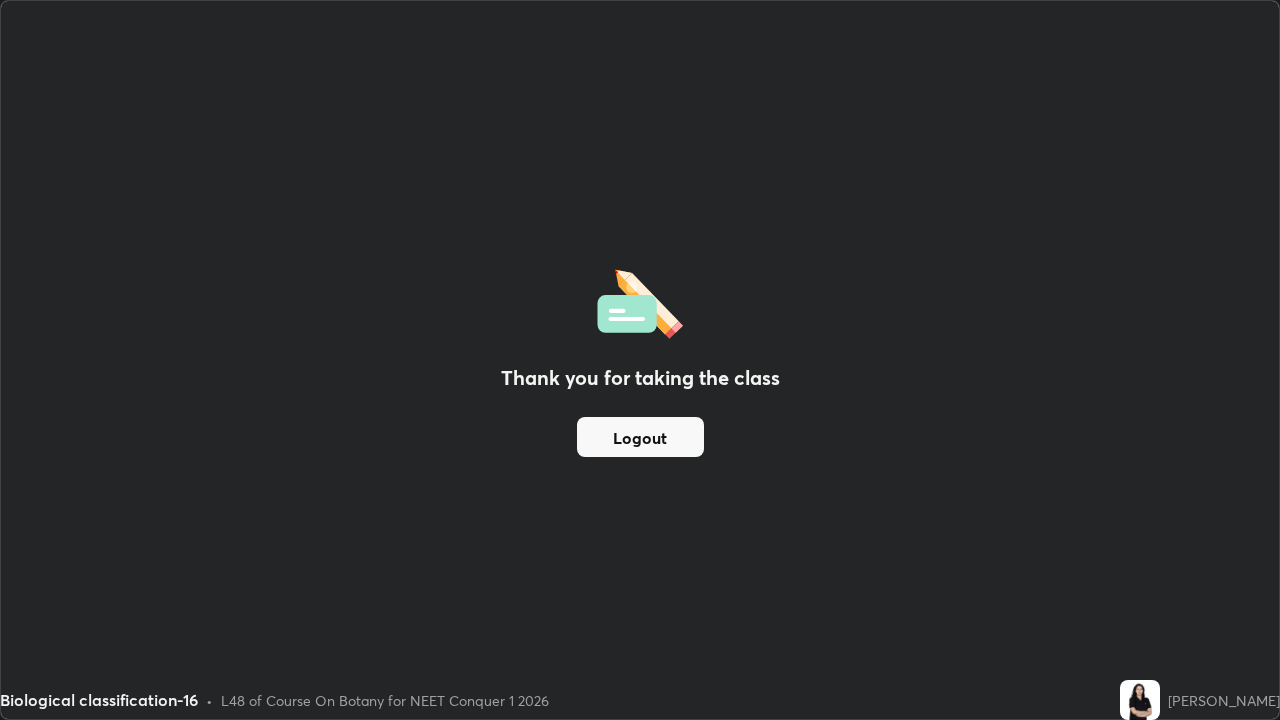 click on "Logout" at bounding box center (640, 437) 